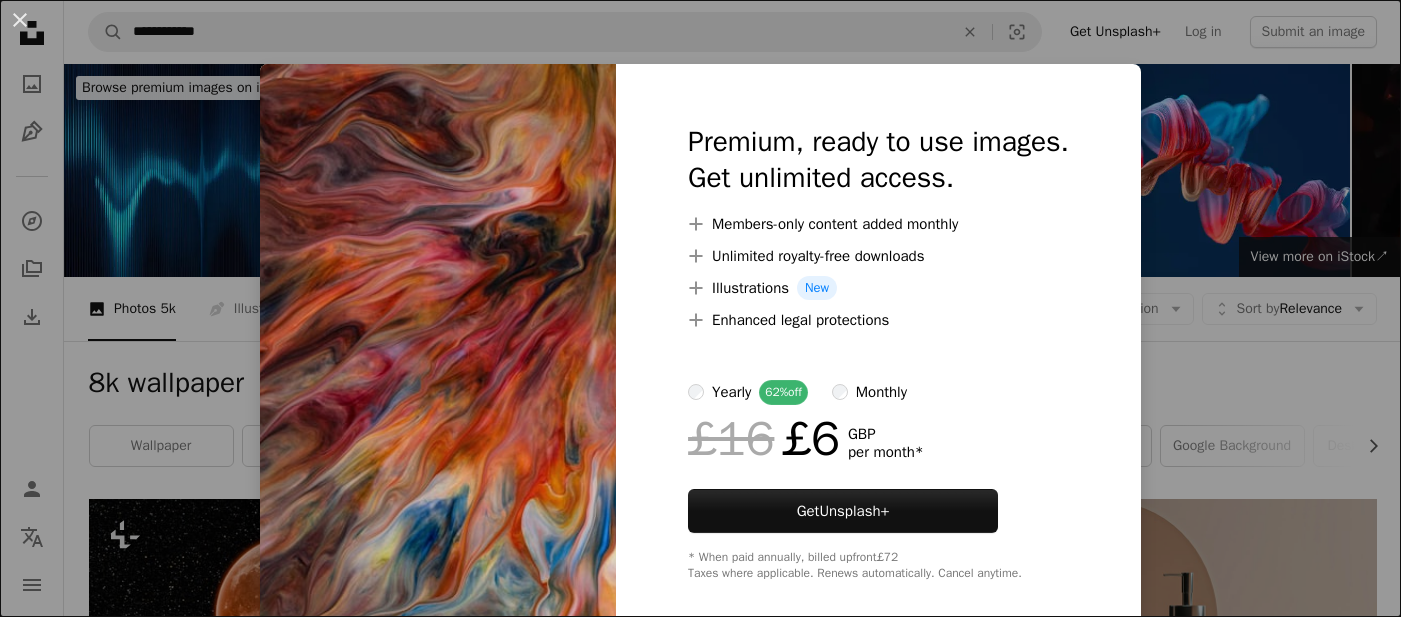 scroll, scrollTop: 1016, scrollLeft: 0, axis: vertical 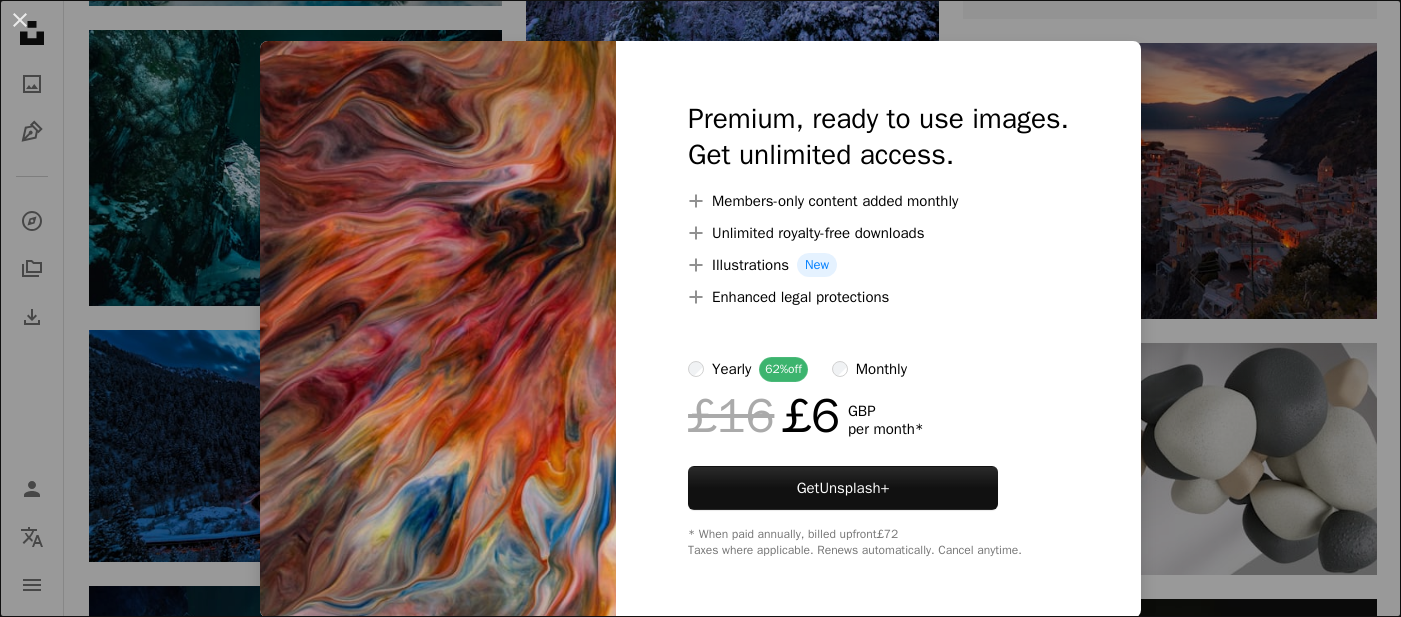click on "An X shape Premium, ready to use images. Get unlimited access. A plus sign Members-only content added monthly A plus sign Unlimited royalty-free downloads A plus sign Illustrations  New A plus sign Enhanced legal protections yearly 62%  off monthly £16   £6 GBP per month * Get  Unsplash+ * When paid annually, billed upfront  £72 Taxes where applicable. Renews automatically. Cancel anytime." at bounding box center (700, 308) 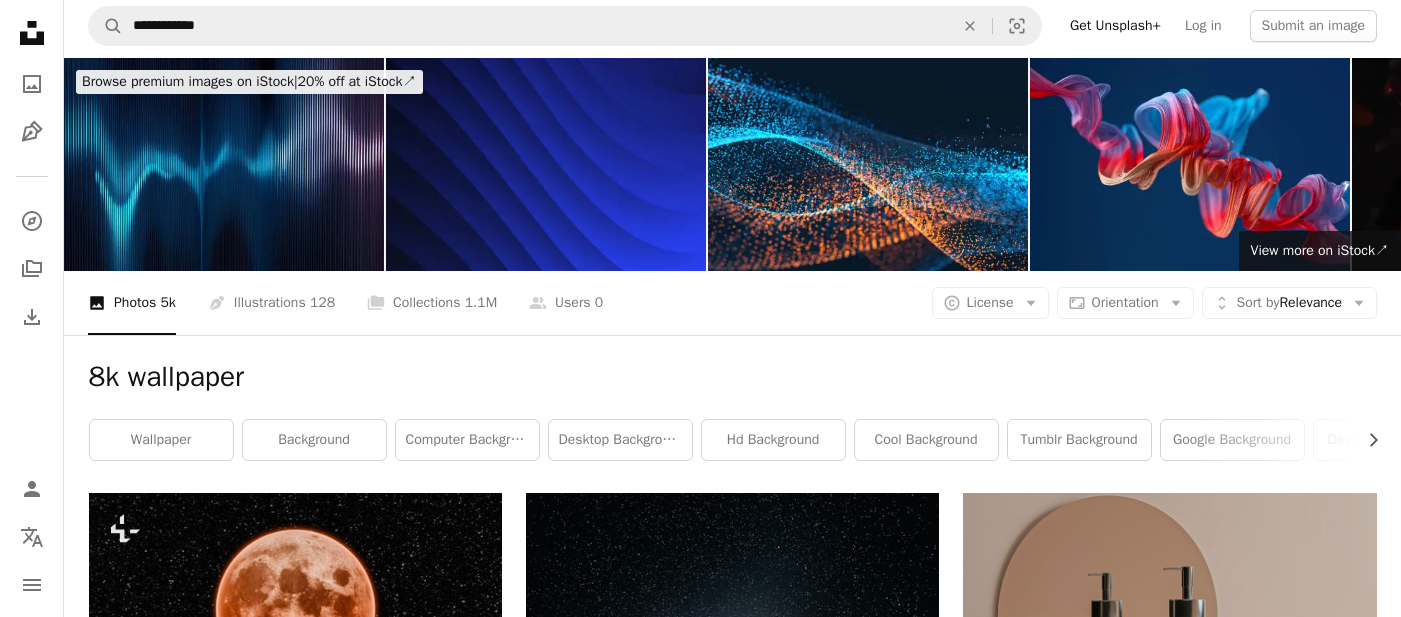 scroll, scrollTop: 0, scrollLeft: 0, axis: both 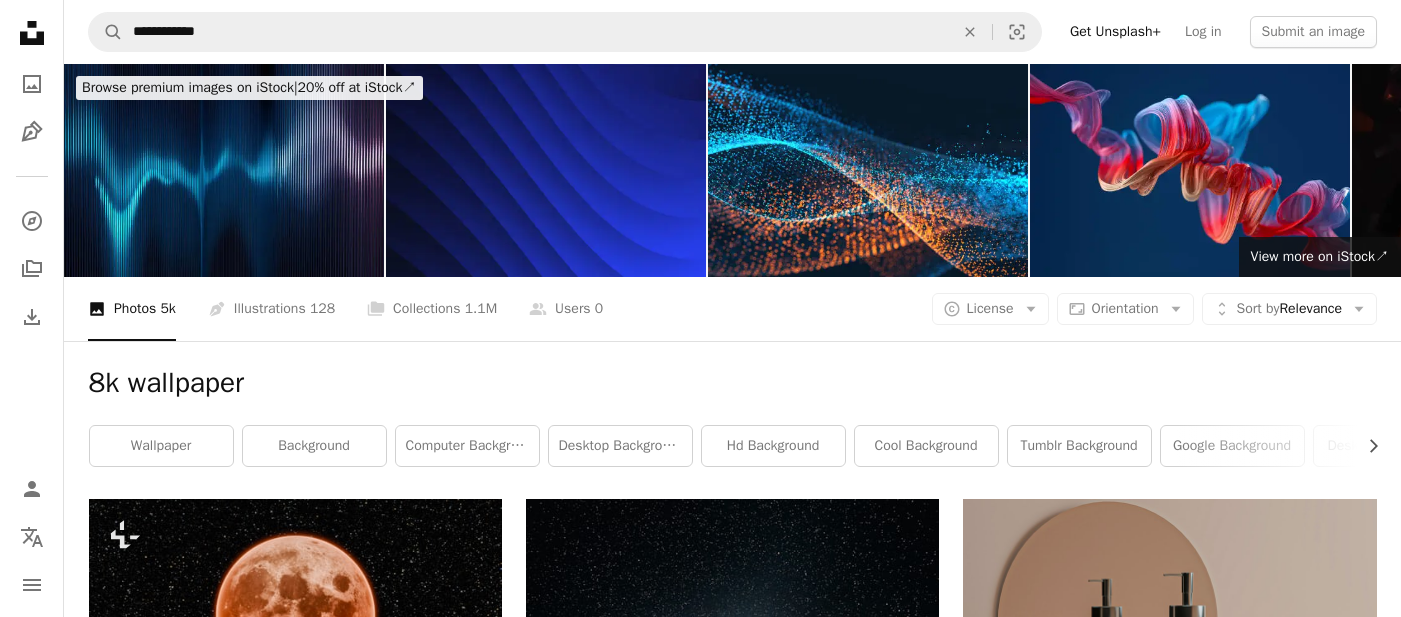 click on "wallpaper background computer background desktop background hd background cool background tumblr background google background desktop wallpaper cool wallpaper inspirational wallpaper google wallpaper" at bounding box center (733, 446) 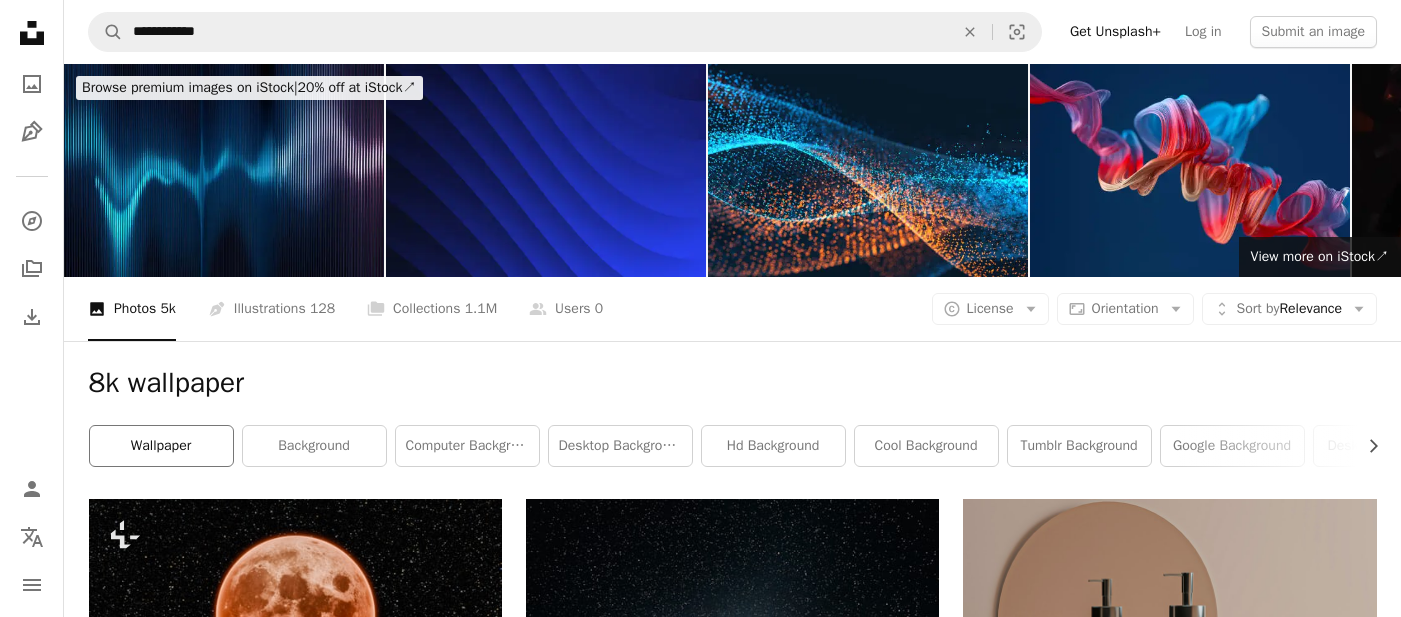 click on "wallpaper" at bounding box center (161, 446) 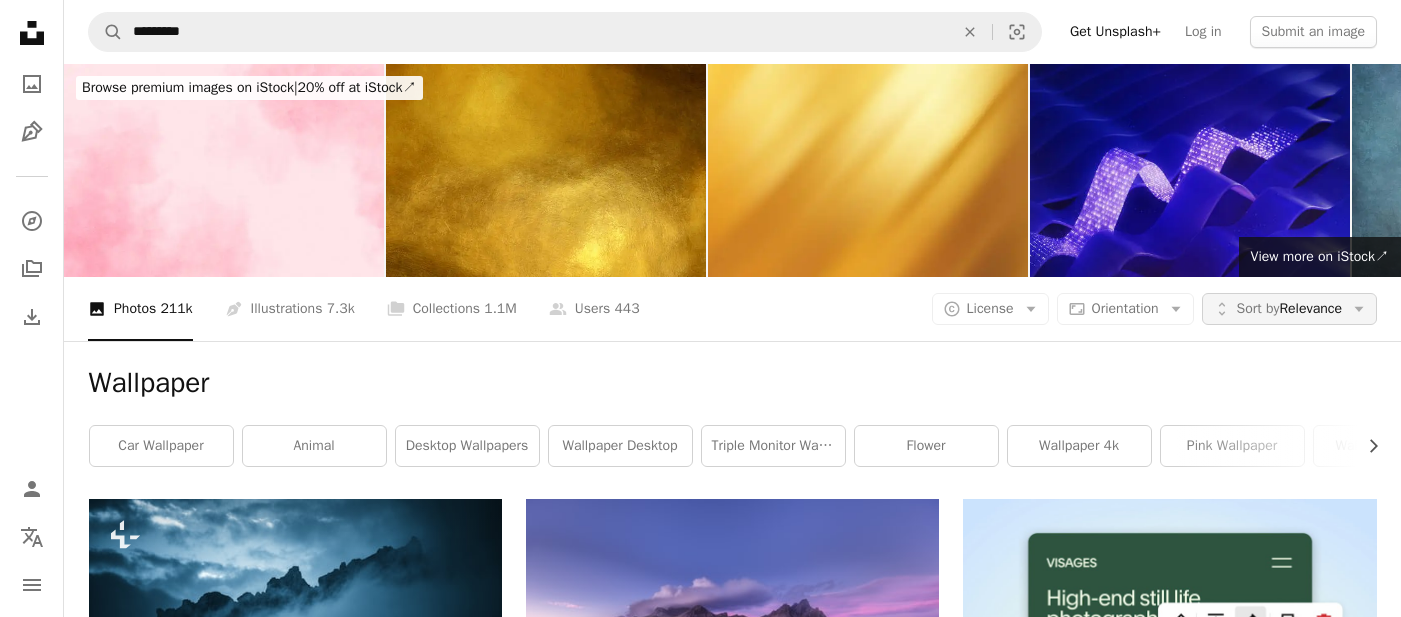 click on "Sort by" at bounding box center (1258, 308) 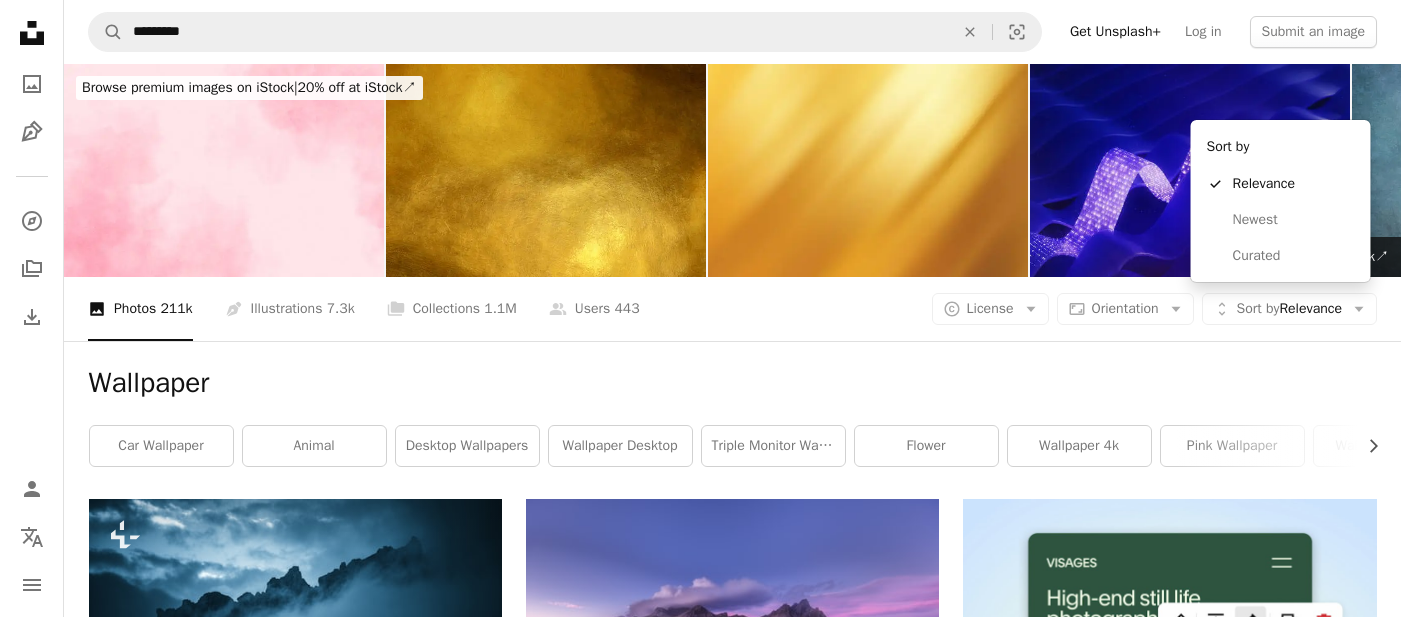 click on "A X shape Unsplash uses cookies and similar technologies to secure our site, provide useful features to free and paying users, and to ensure optimal performance. By clicking "Accept all cookies" or closing this prompt, you consent to the use of all cookies. By clicking "Accept essential only", you consent only to the use of cookies that are strictly necessary for the site to function. See our Cookie Policy for more info. Manage cookies Accept essential only Accept all cookies Unsplash logo Unsplash Home A photo Pen Tool A compass A stack of folders Download Person Localization icon navigation menu A magnifying glass ********* An X shape Visual search Get Unsplash+ Log in Submit an image Browse premium images on iStock | 20% off at iStock ↗ Browse premium images on iStock 20% off at iStock ↗ View more ↗ View more on iStock ↗ A photo Photos 211k Pen Tool Illustrations 7.3k A stack of folders Collections 1.1M A group of people Users 443 A copyright icon © License Arrow down Unfold" at bounding box center (700, 2037) 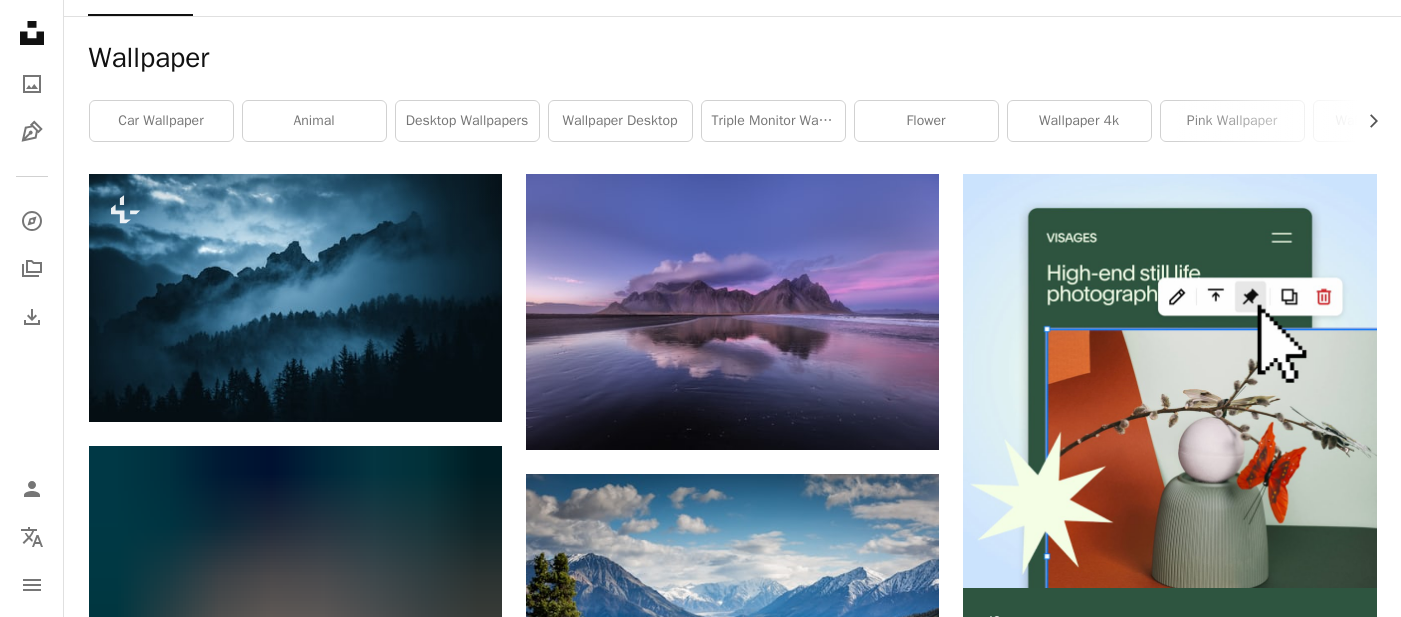 scroll, scrollTop: 305, scrollLeft: 0, axis: vertical 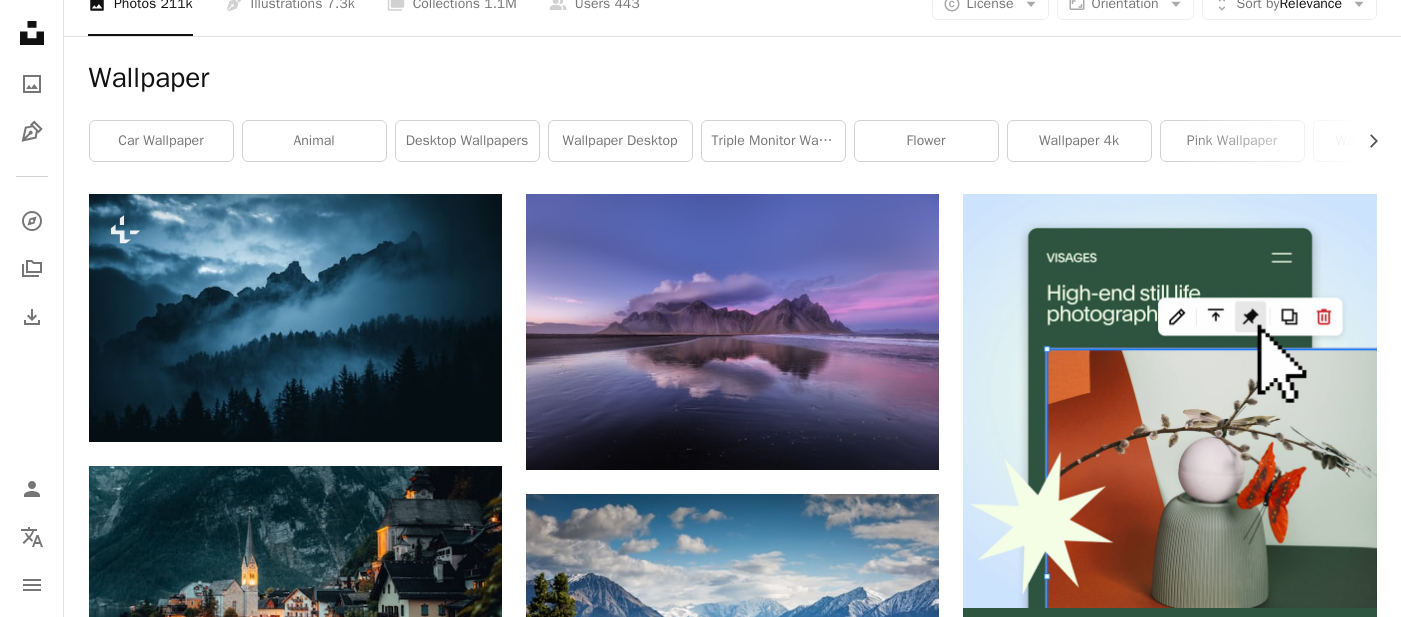 click on "Arrow pointing down" 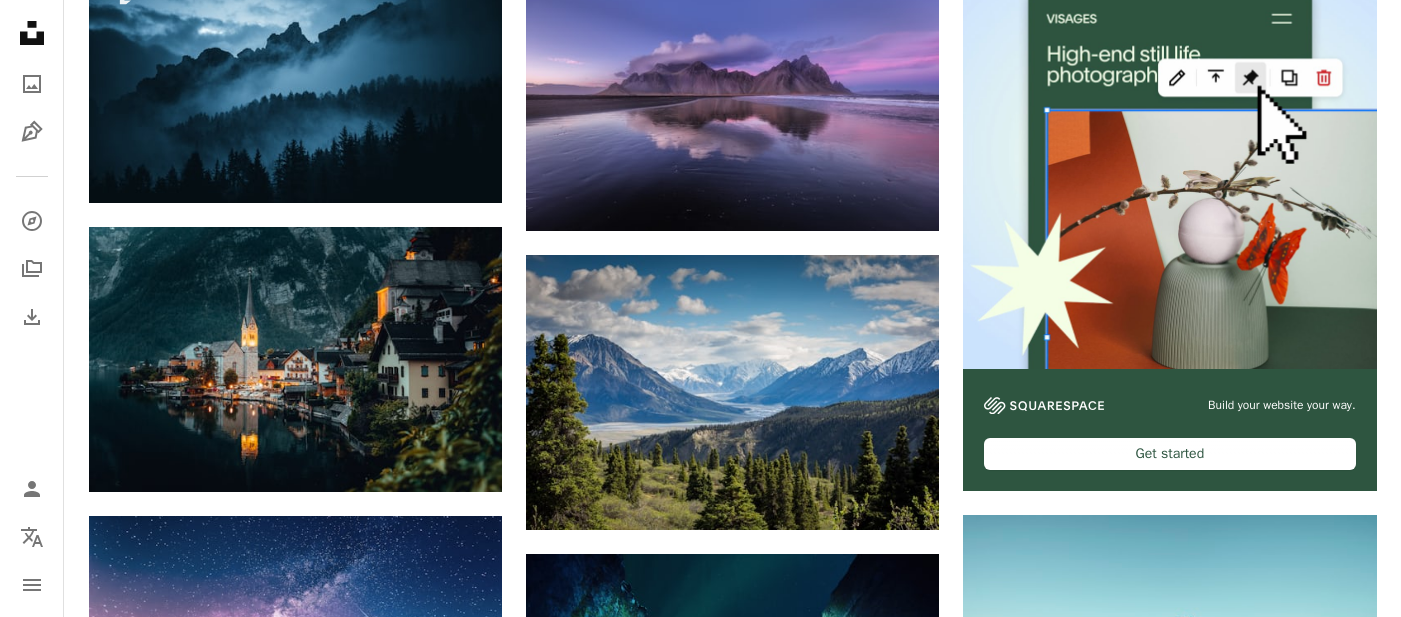 scroll, scrollTop: 0, scrollLeft: 0, axis: both 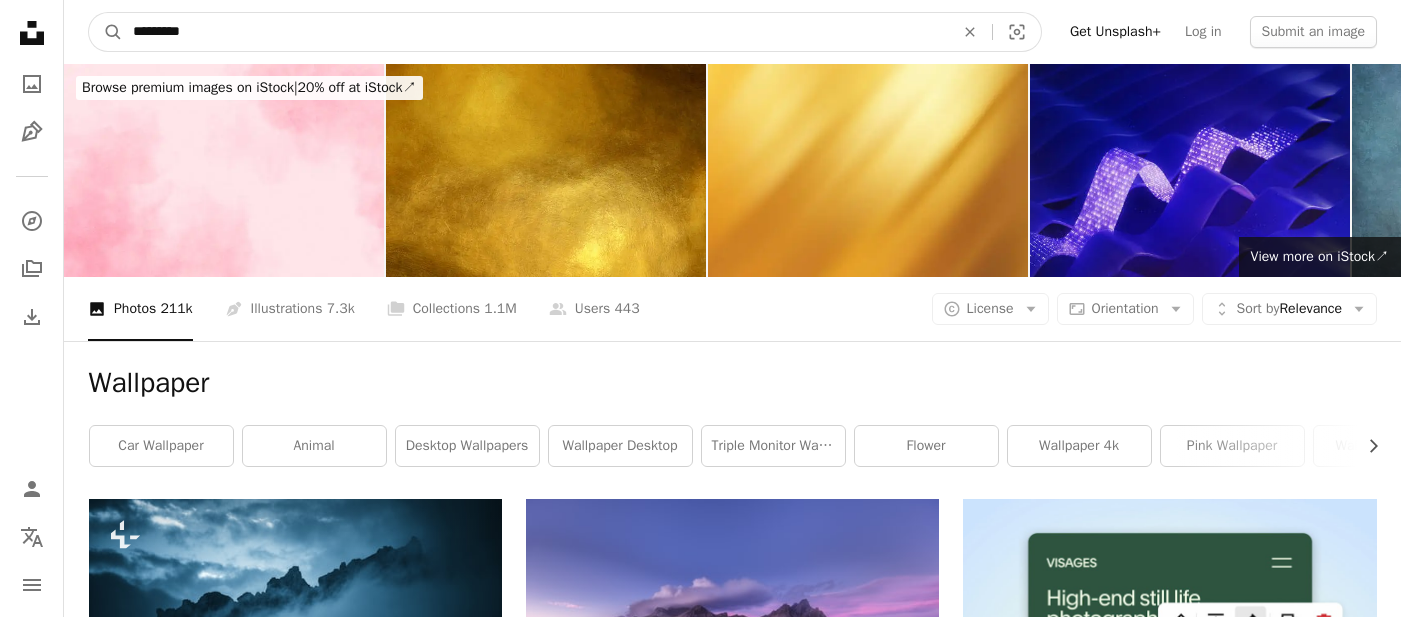 click on "*********" at bounding box center [535, 32] 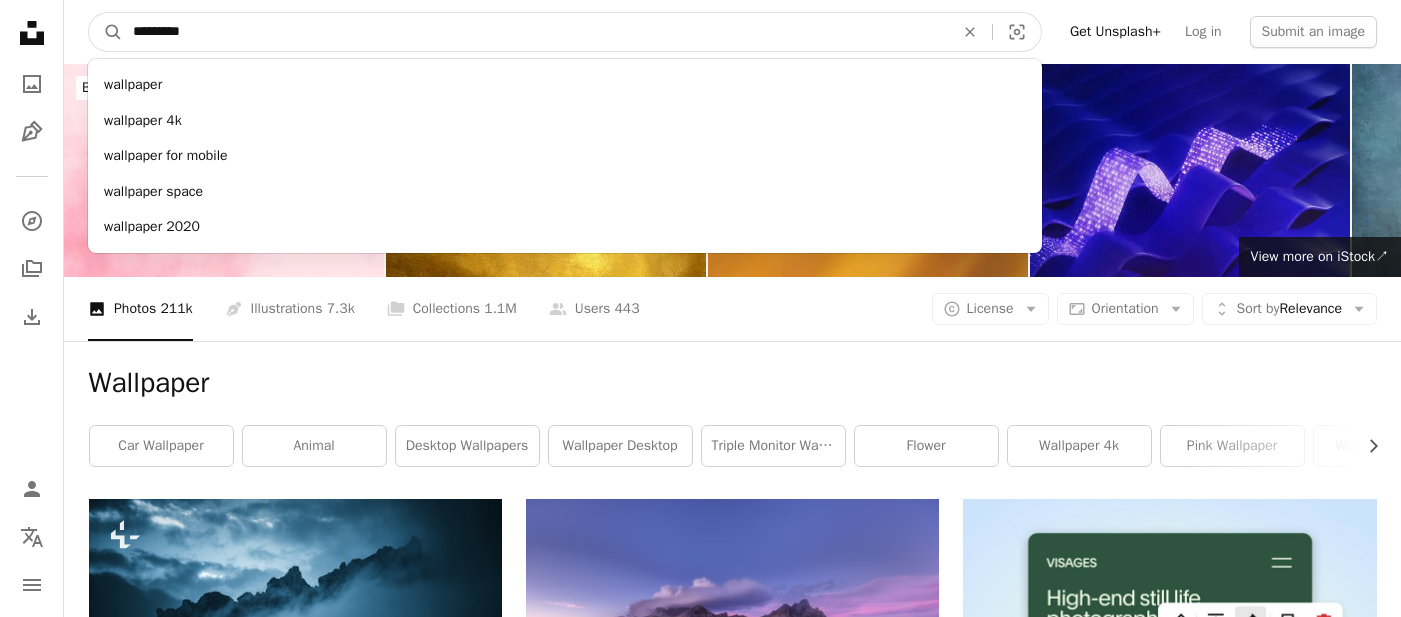 drag, startPoint x: 198, startPoint y: 38, endPoint x: 133, endPoint y: 37, distance: 65.00769 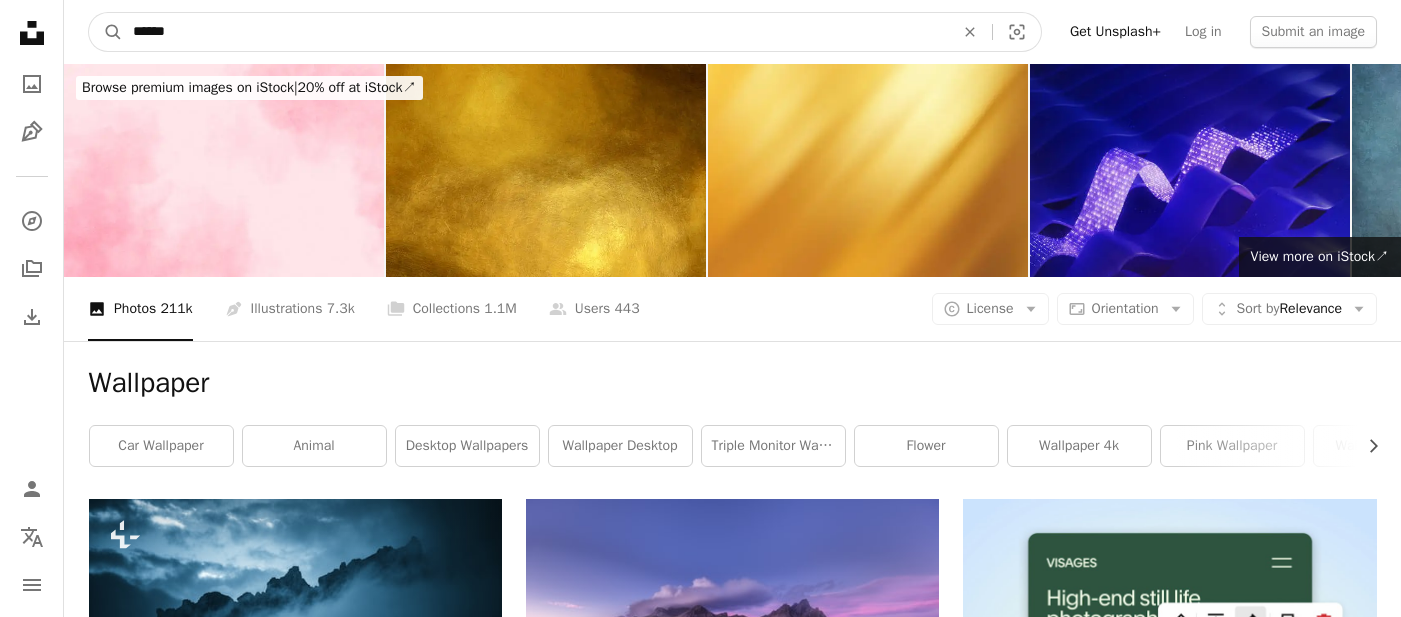 type on "******" 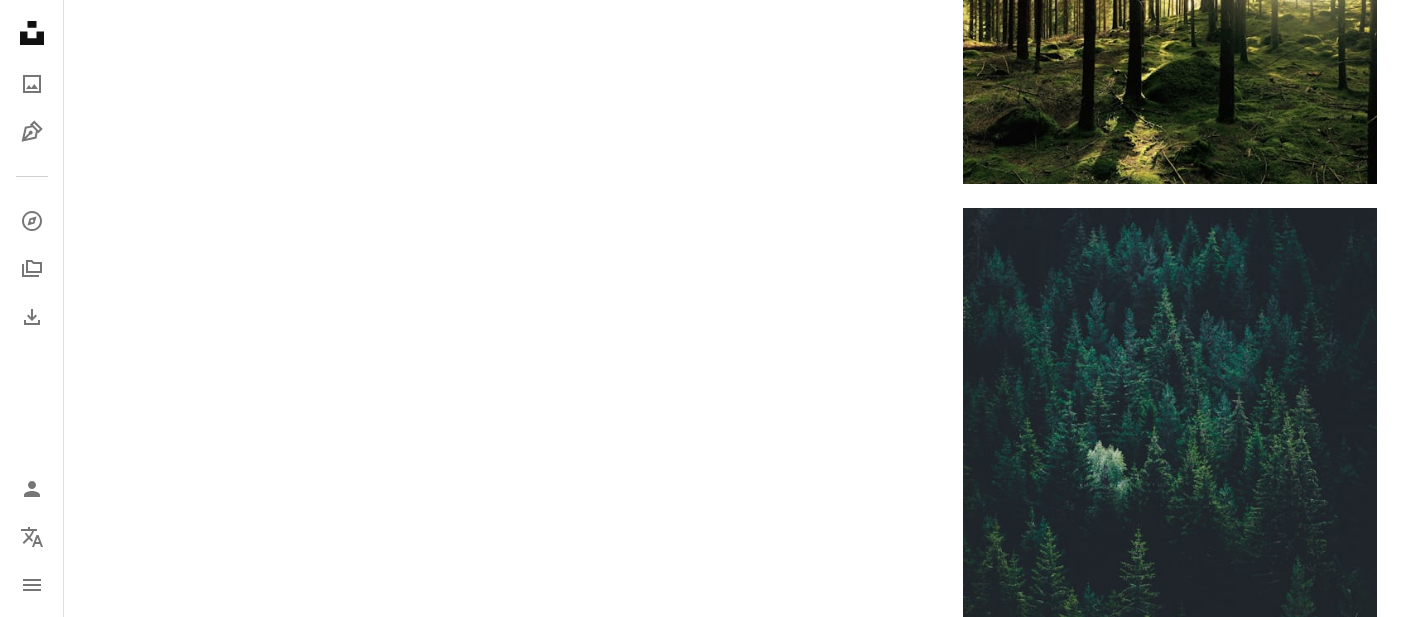scroll, scrollTop: 3351, scrollLeft: 0, axis: vertical 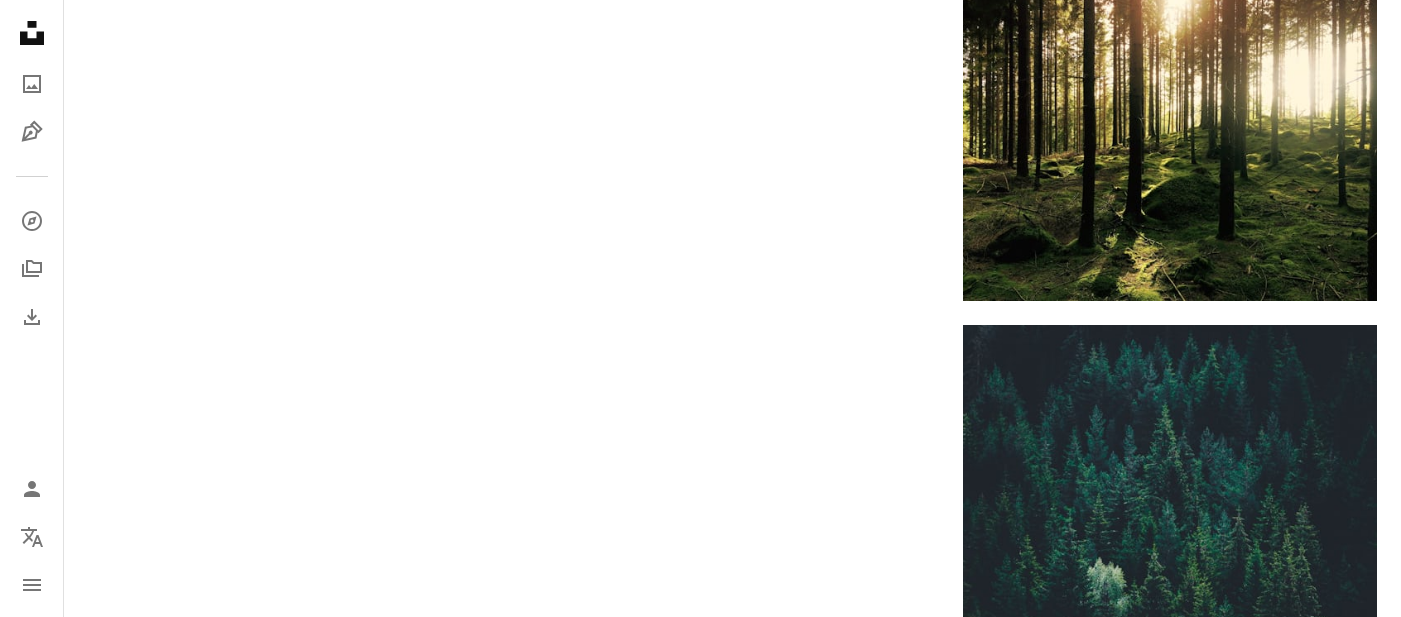 click on "Load more" at bounding box center (733, 1140) 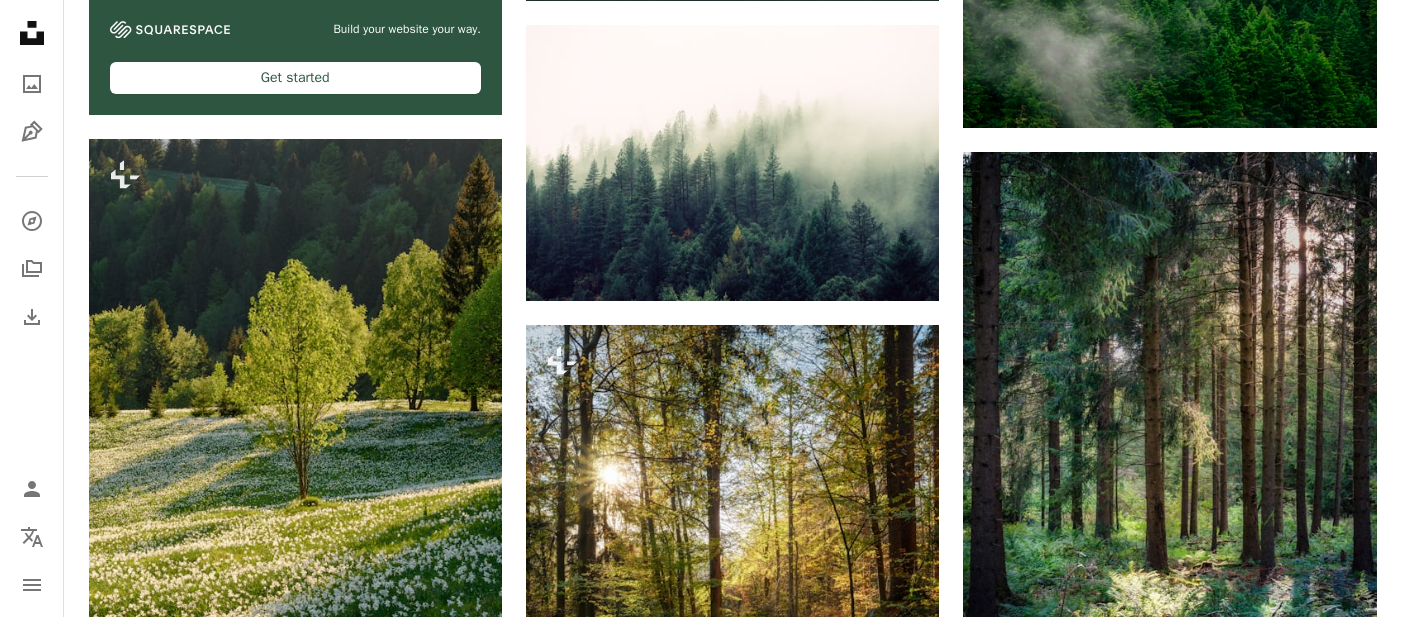 scroll, scrollTop: 5963, scrollLeft: 0, axis: vertical 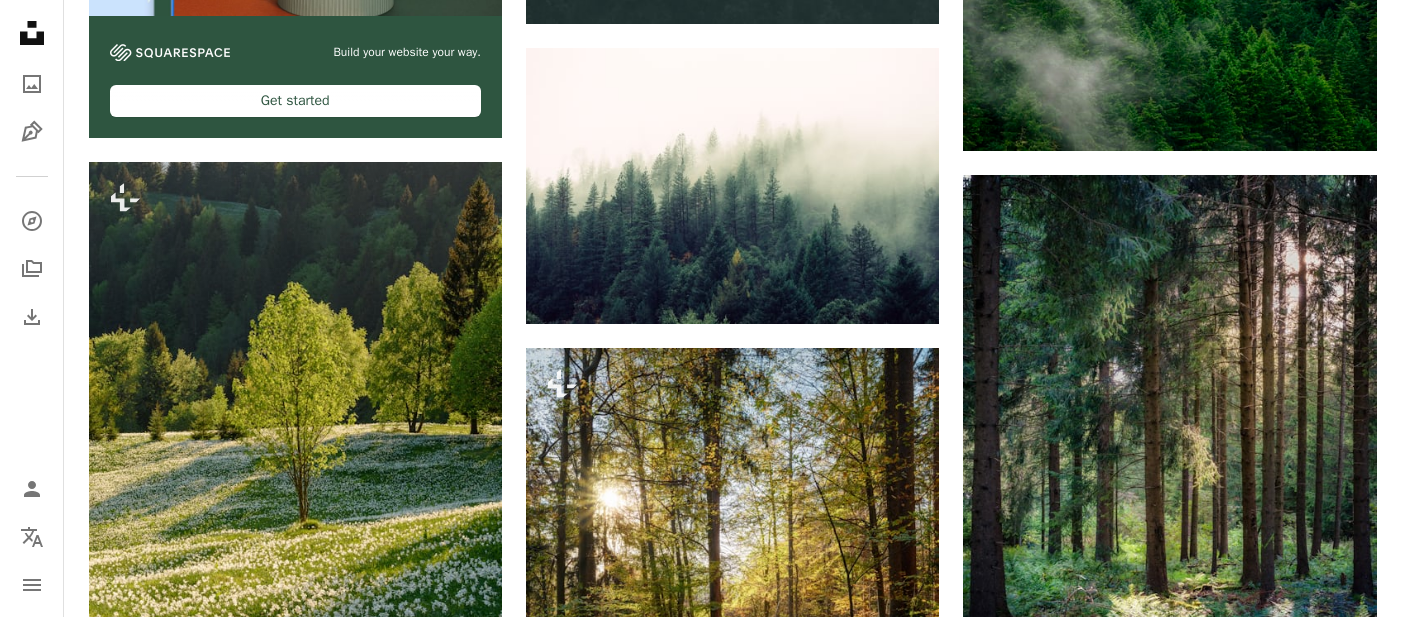 click on "Arrow pointing down" 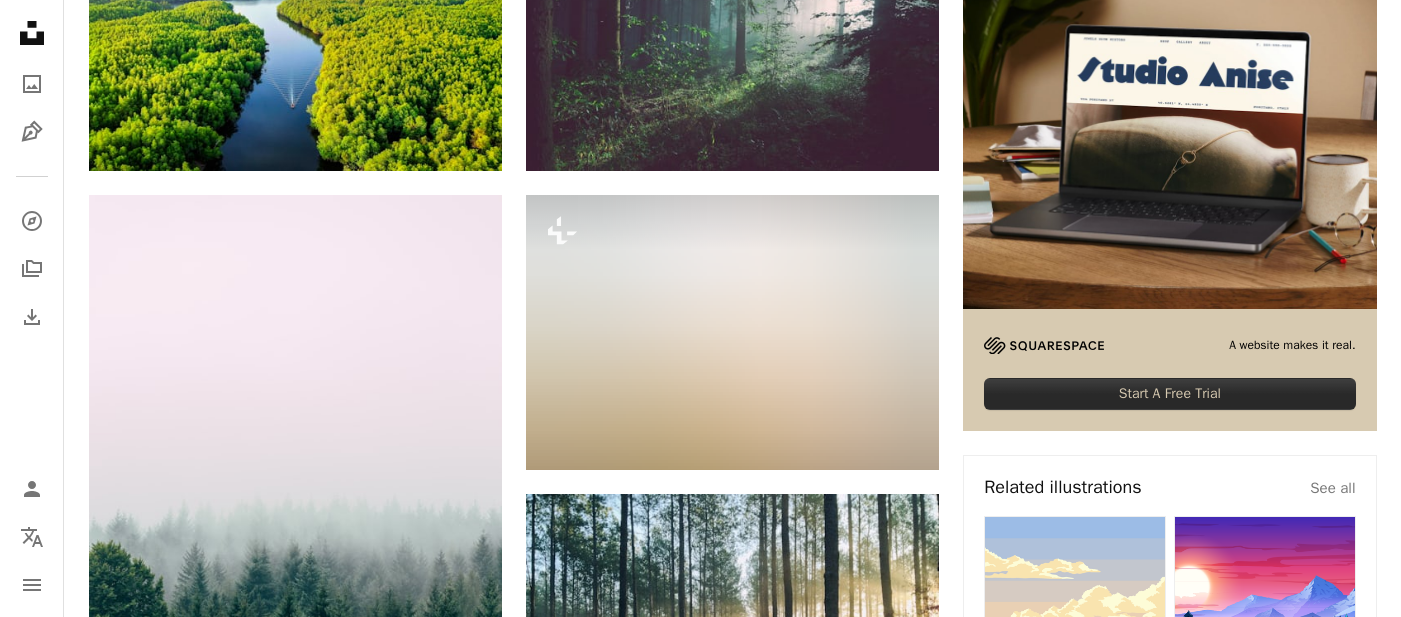 scroll, scrollTop: 0, scrollLeft: 0, axis: both 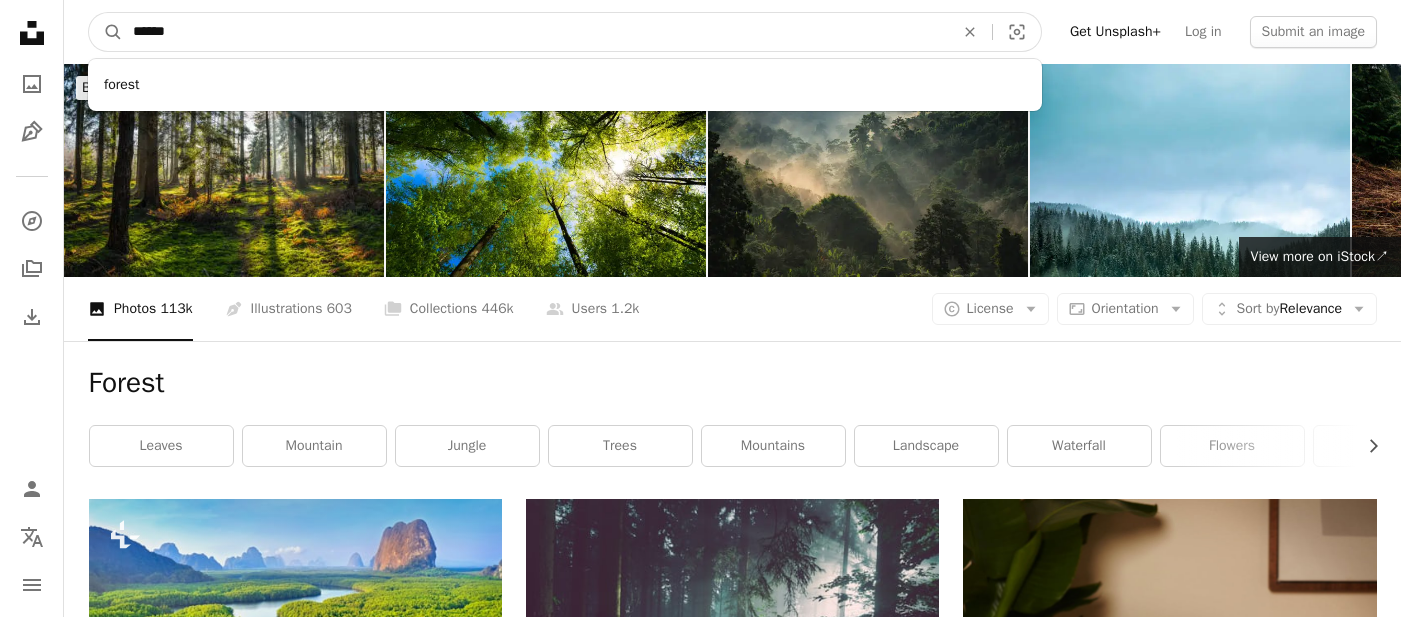 drag, startPoint x: 205, startPoint y: 40, endPoint x: 129, endPoint y: 40, distance: 76 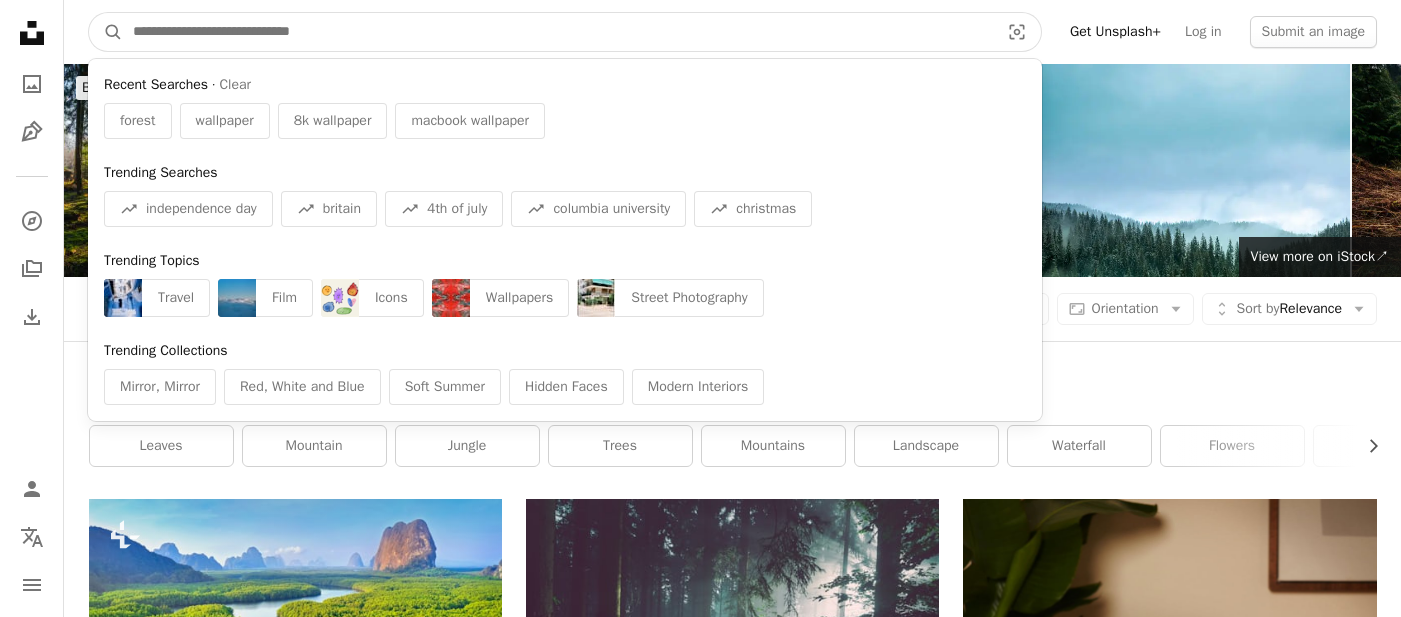 click on "A magnifying glass" at bounding box center [106, 32] 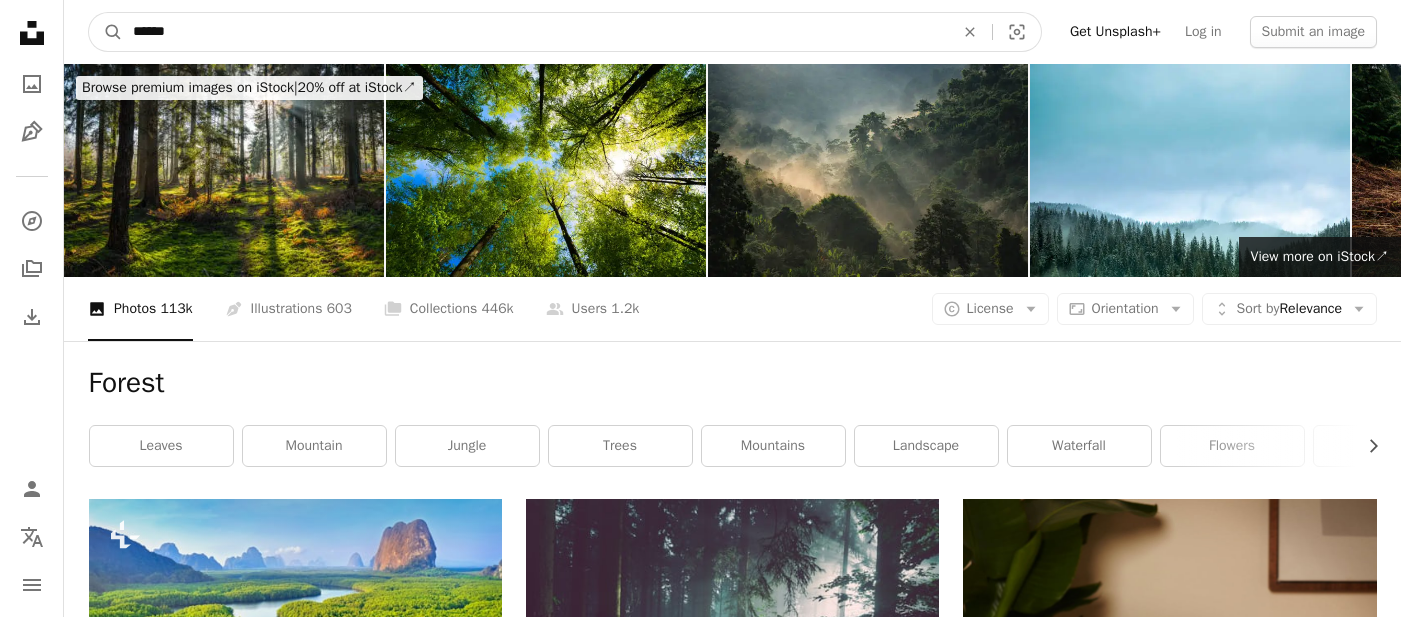 type on "******" 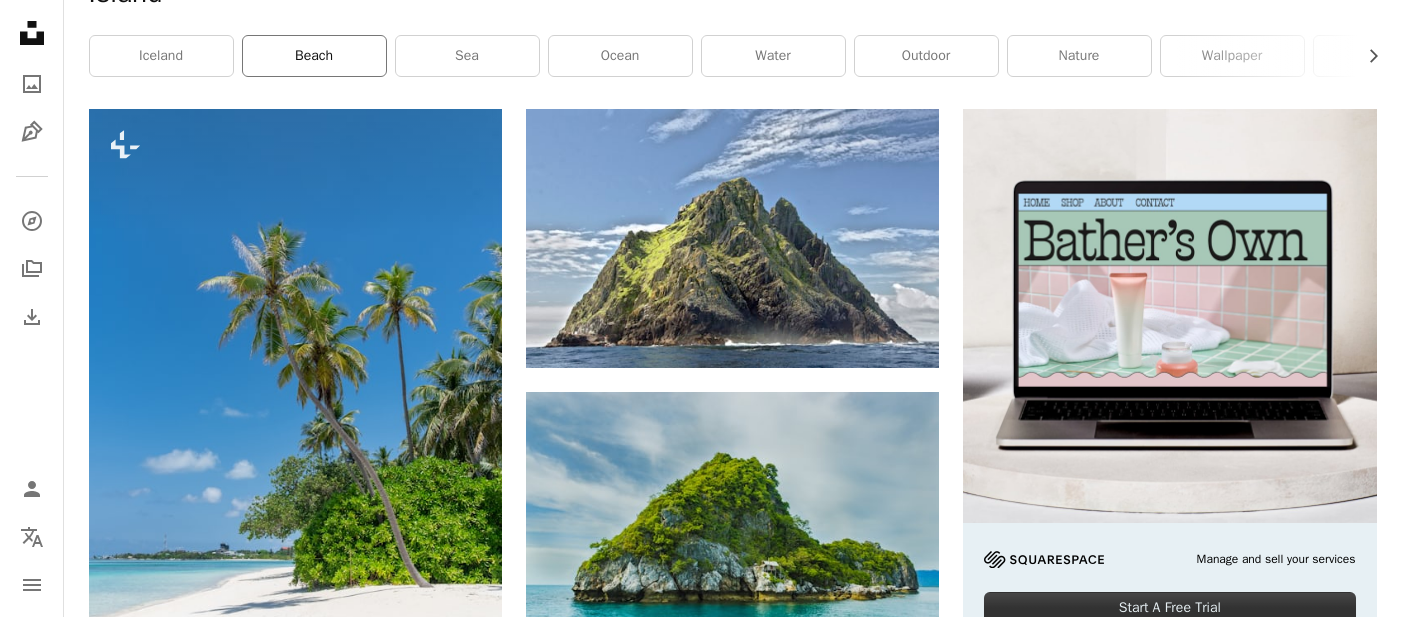 scroll, scrollTop: 0, scrollLeft: 0, axis: both 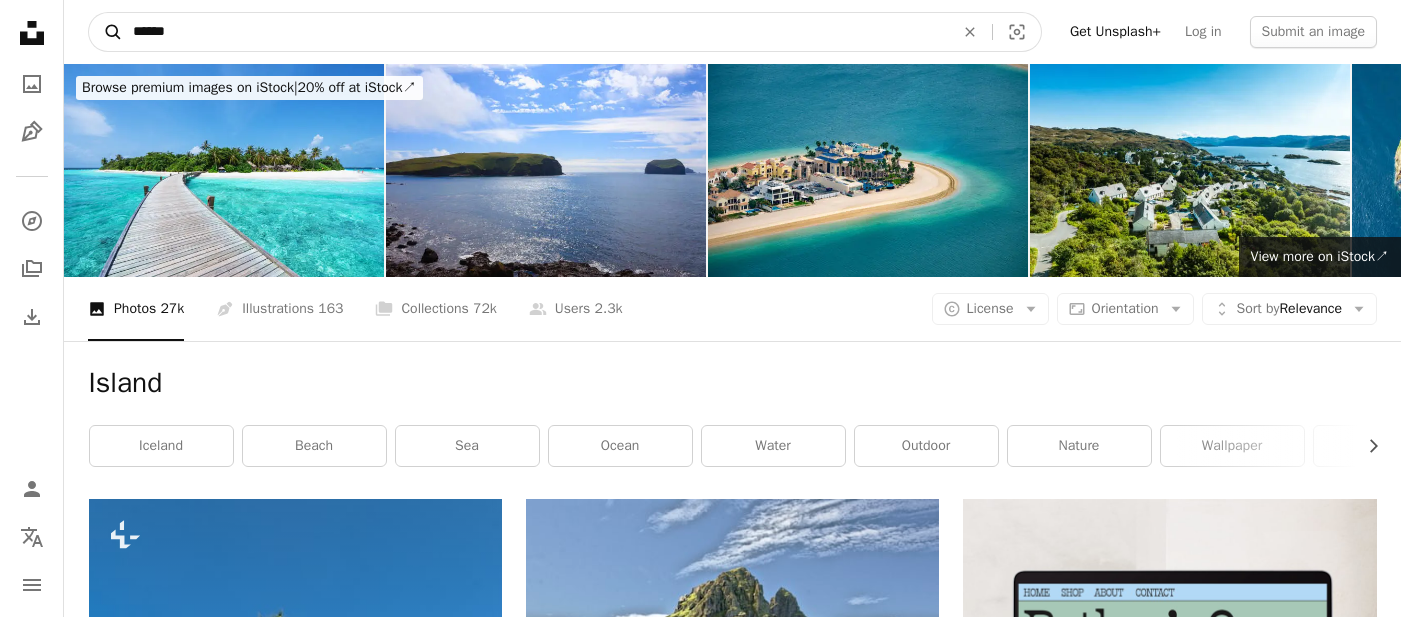 drag, startPoint x: 209, startPoint y: 32, endPoint x: 112, endPoint y: 28, distance: 97.082436 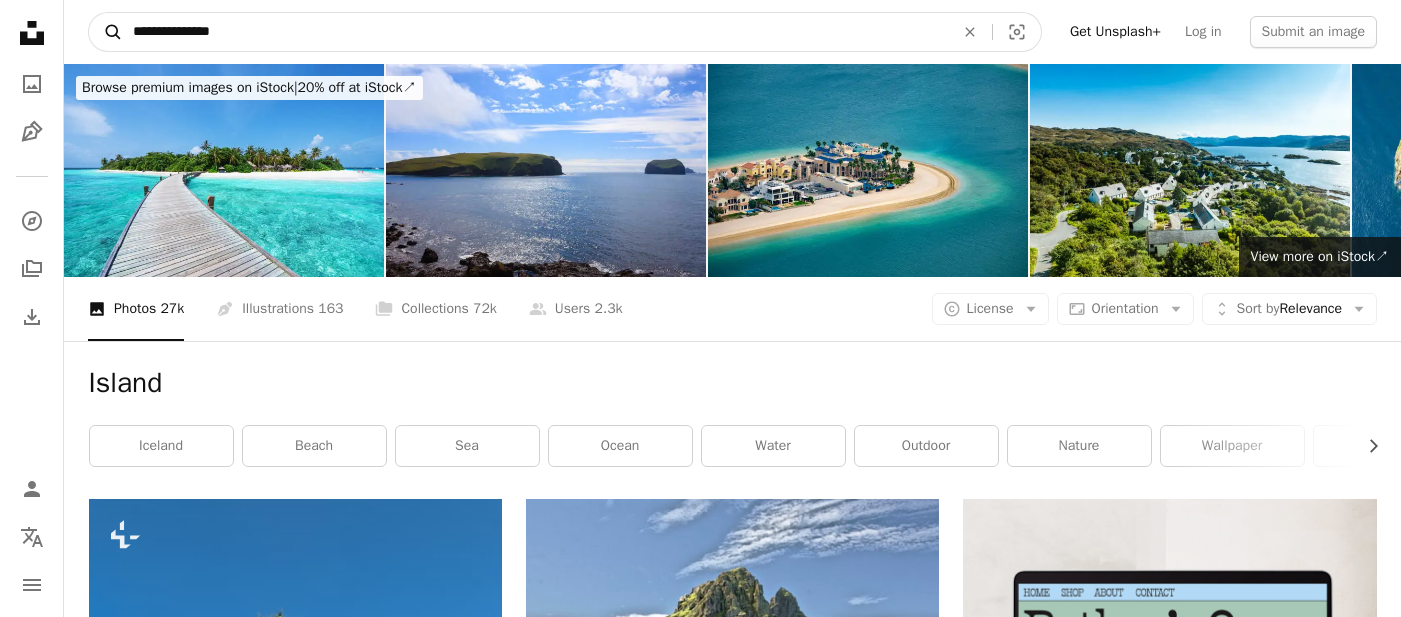 type on "**********" 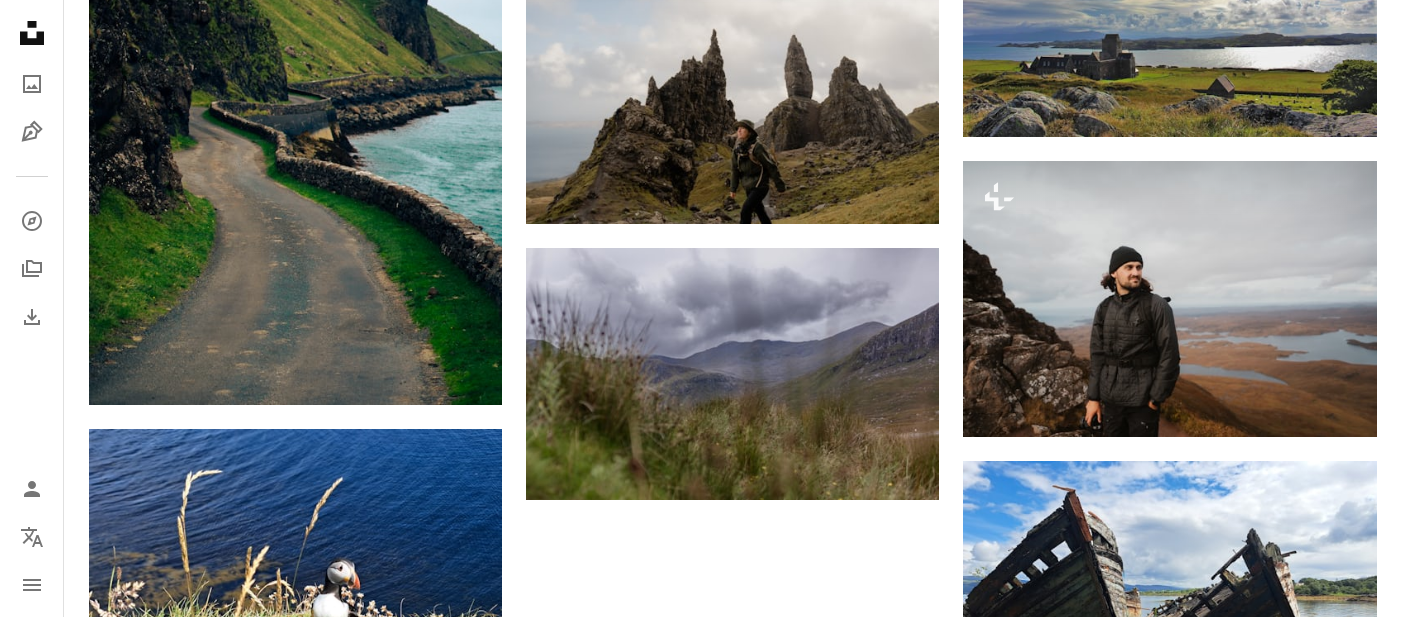 scroll, scrollTop: 2198, scrollLeft: 0, axis: vertical 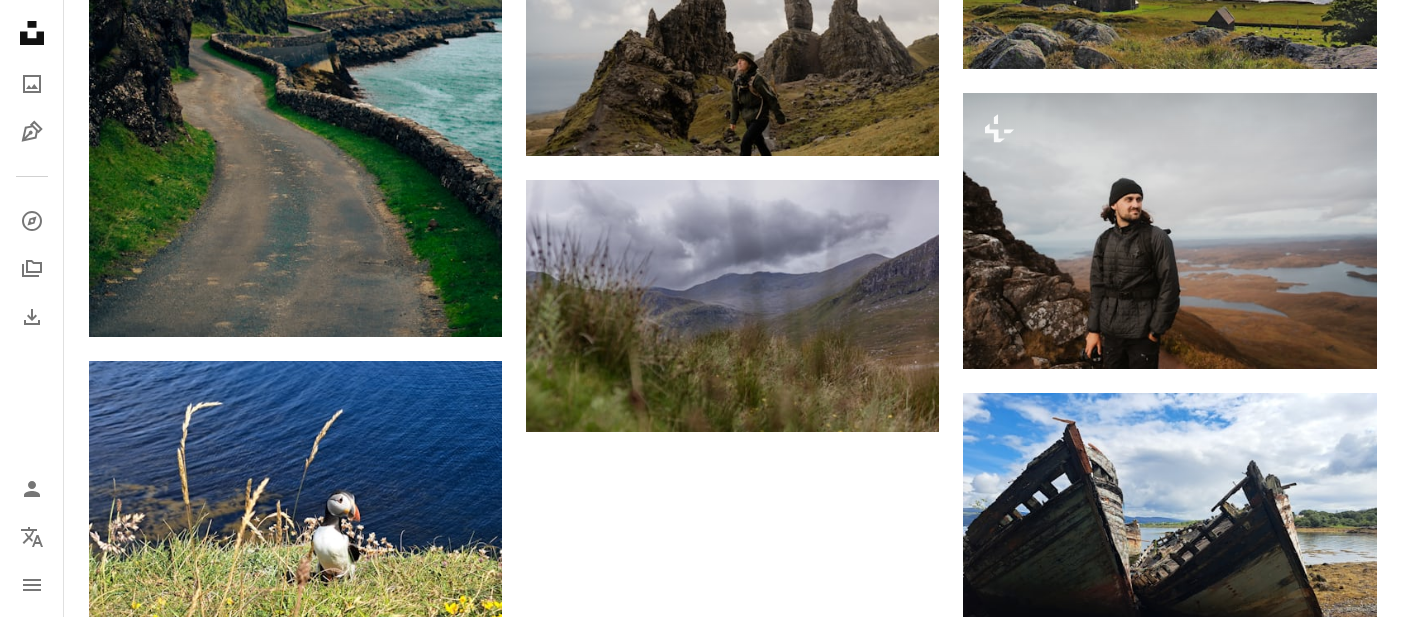 click at bounding box center [732, 1201] 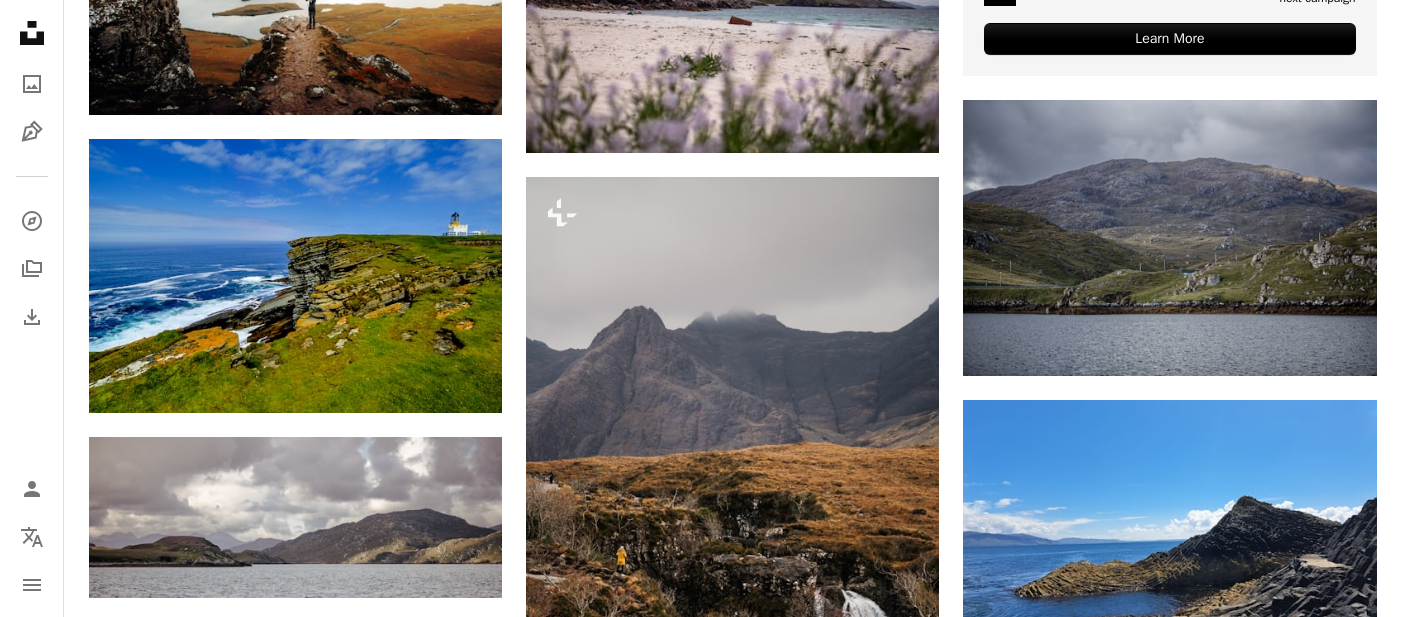 scroll, scrollTop: 0, scrollLeft: 0, axis: both 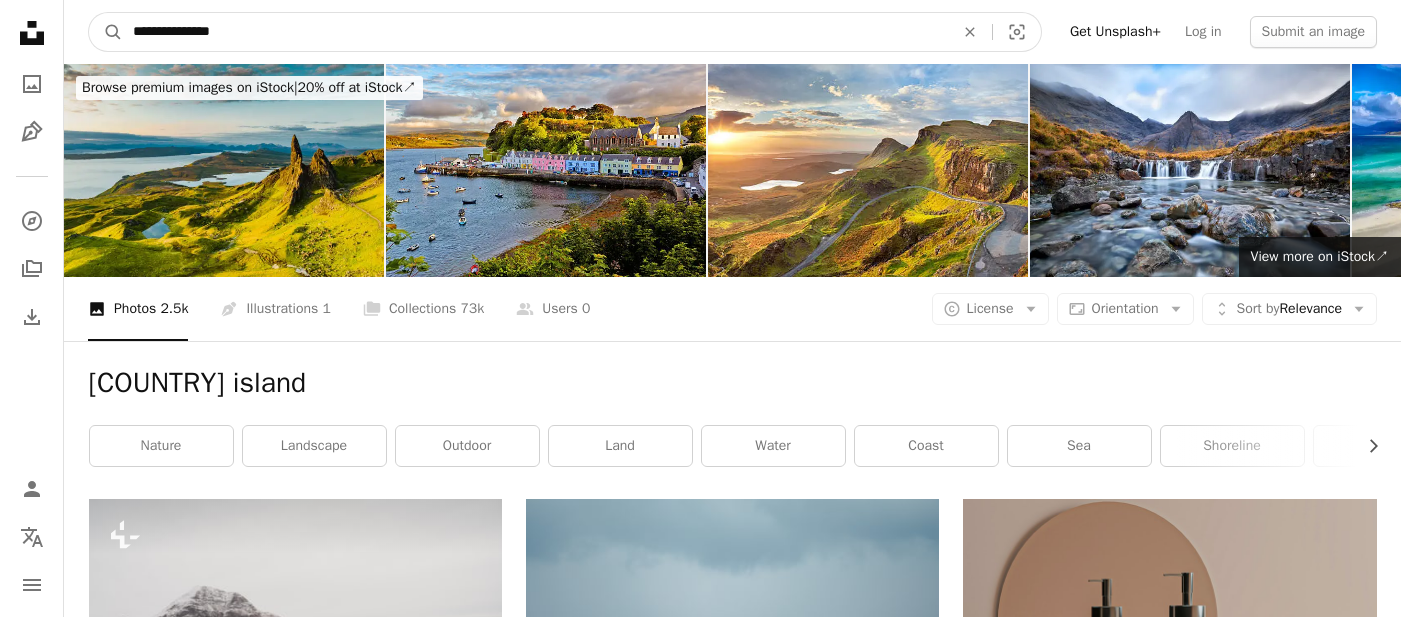 drag, startPoint x: 243, startPoint y: 30, endPoint x: 124, endPoint y: 29, distance: 119.0042 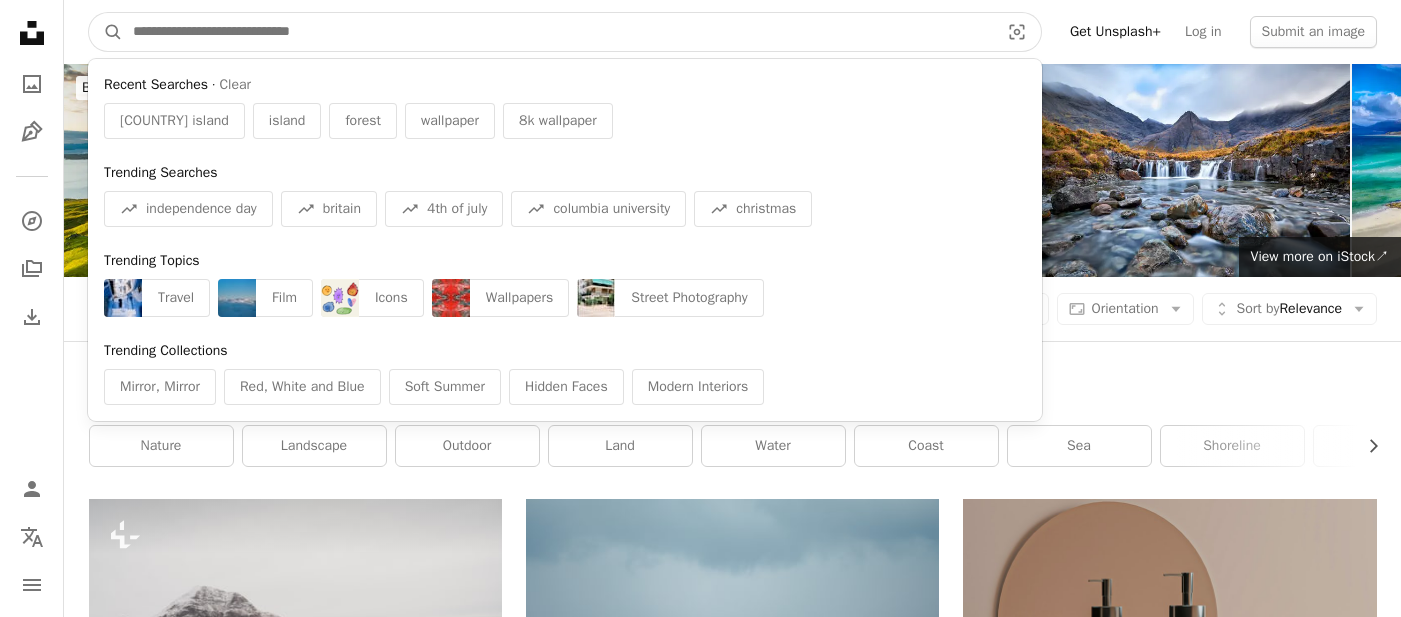 type 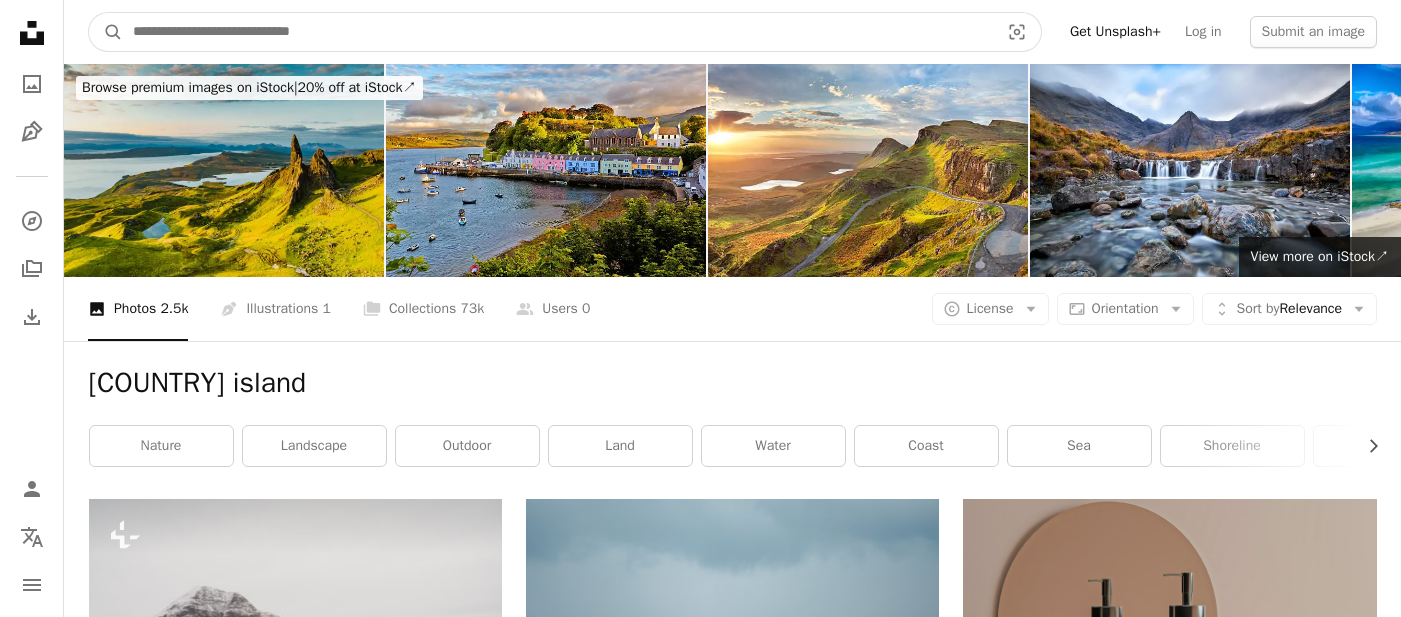 click at bounding box center [558, 32] 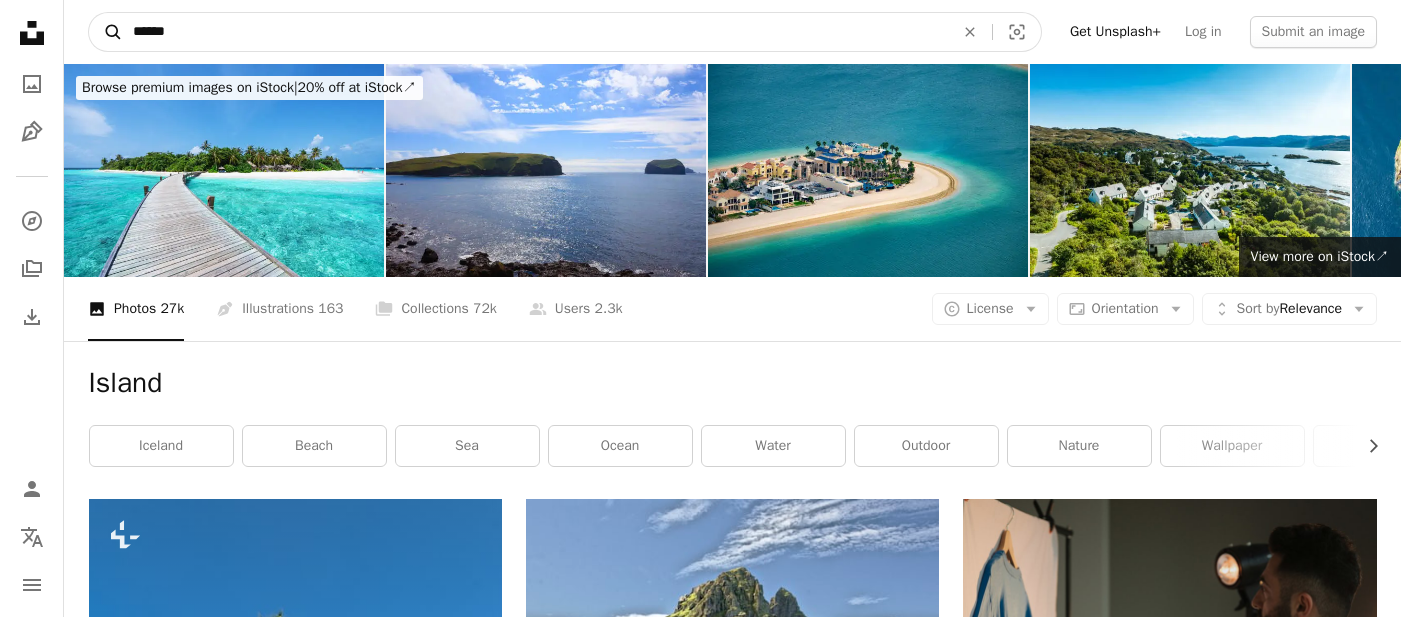 drag, startPoint x: 170, startPoint y: 26, endPoint x: 94, endPoint y: 26, distance: 76 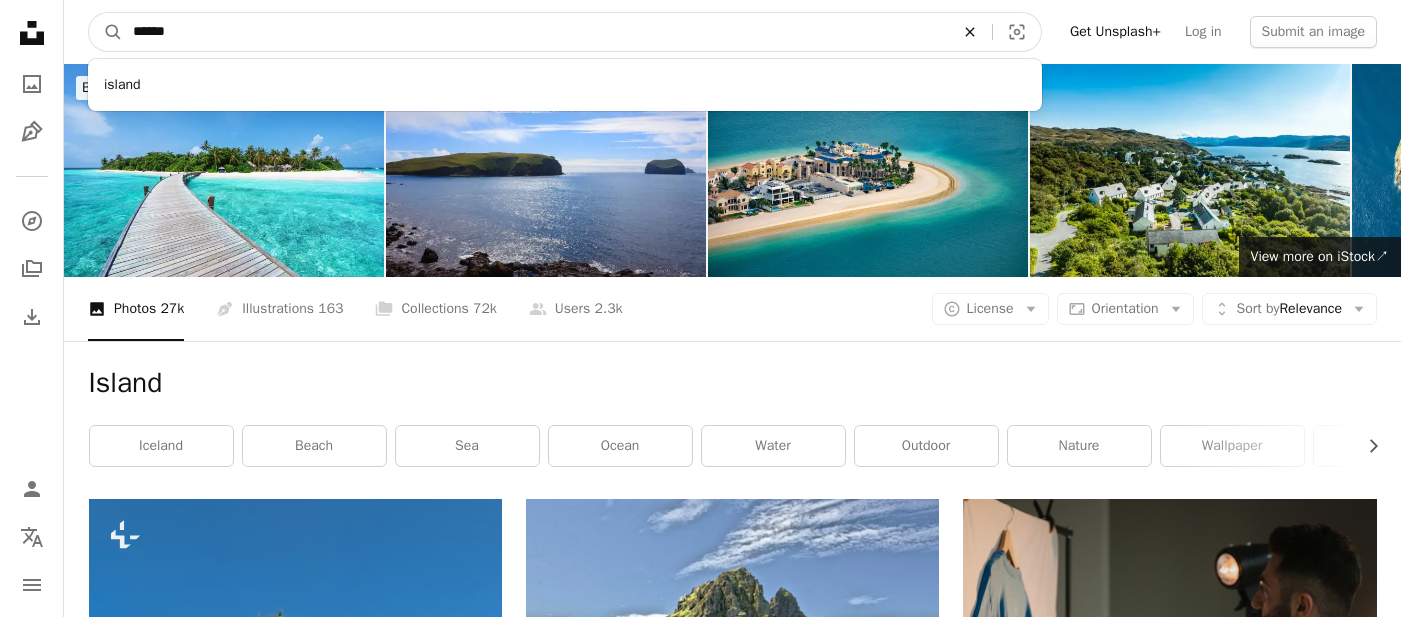 click on "An X shape" 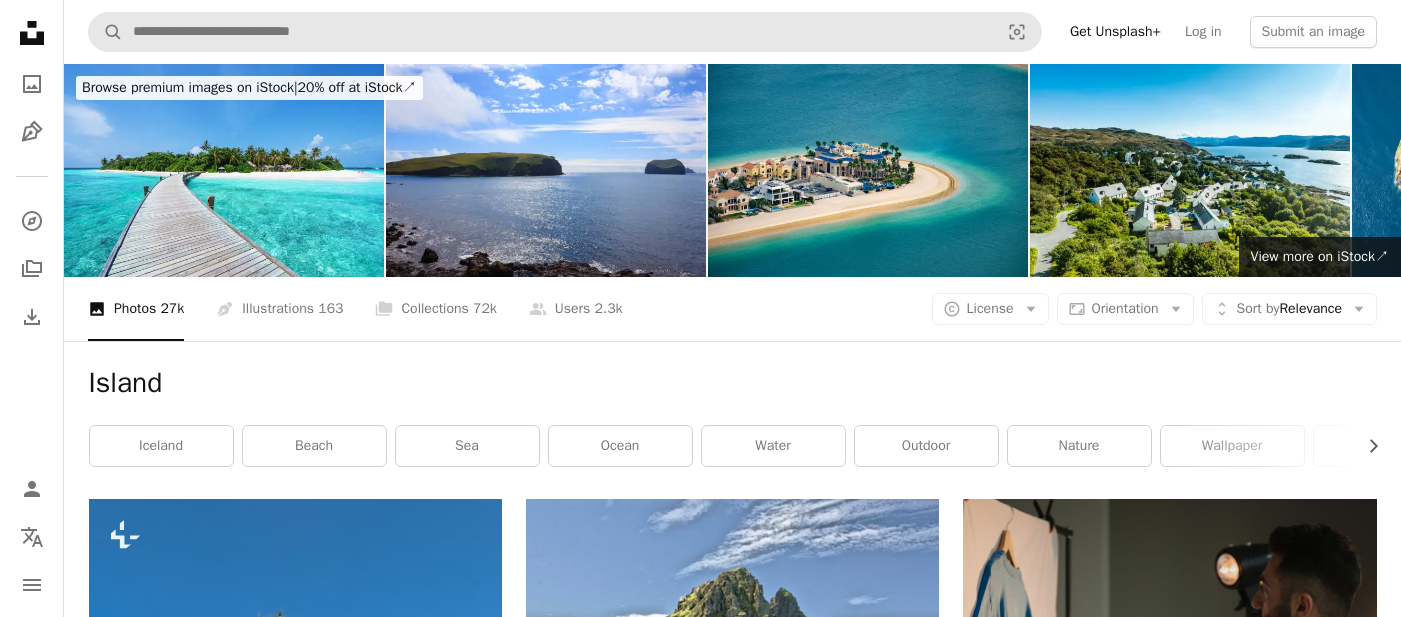 click 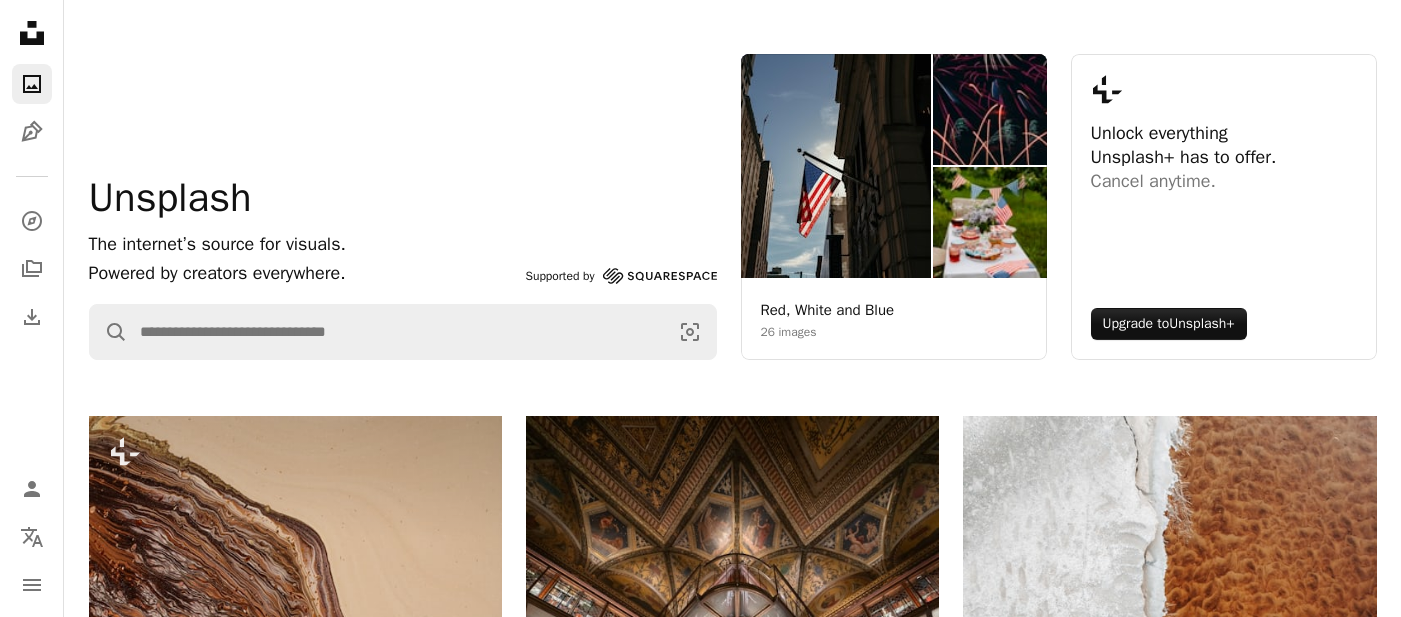 scroll, scrollTop: 0, scrollLeft: 0, axis: both 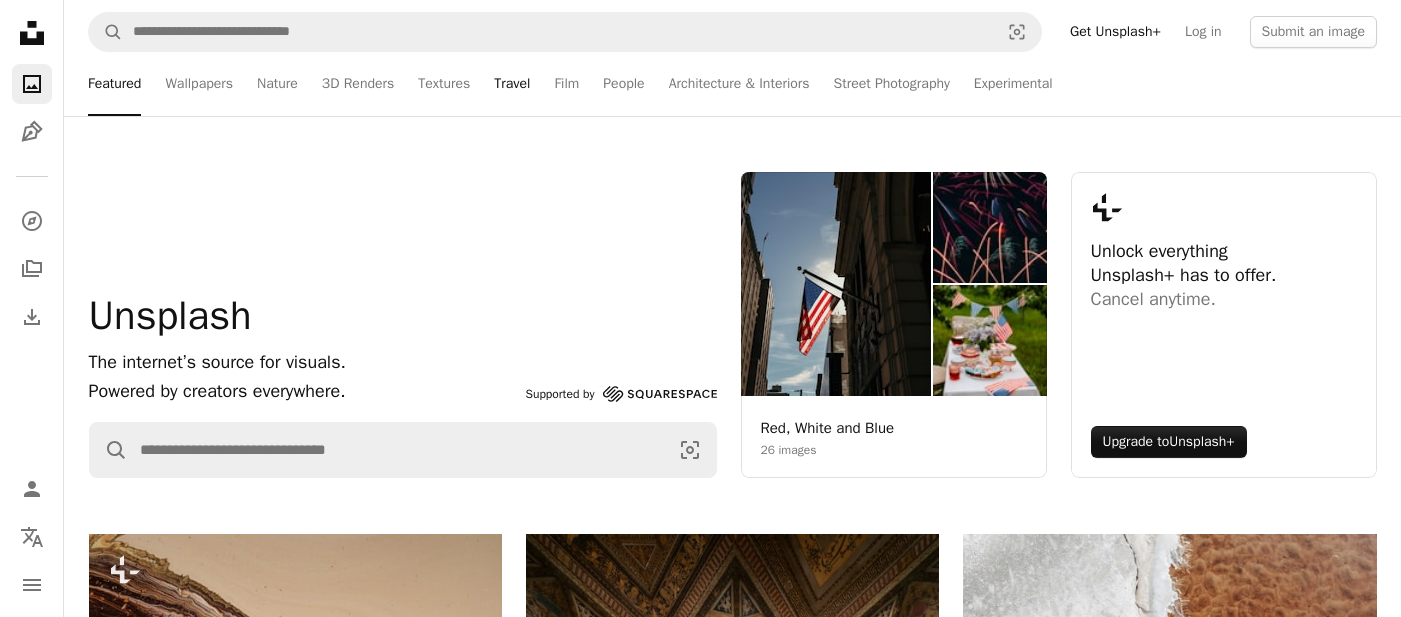 click on "Travel" at bounding box center [512, 84] 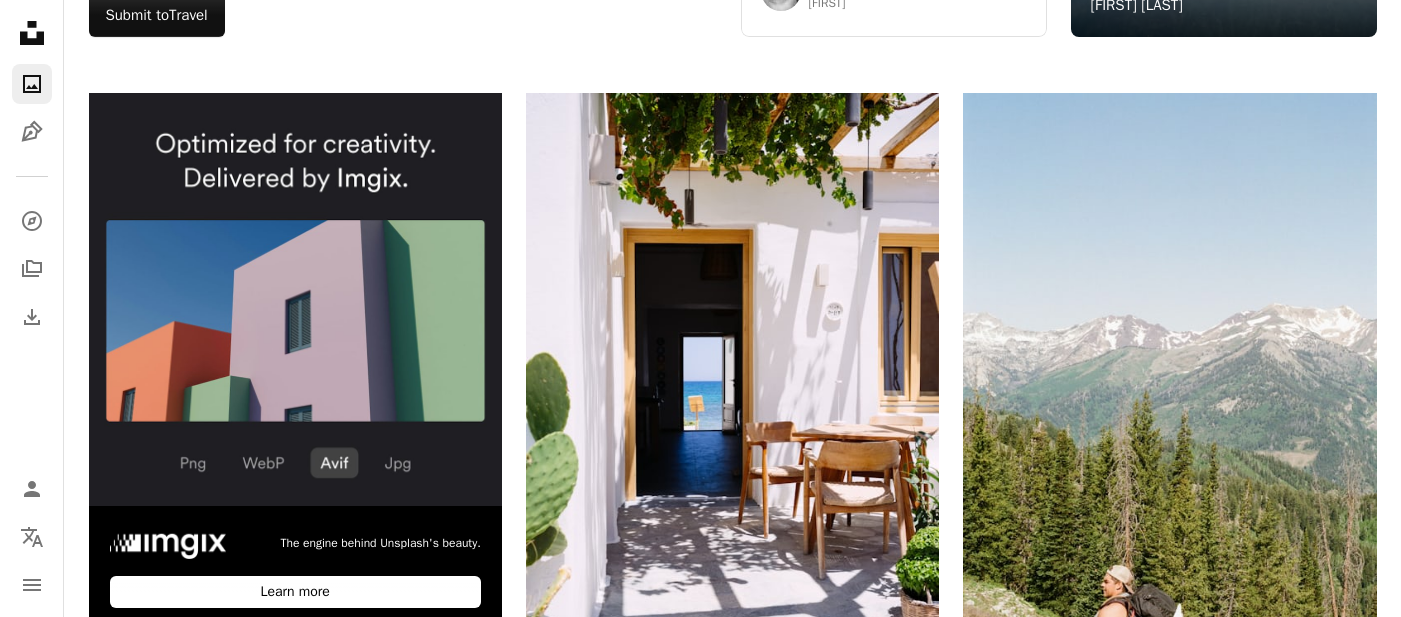 scroll, scrollTop: 0, scrollLeft: 0, axis: both 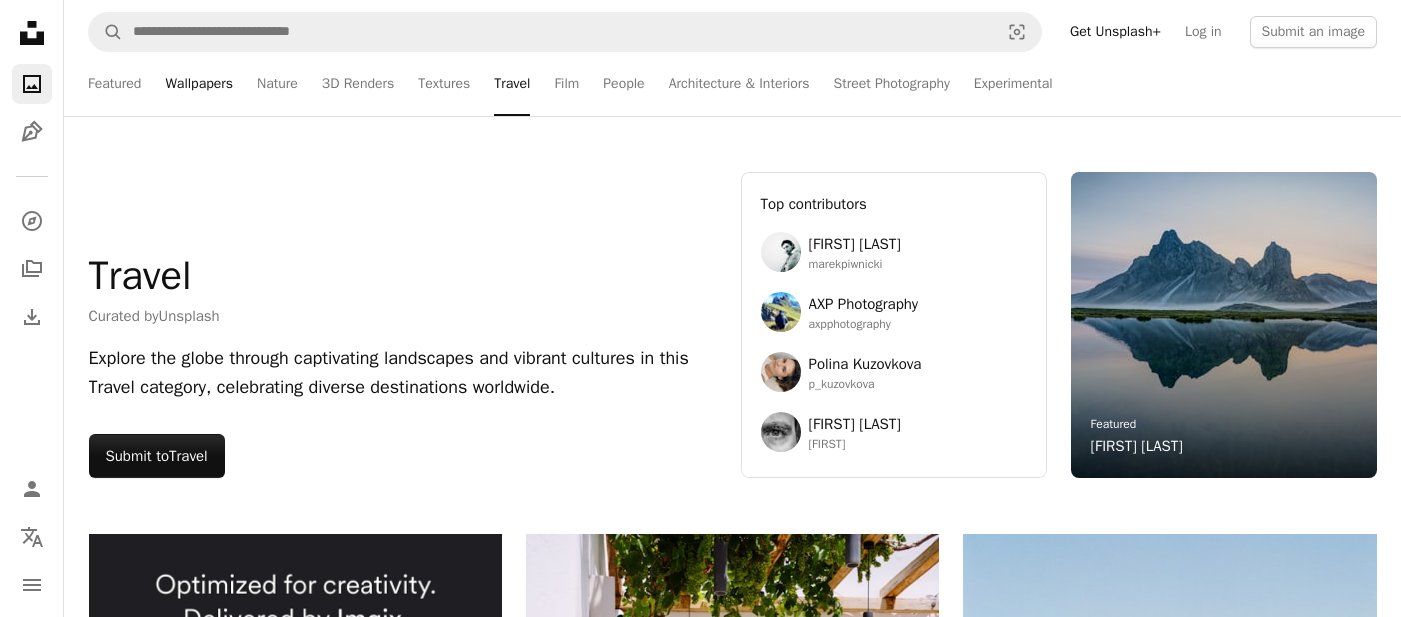 click on "Wallpapers" at bounding box center (199, 84) 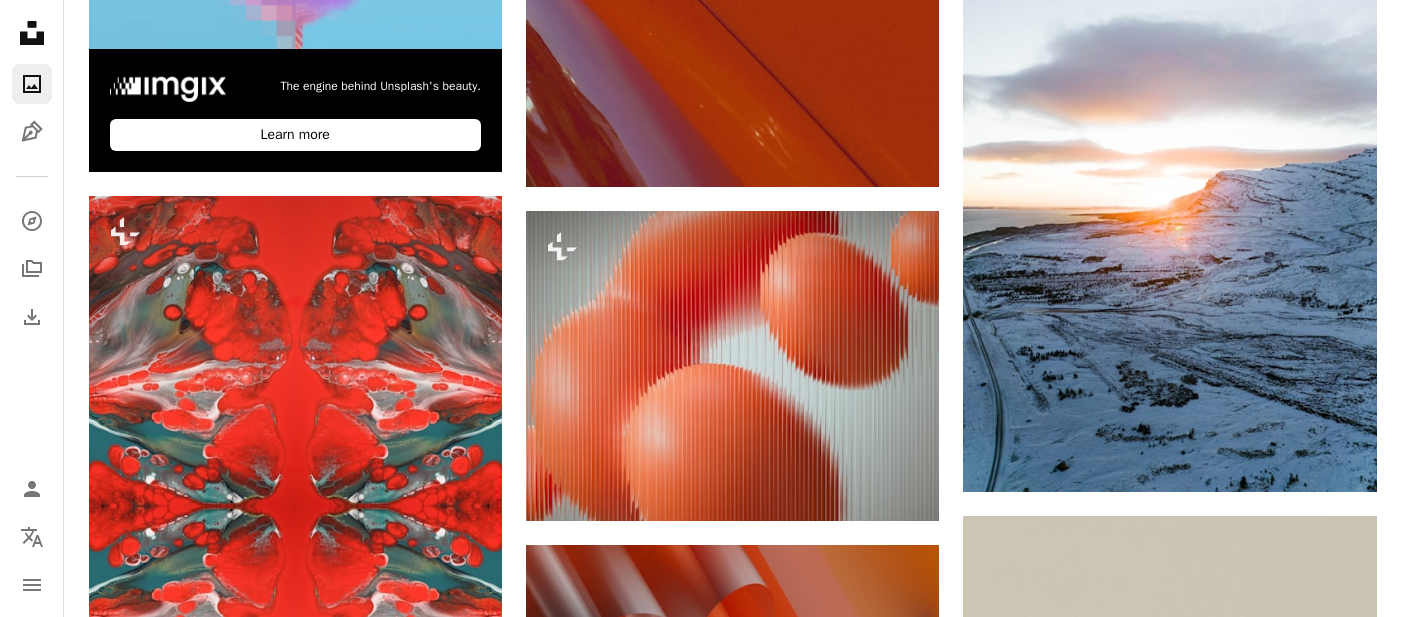 scroll, scrollTop: 0, scrollLeft: 0, axis: both 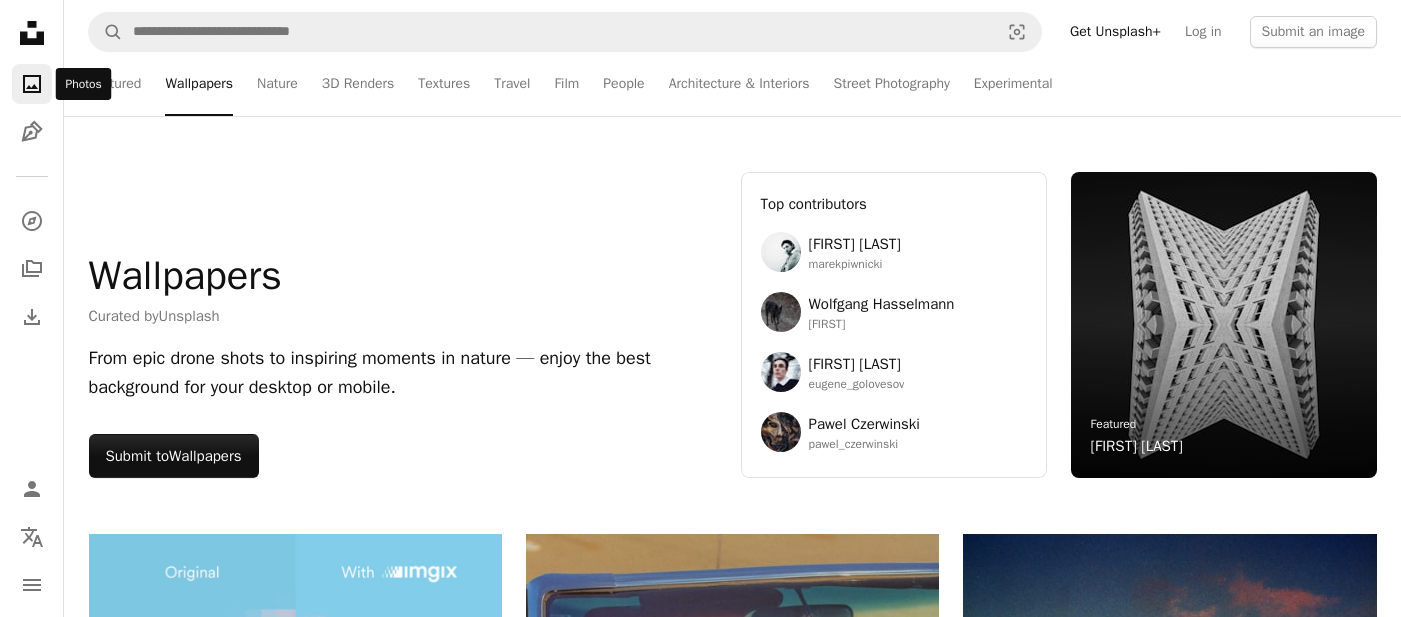 click 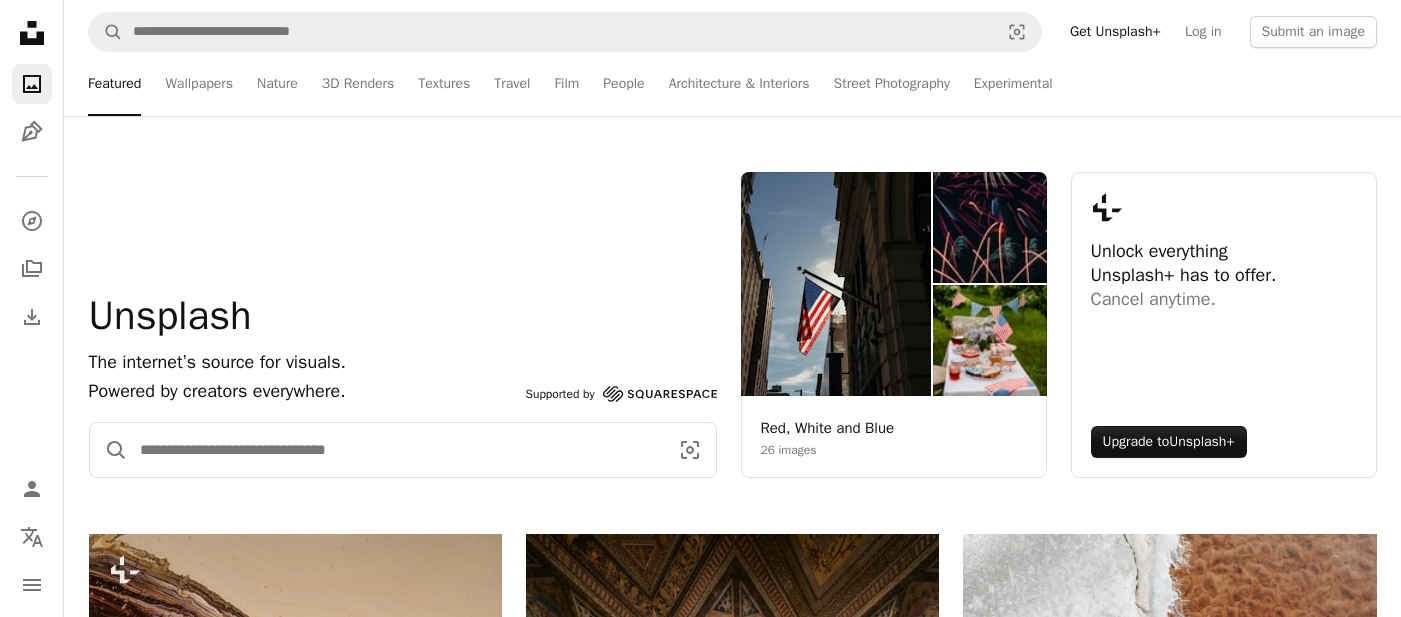 click at bounding box center (396, 450) 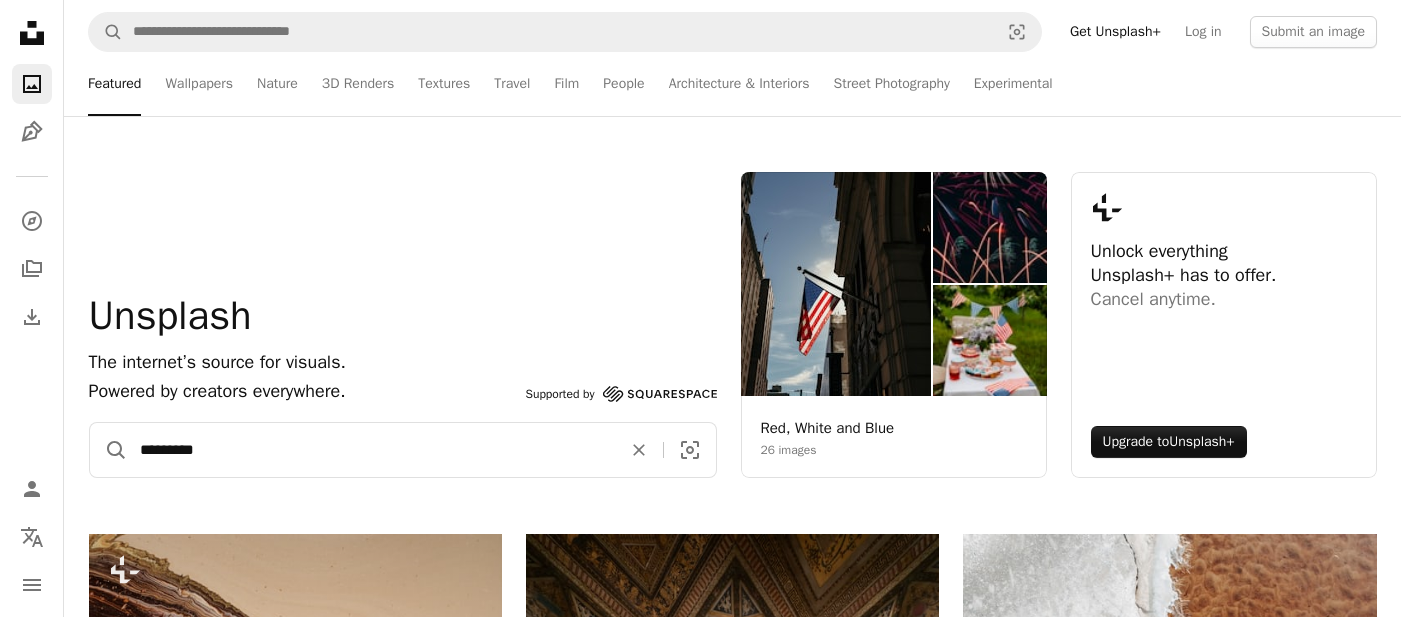 type on "*********" 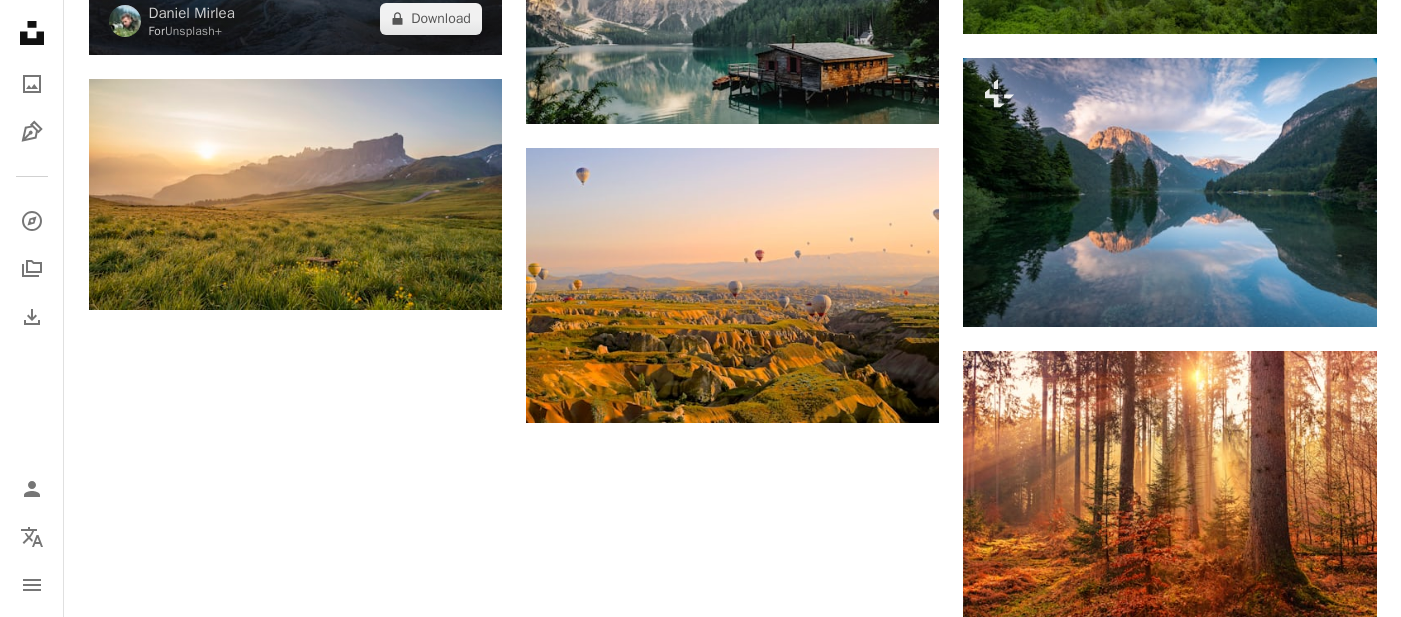 scroll, scrollTop: 2130, scrollLeft: 0, axis: vertical 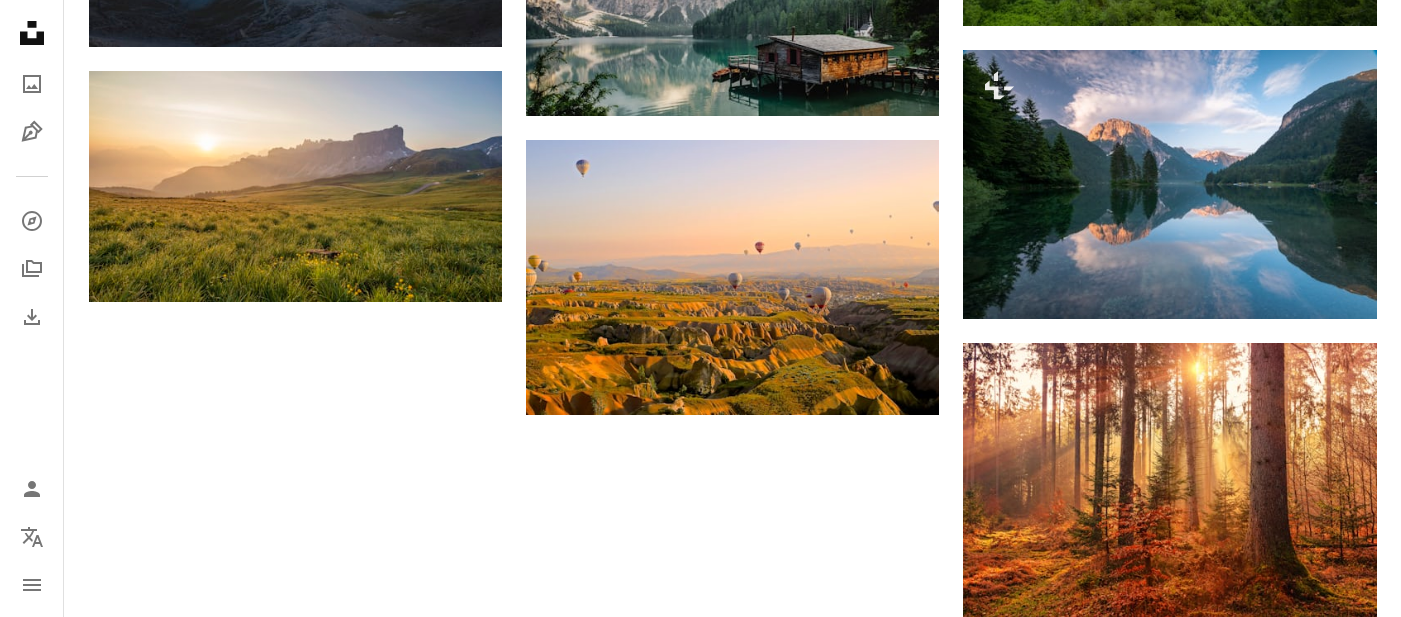 click on "Load more" at bounding box center (733, 1332) 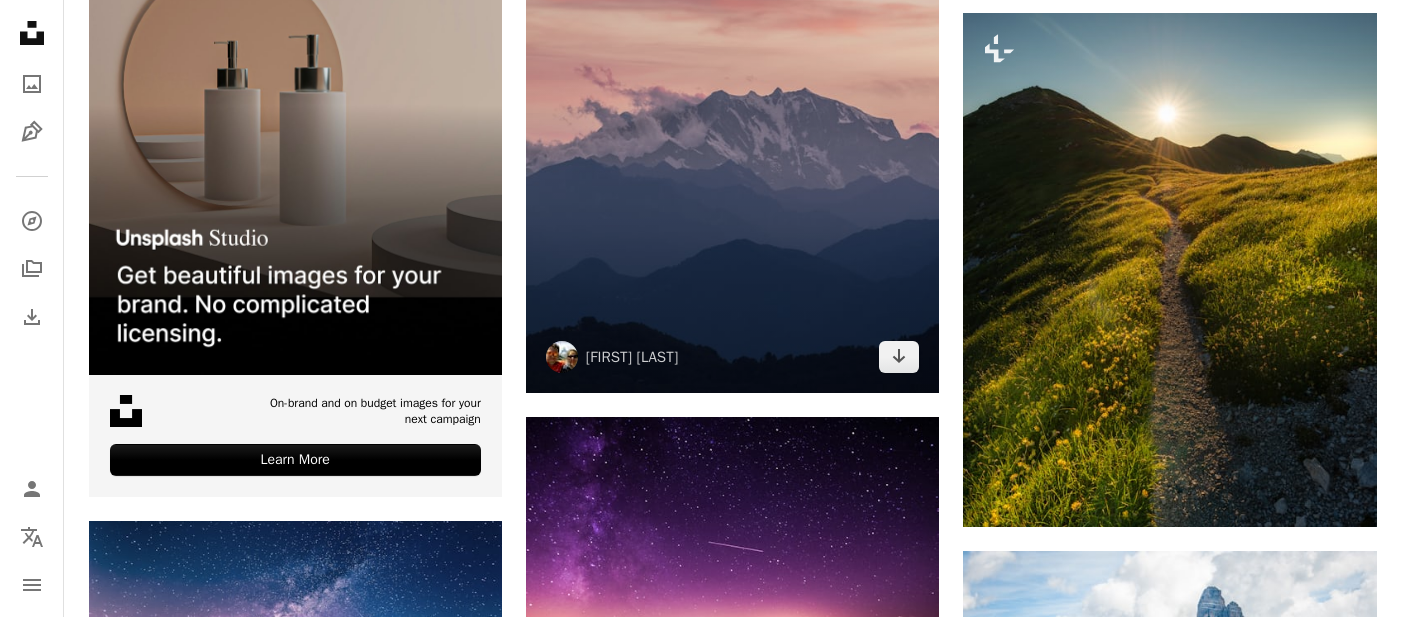 scroll, scrollTop: 3395, scrollLeft: 0, axis: vertical 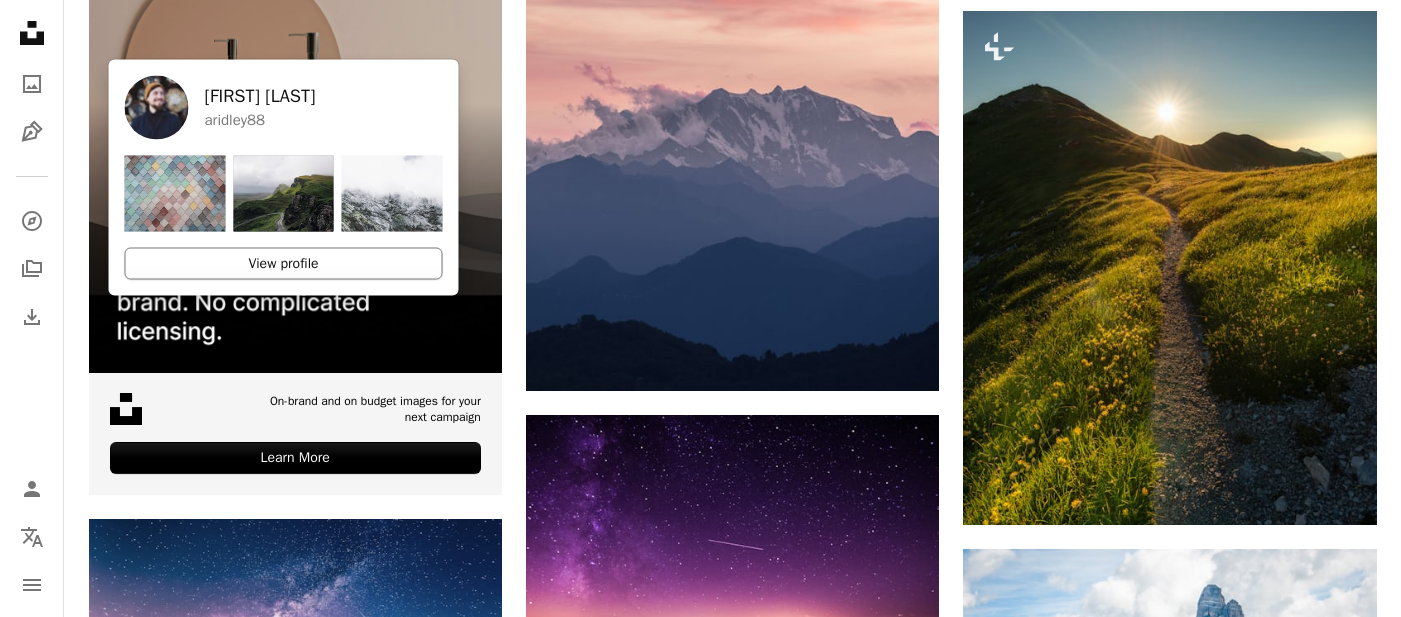 click on "View profile" at bounding box center [284, 263] 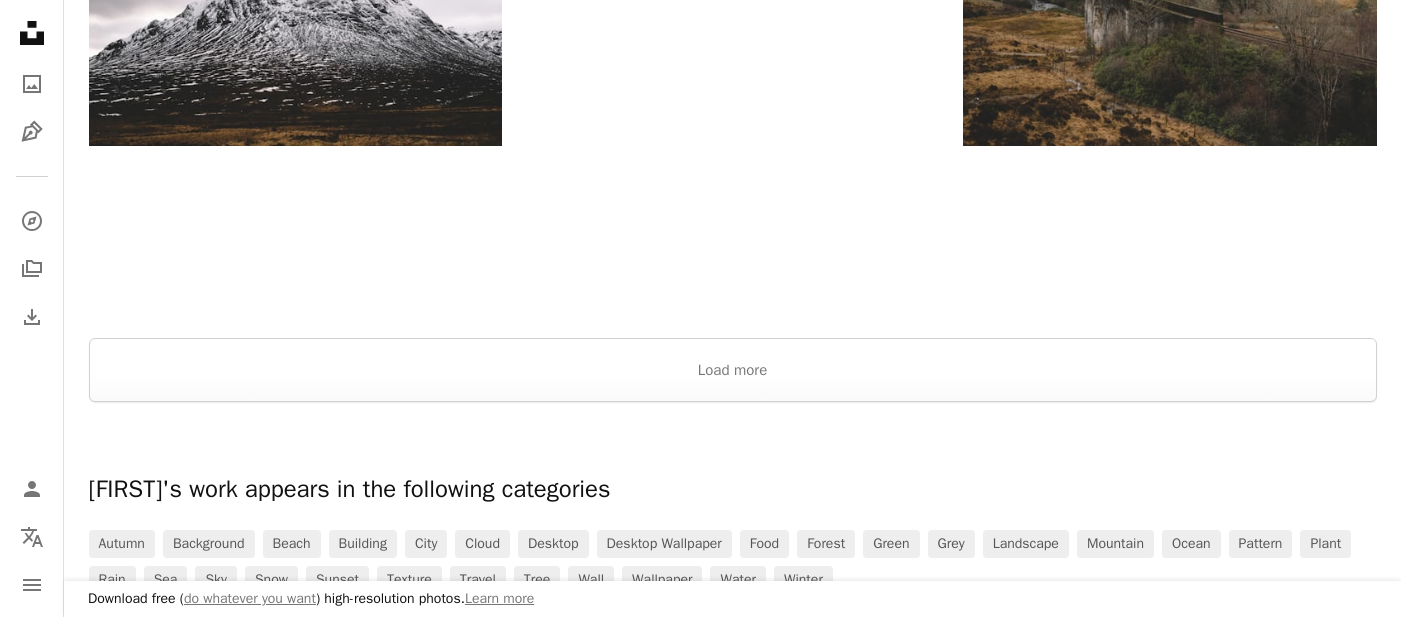 scroll, scrollTop: 2826, scrollLeft: 0, axis: vertical 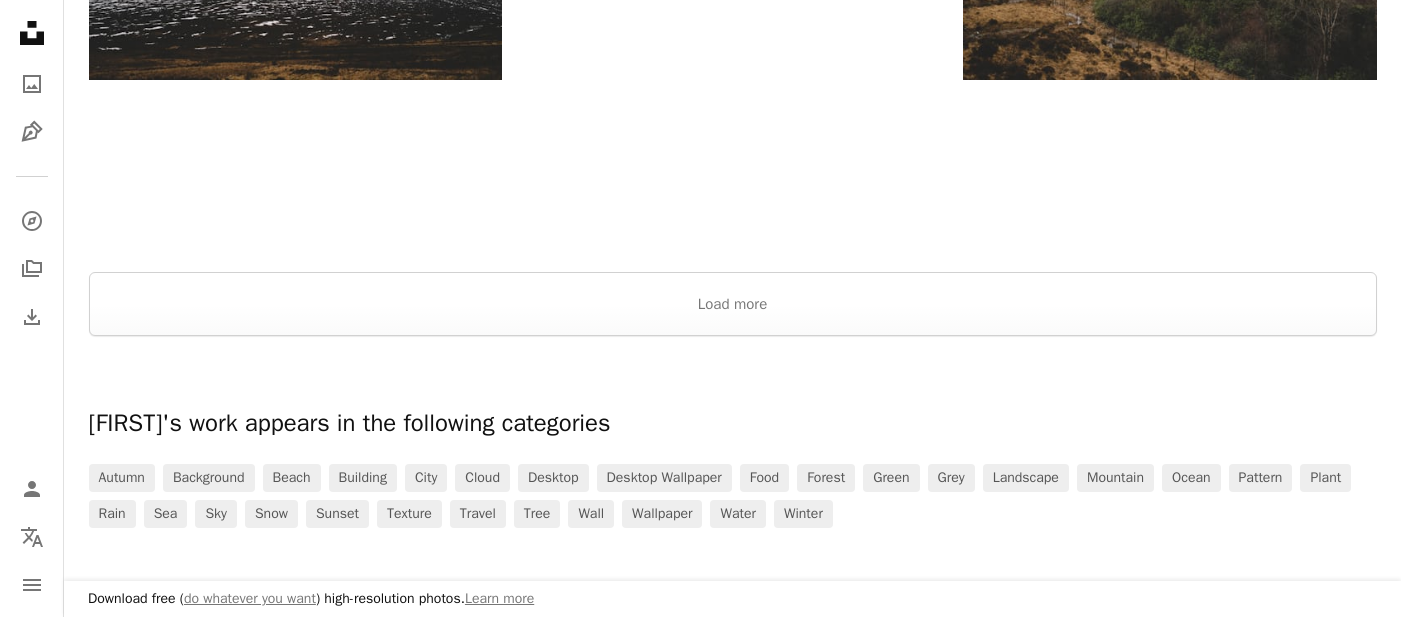 click on "[FIRST] [LAST]" at bounding box center [732, -702] 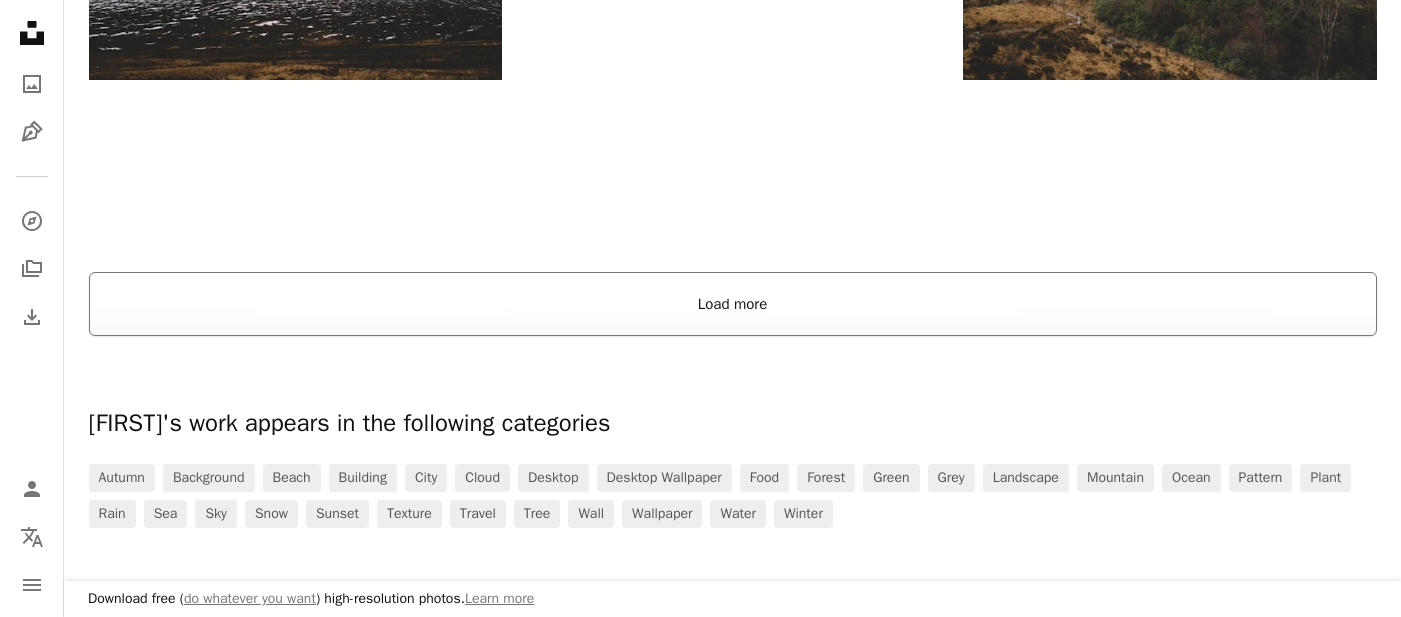click on "Load more" at bounding box center (733, 304) 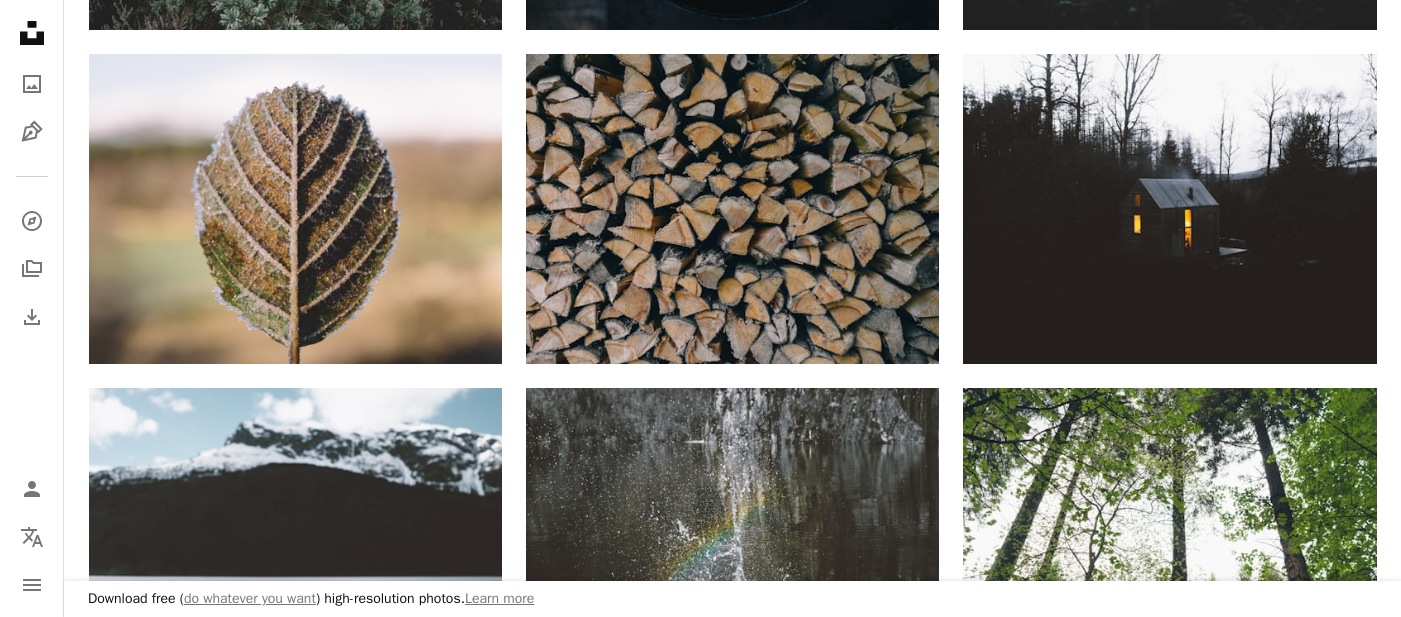 scroll, scrollTop: 4545, scrollLeft: 0, axis: vertical 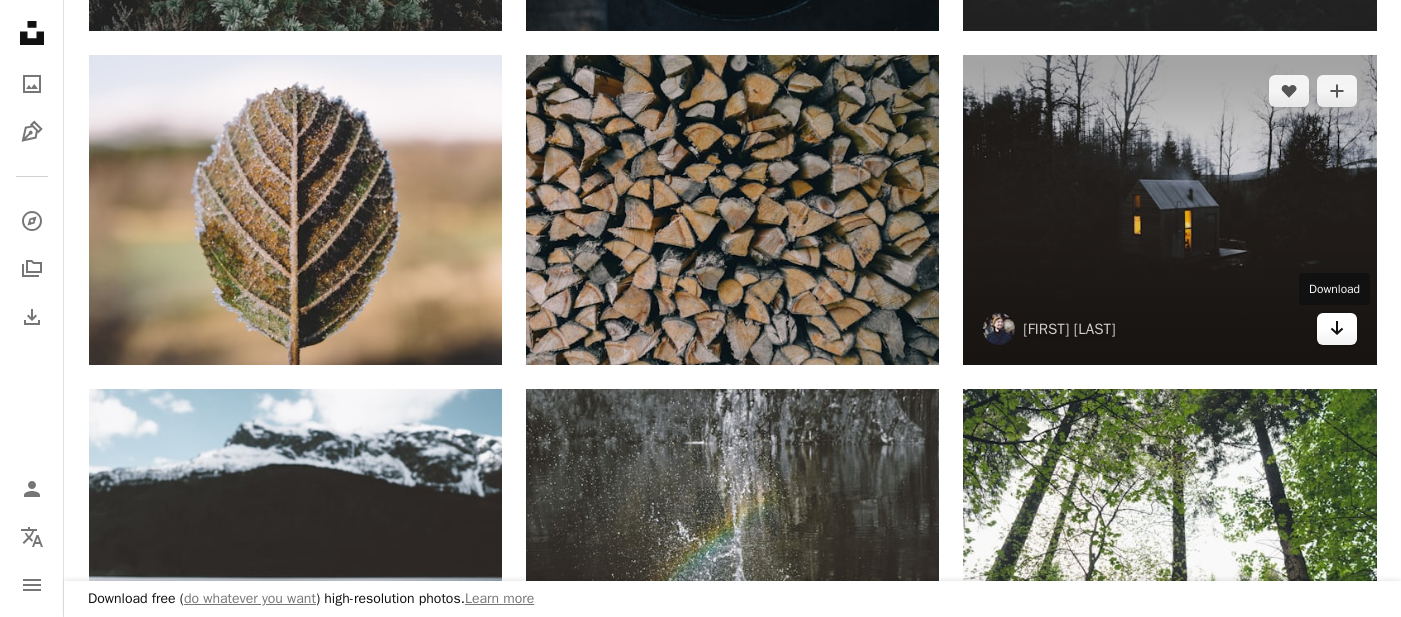 click on "Arrow pointing down" 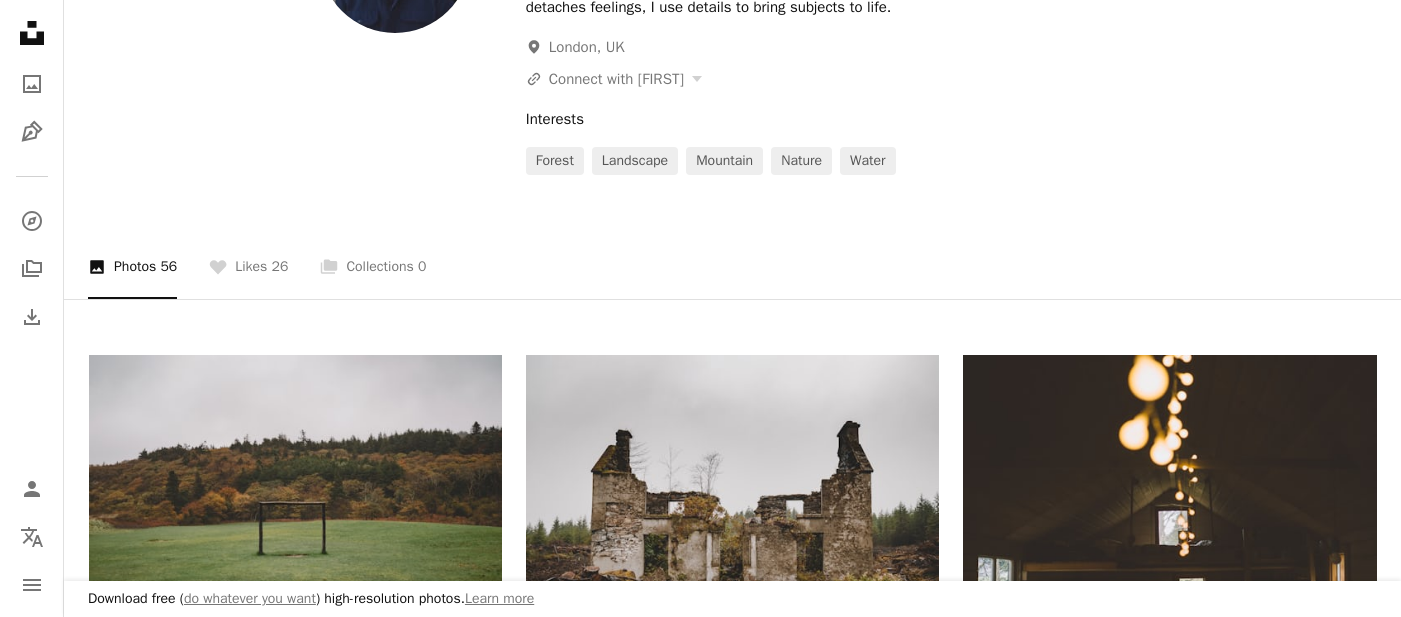 scroll, scrollTop: 0, scrollLeft: 0, axis: both 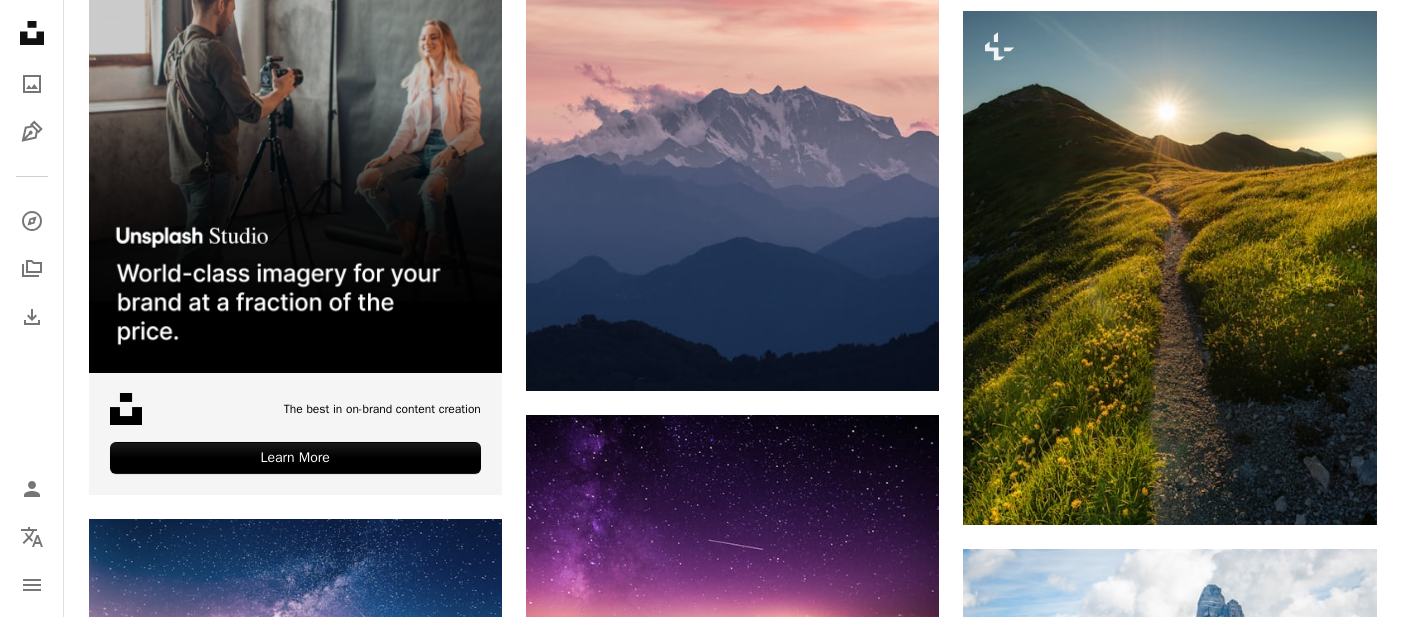 click on "Unsplash logo Unsplash Home" 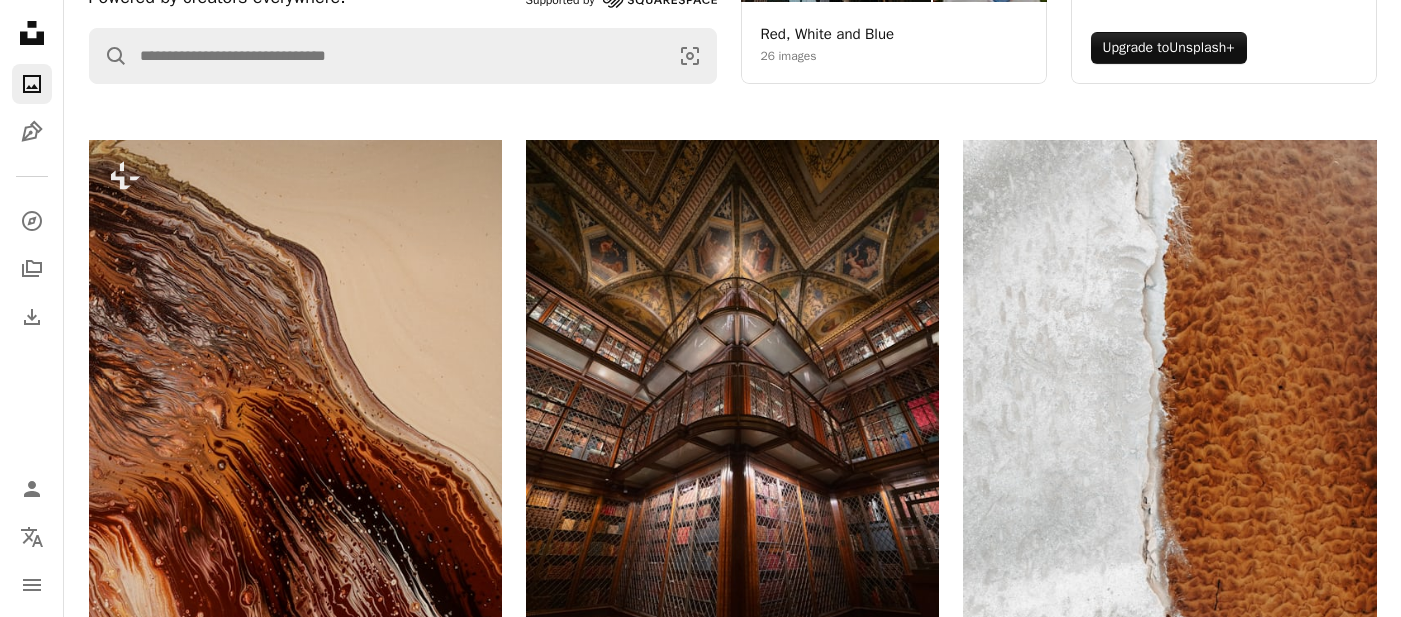 scroll, scrollTop: 0, scrollLeft: 0, axis: both 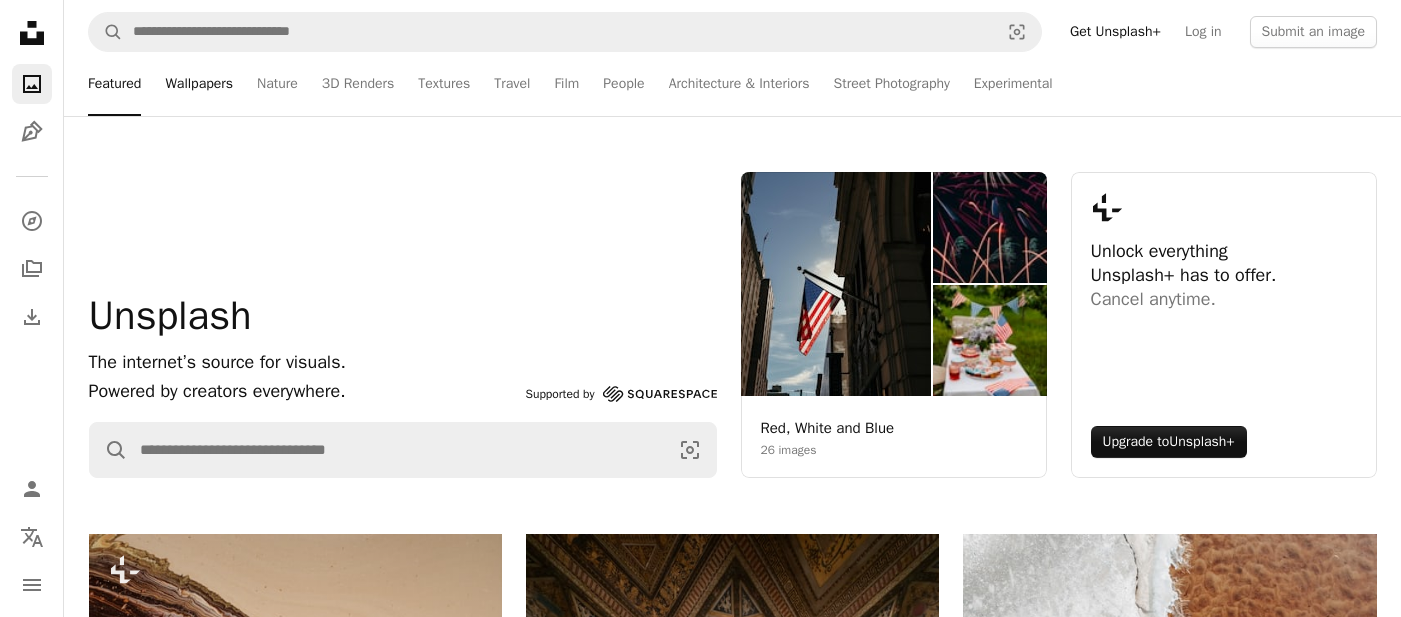 click on "Wallpapers" at bounding box center [199, 84] 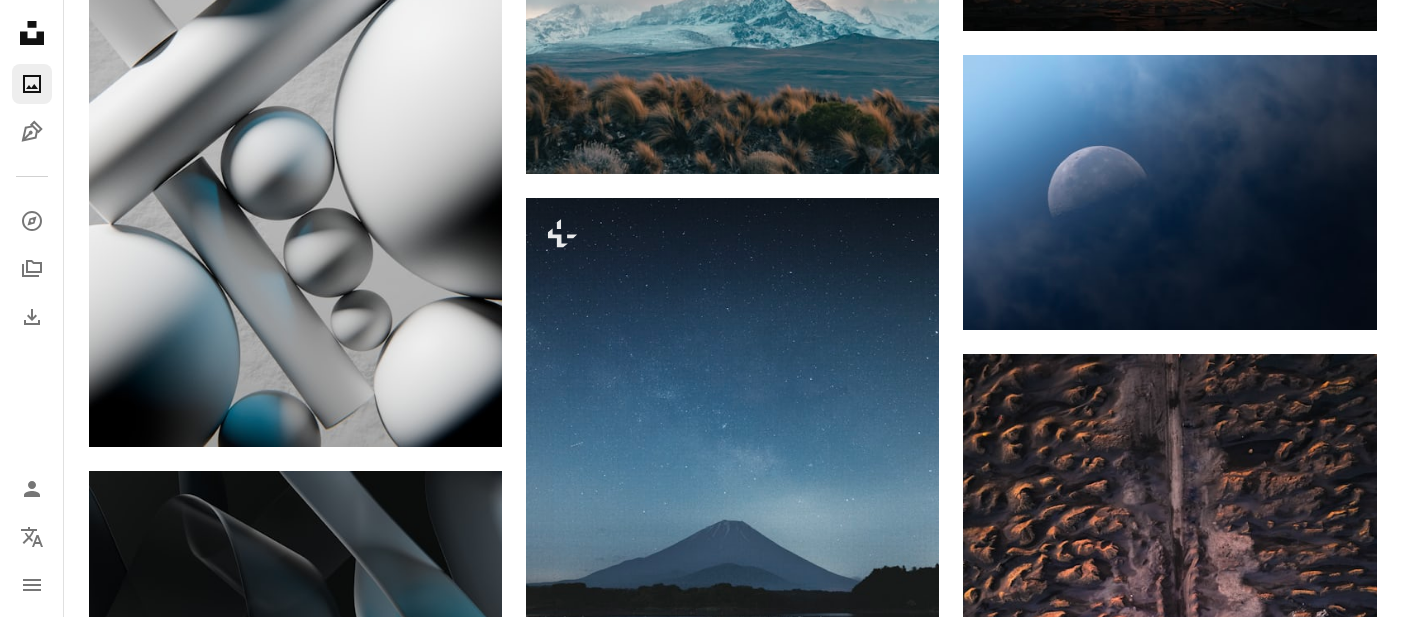 scroll, scrollTop: 5209, scrollLeft: 0, axis: vertical 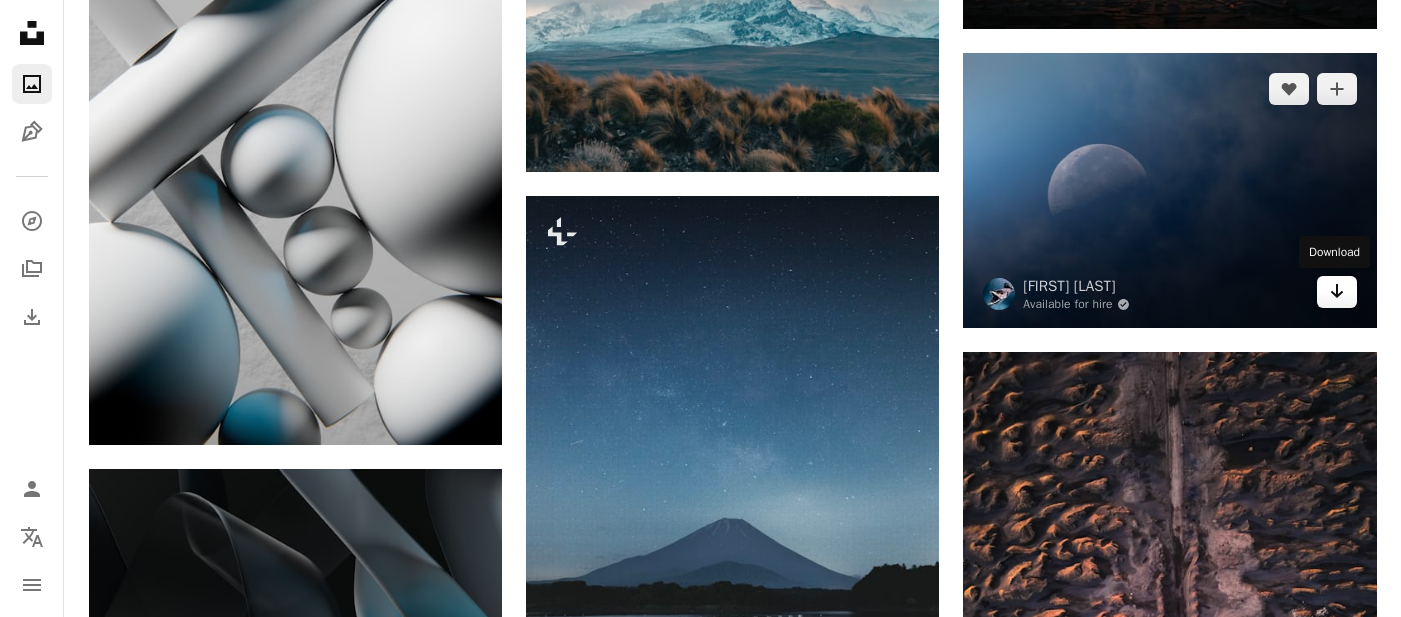 click on "Arrow pointing down" 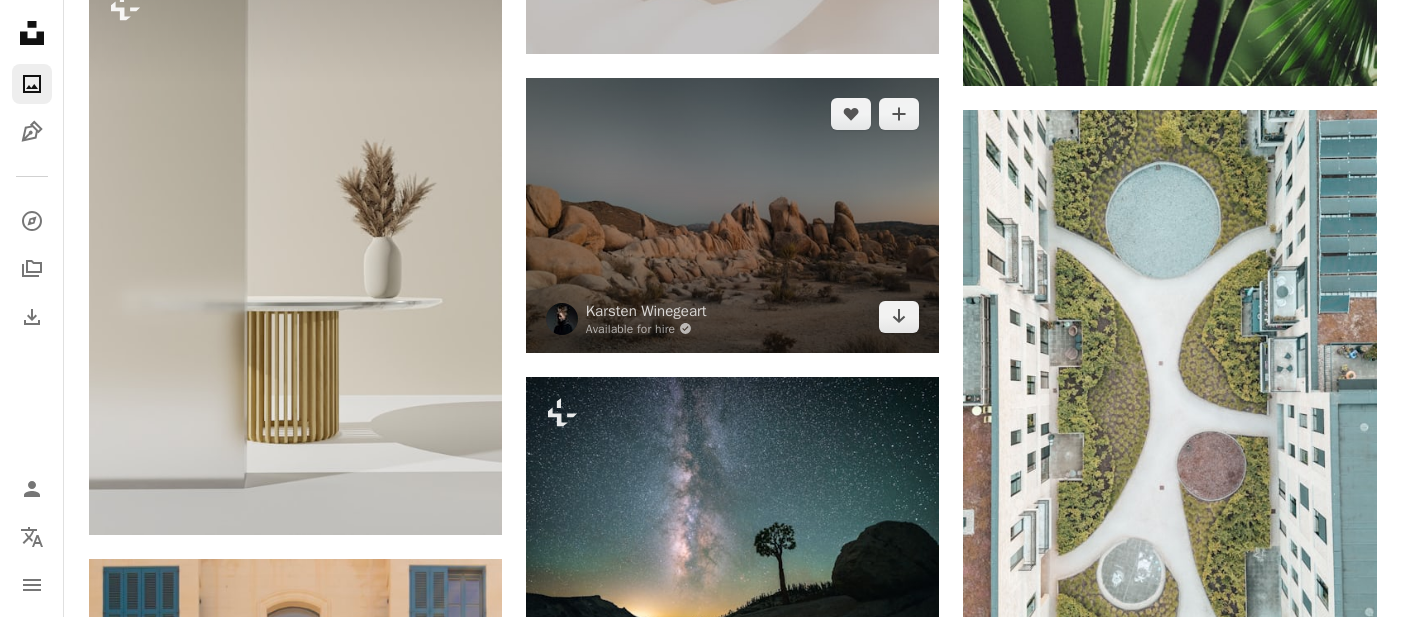 scroll, scrollTop: 16460, scrollLeft: 0, axis: vertical 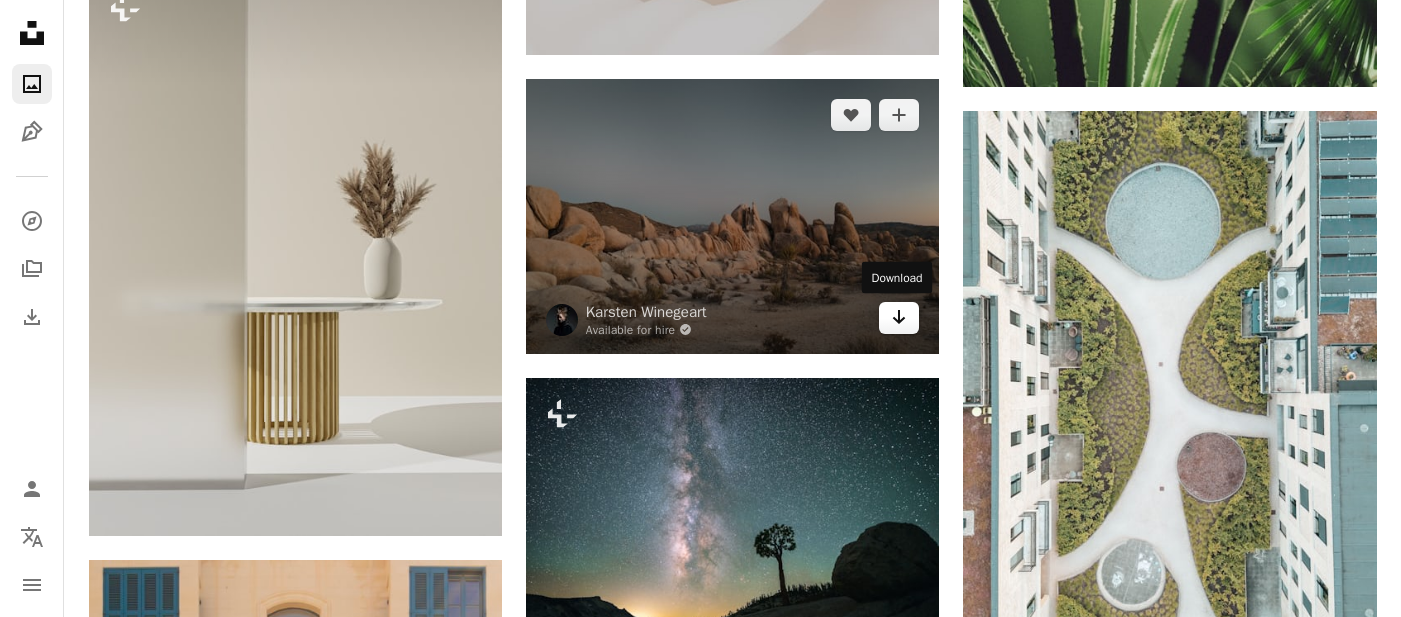 click on "Arrow pointing down" at bounding box center (899, 318) 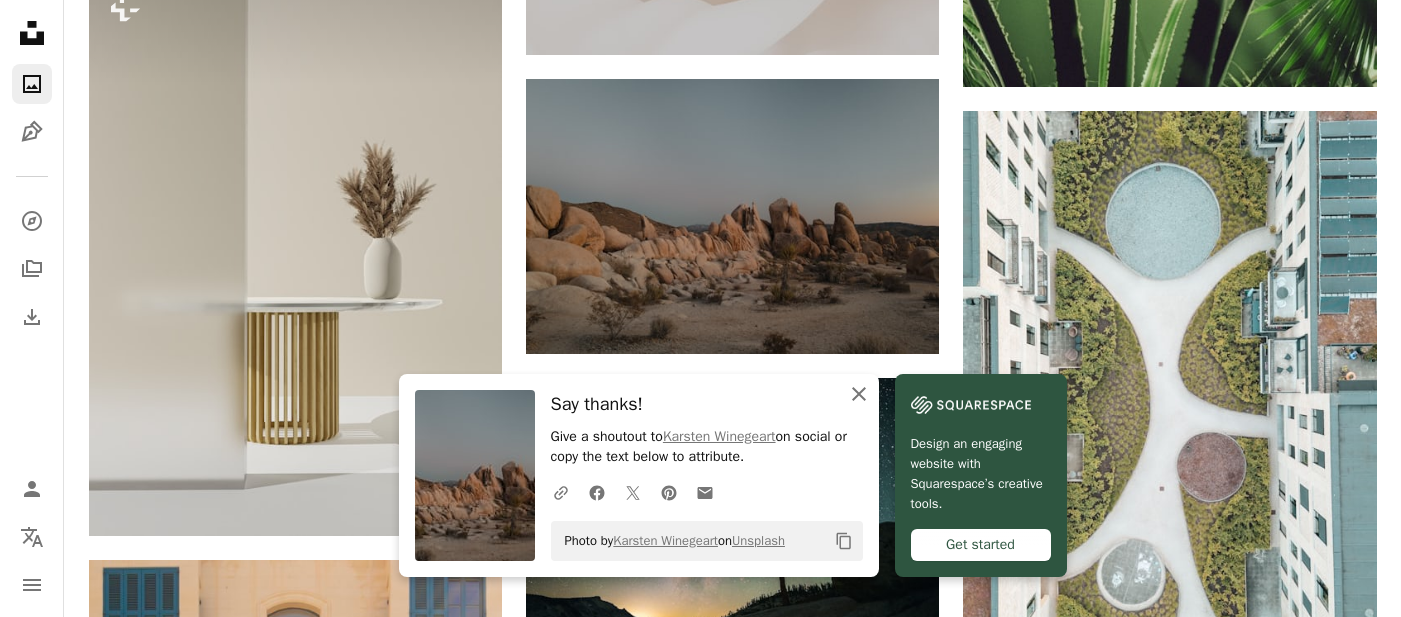 click on "An X shape" 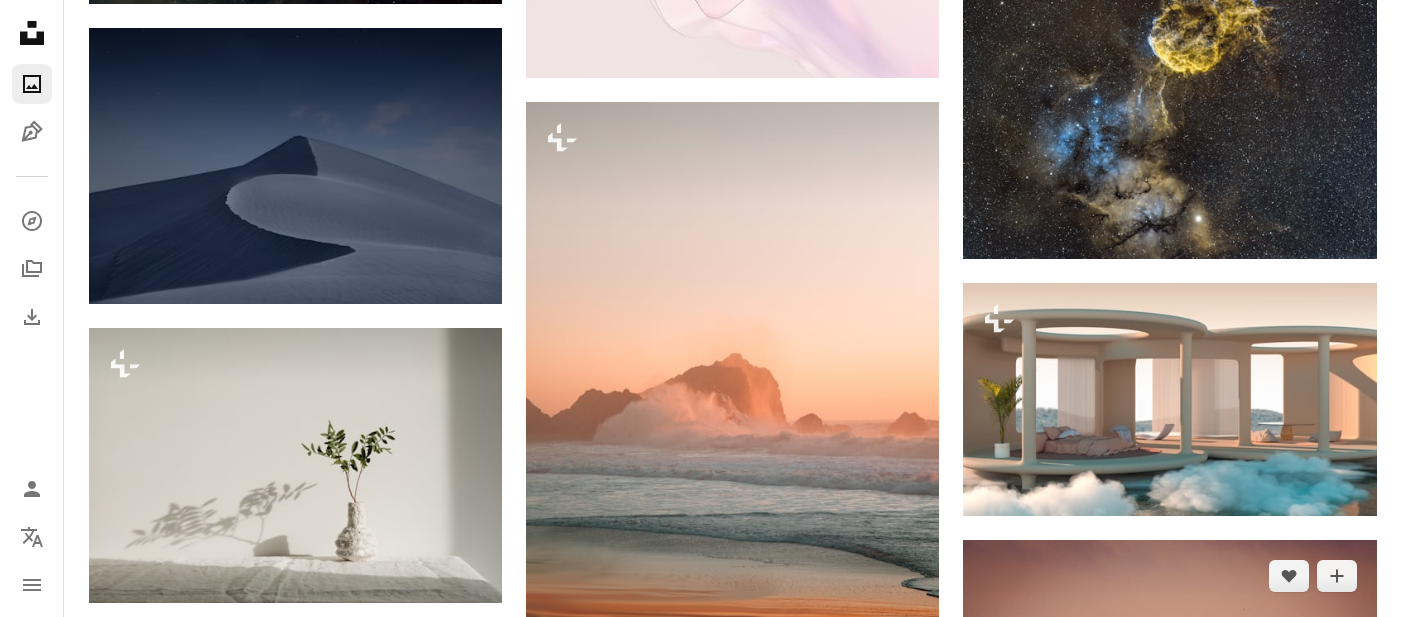 scroll, scrollTop: 17781, scrollLeft: 0, axis: vertical 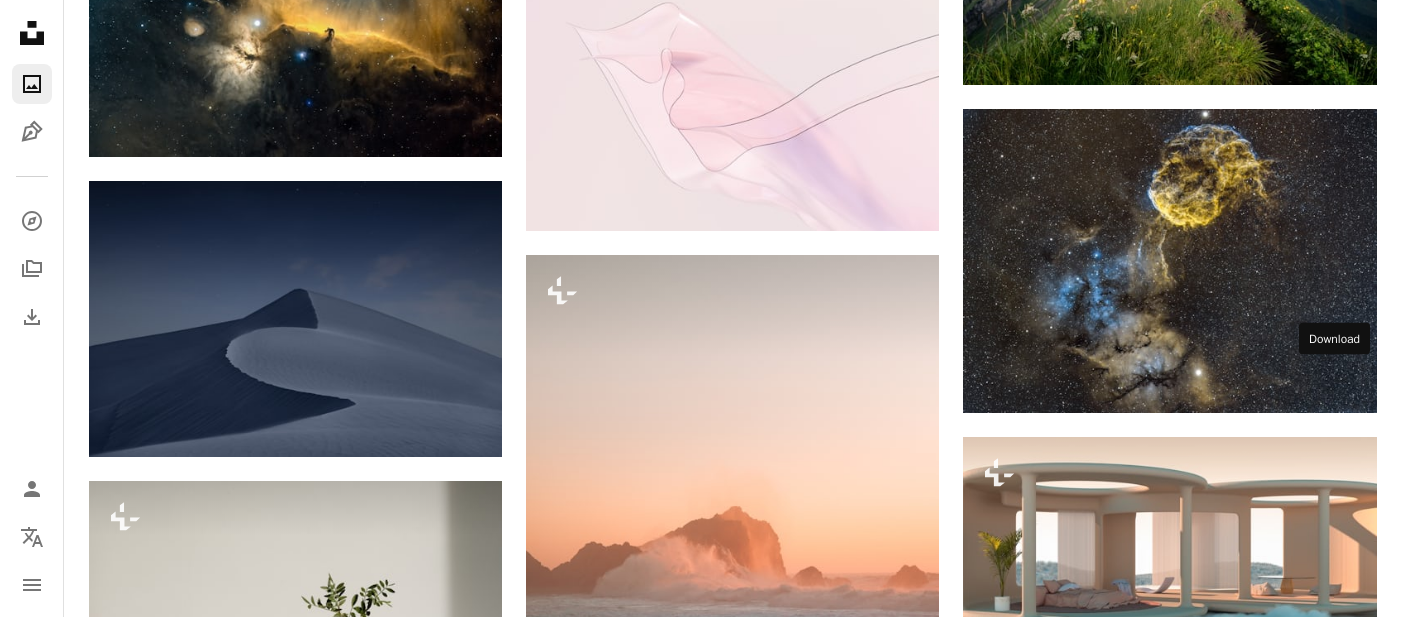 click on "Arrow pointing down" at bounding box center [1337, 941] 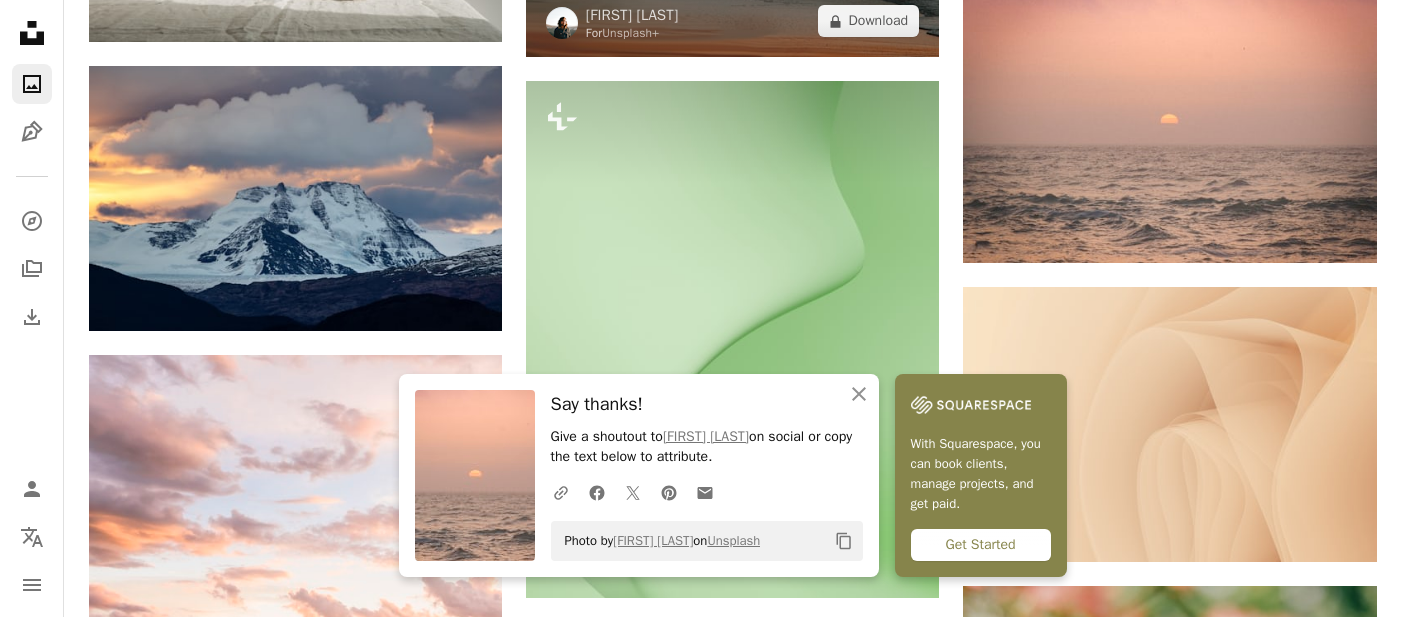 scroll, scrollTop: 18496, scrollLeft: 0, axis: vertical 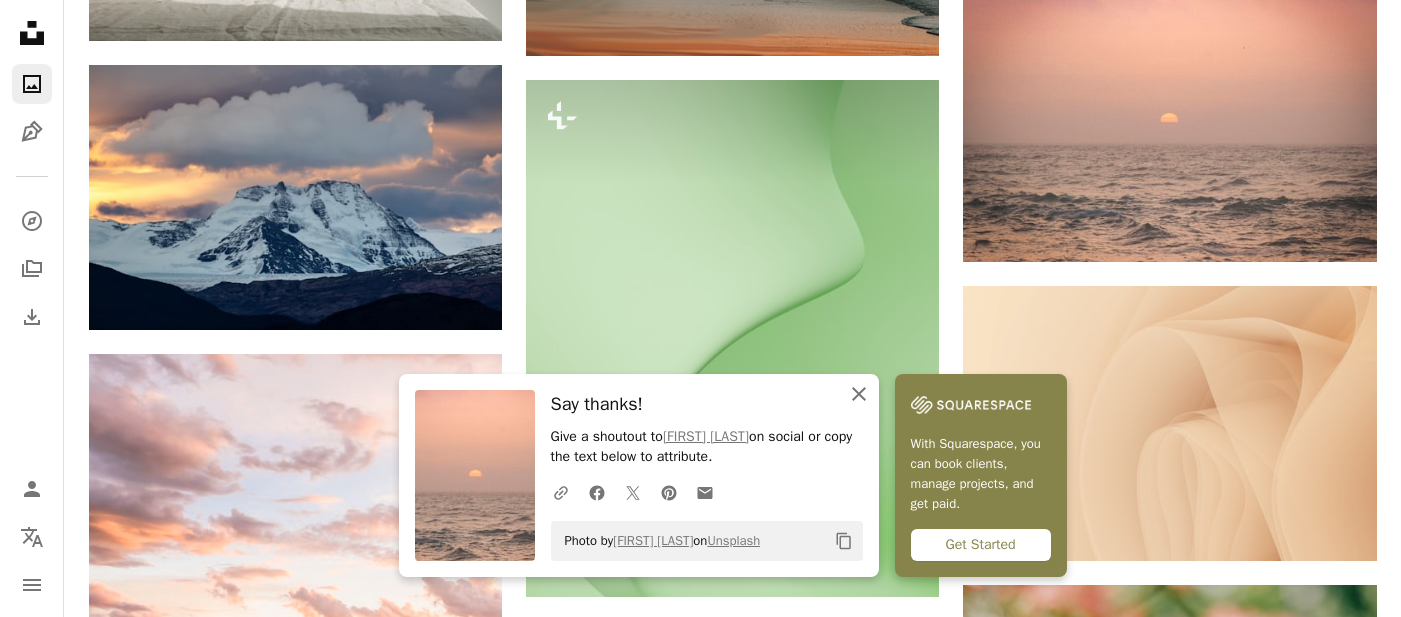 click on "An X shape" 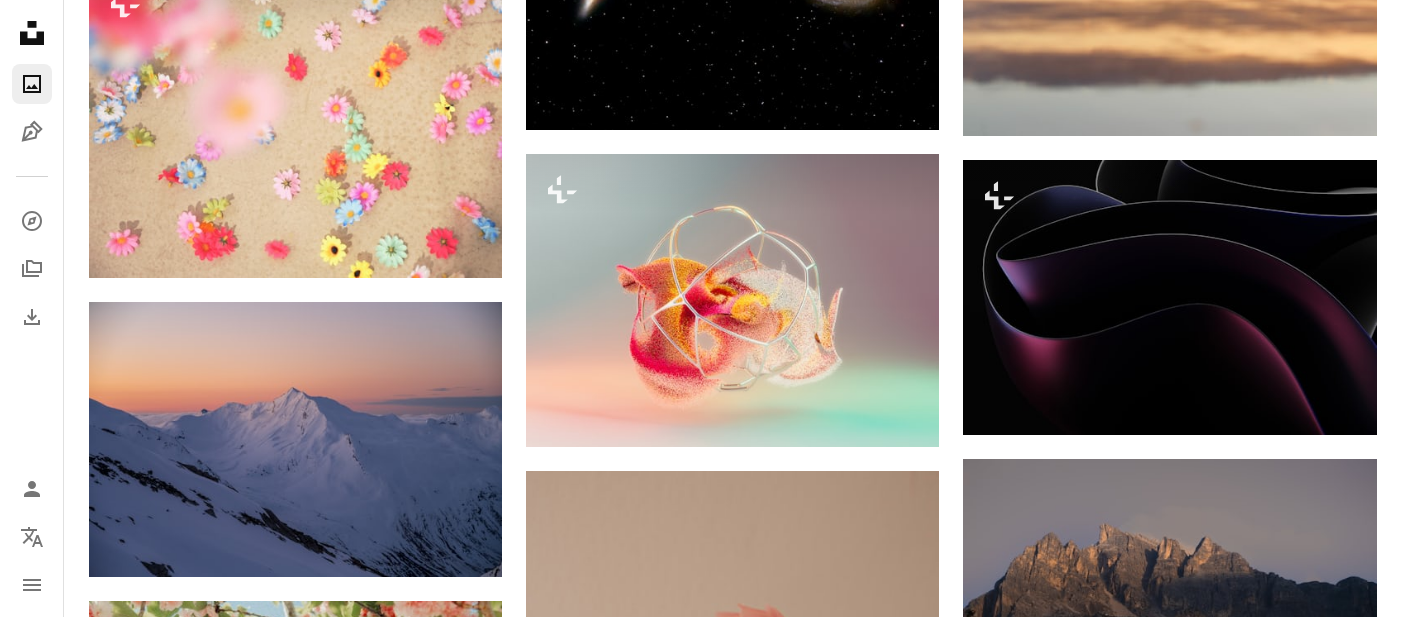 scroll, scrollTop: 24773, scrollLeft: 0, axis: vertical 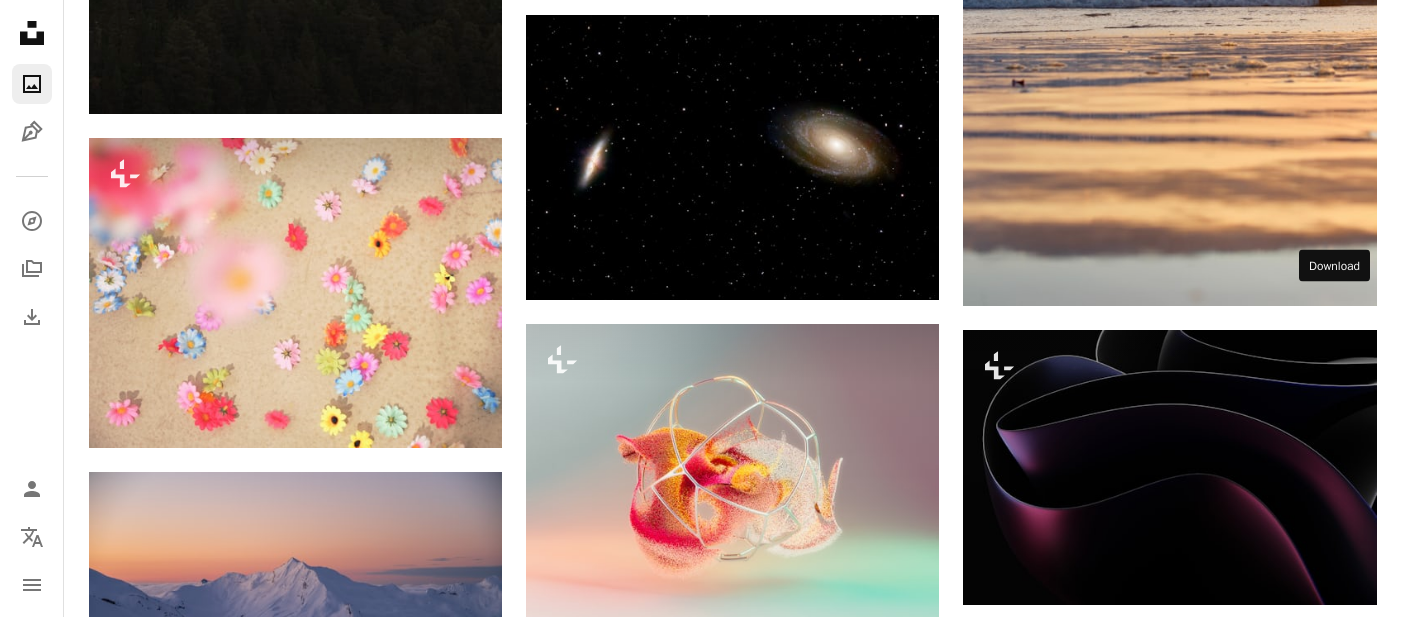 click on "Arrow pointing down" 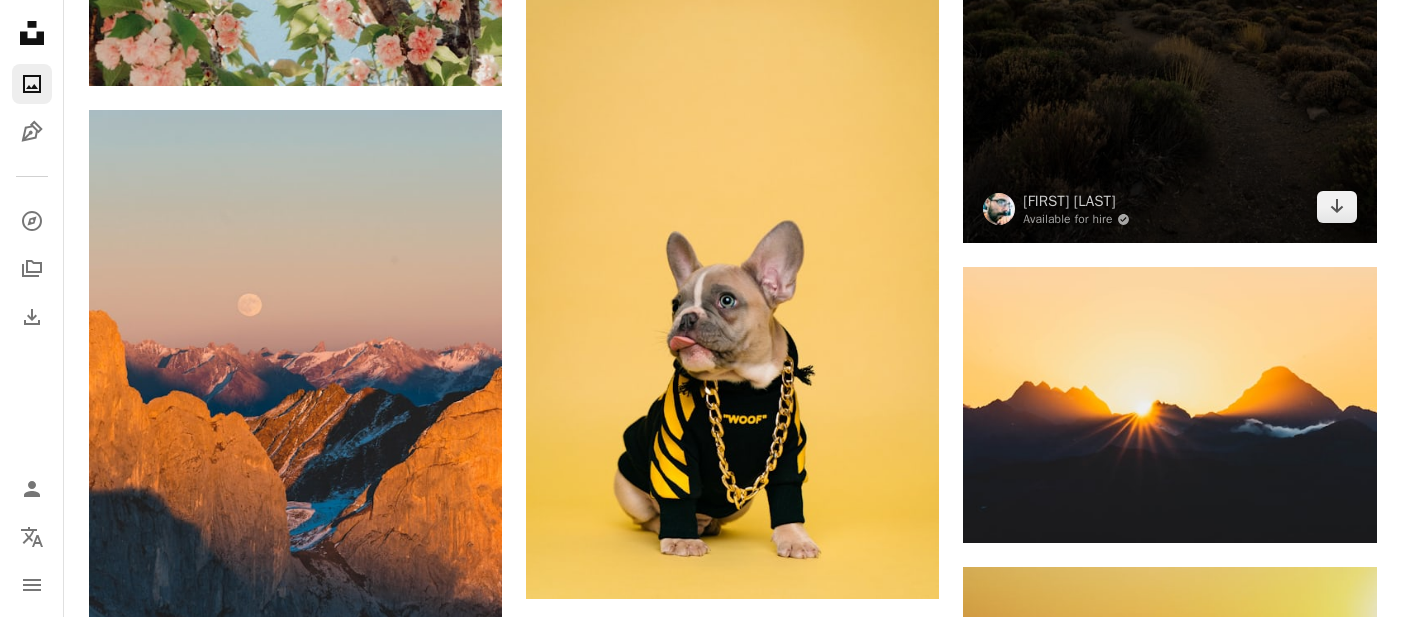 scroll, scrollTop: 26085, scrollLeft: 0, axis: vertical 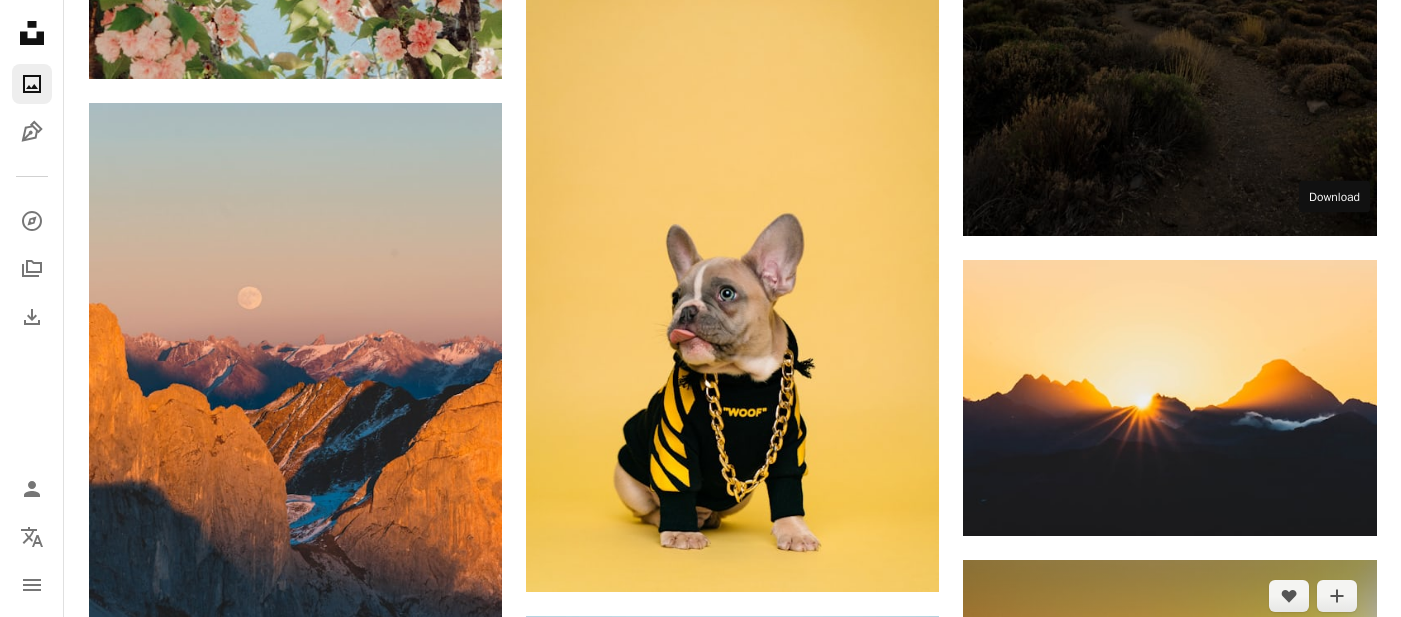 click 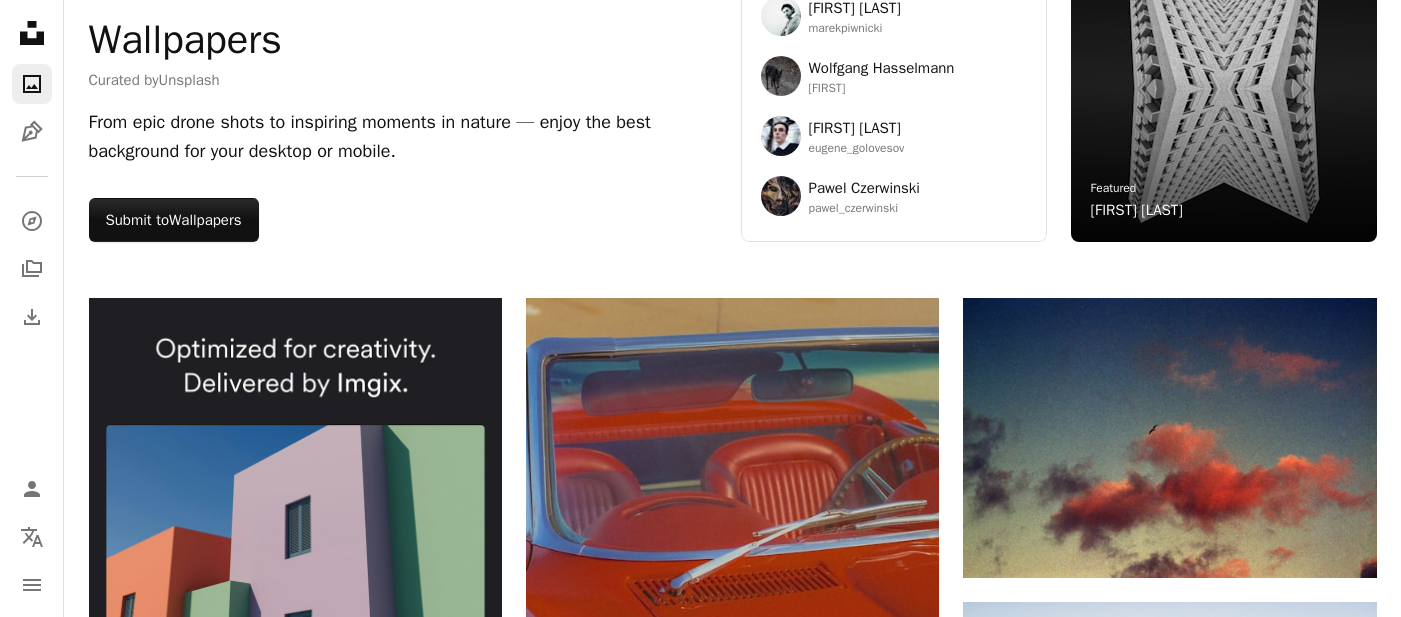 scroll, scrollTop: 0, scrollLeft: 0, axis: both 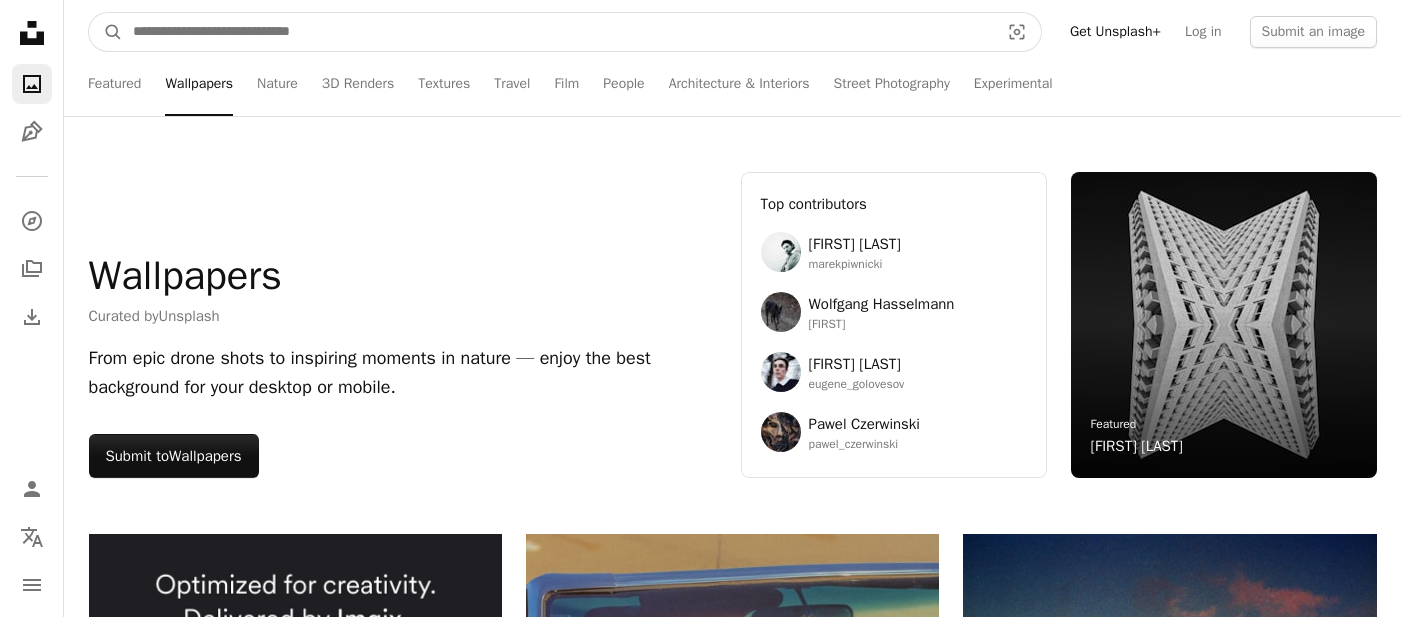click at bounding box center (558, 32) 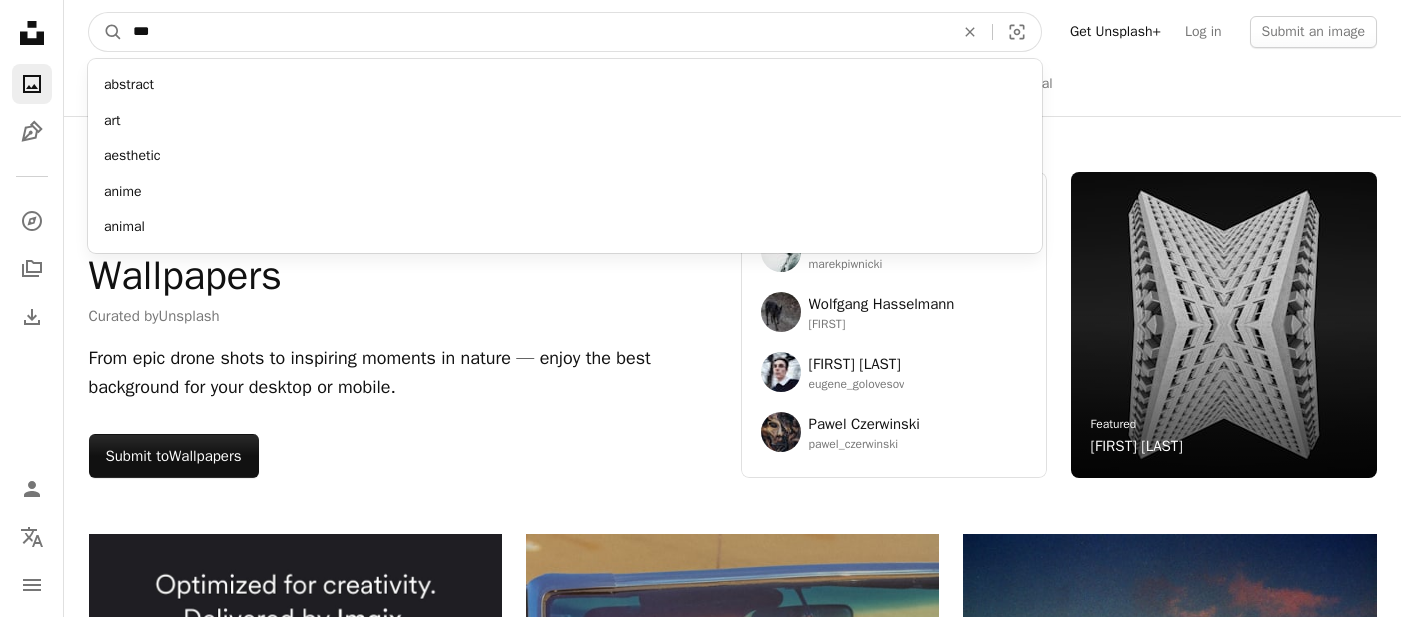 type on "***" 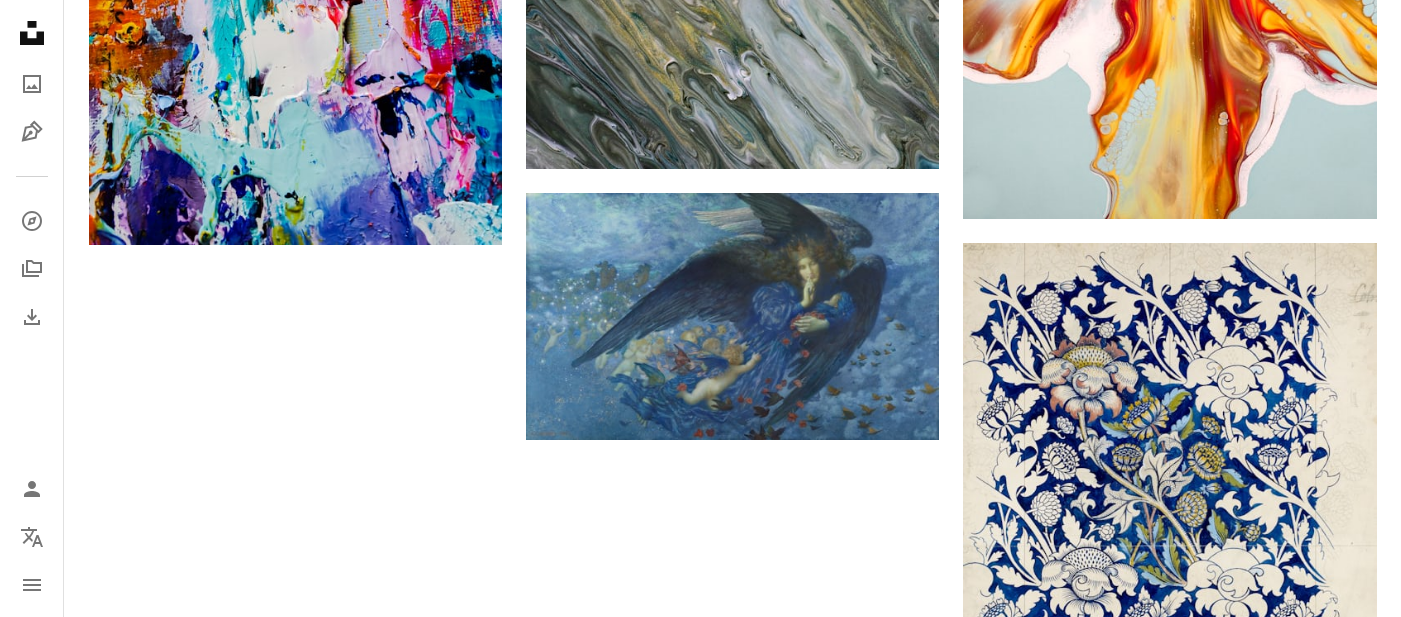 scroll, scrollTop: 3553, scrollLeft: 0, axis: vertical 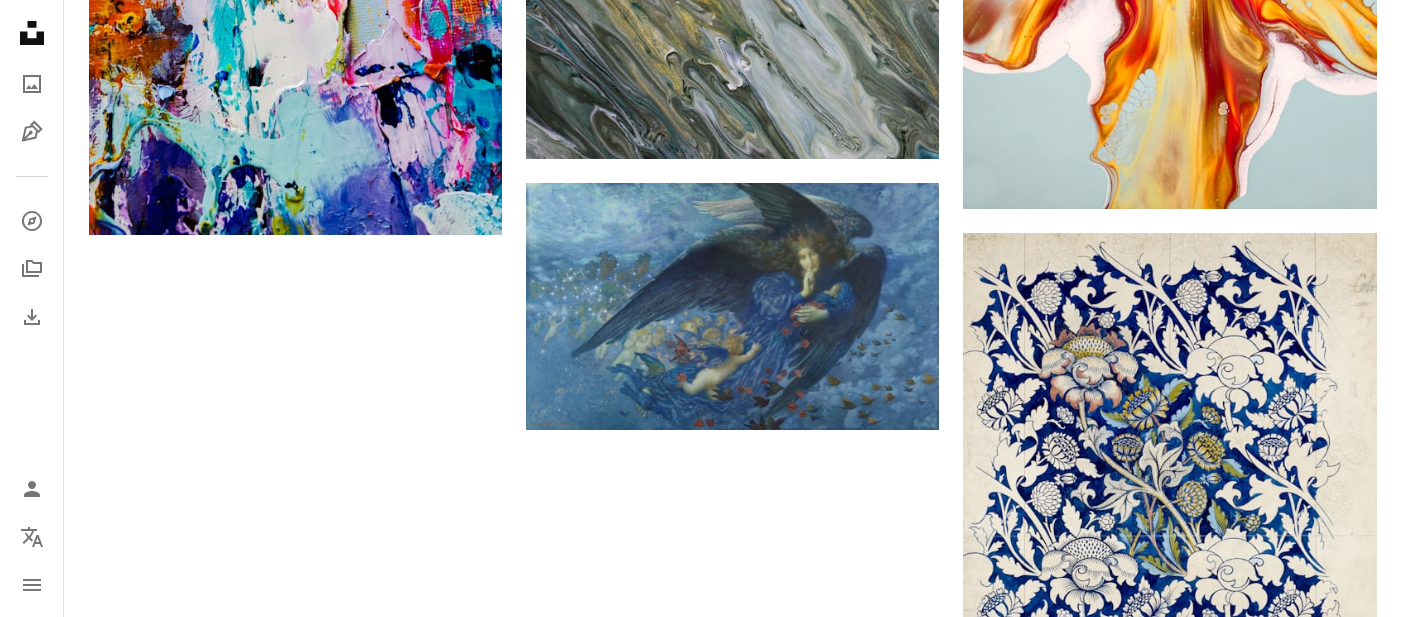 click on "Load more" at bounding box center [733, 905] 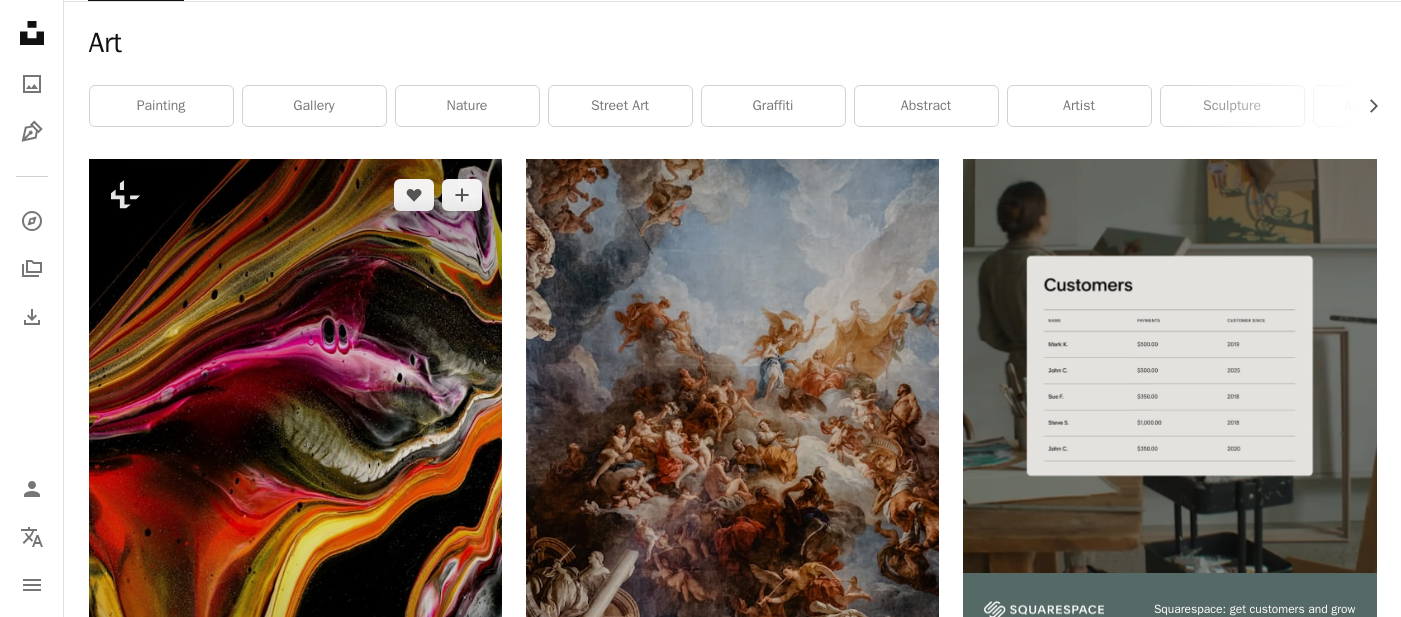 scroll, scrollTop: 0, scrollLeft: 0, axis: both 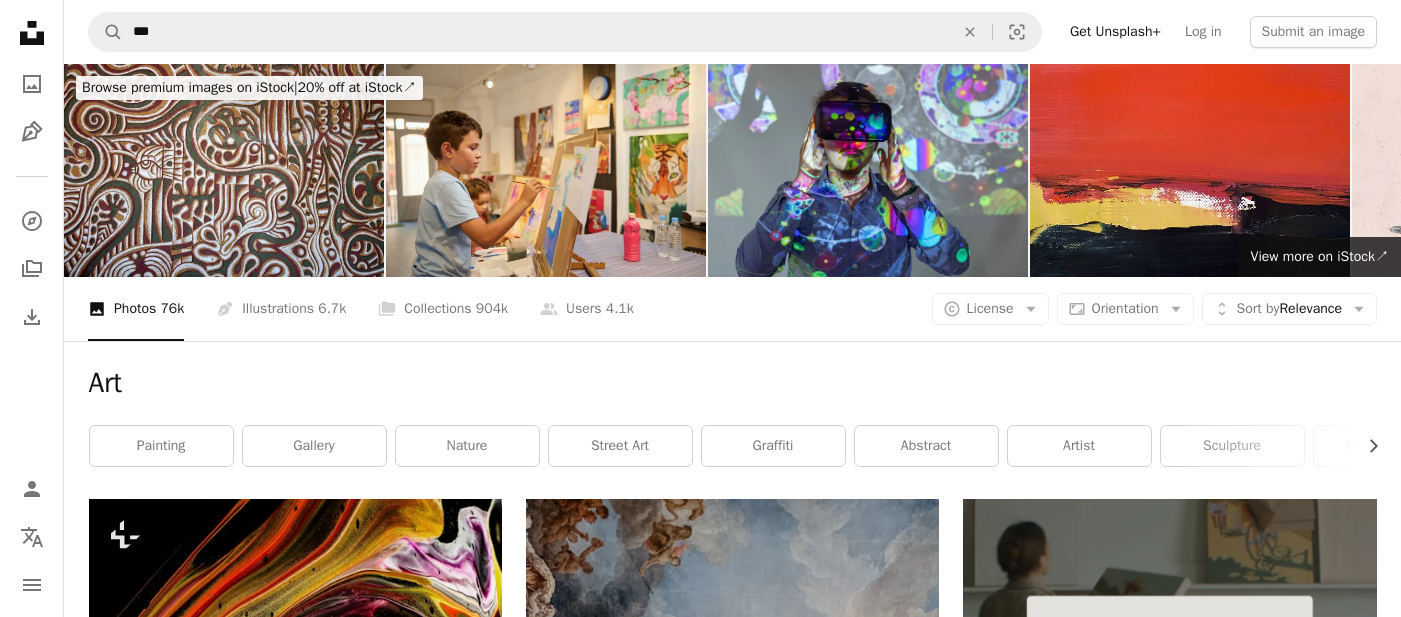 click on "A magnifying glass *** An X shape Visual search Get Unsplash+ Log in Submit an image" at bounding box center (732, 32) 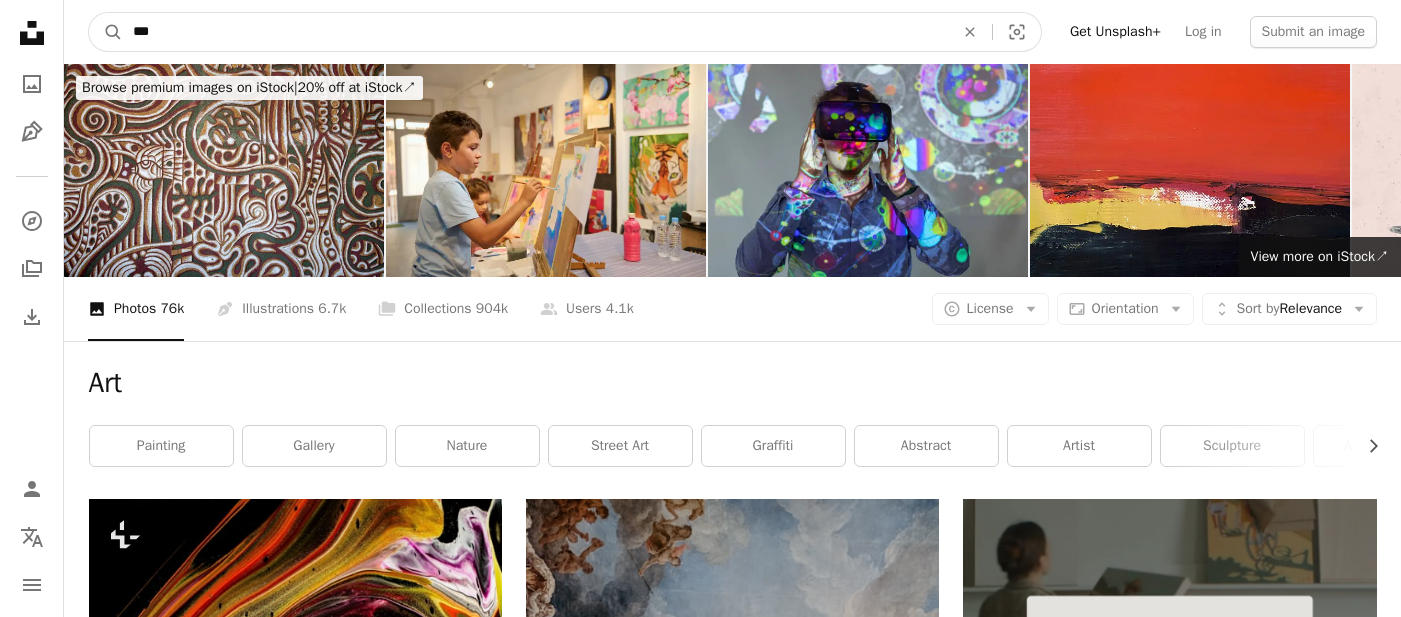 click on "***" at bounding box center (535, 32) 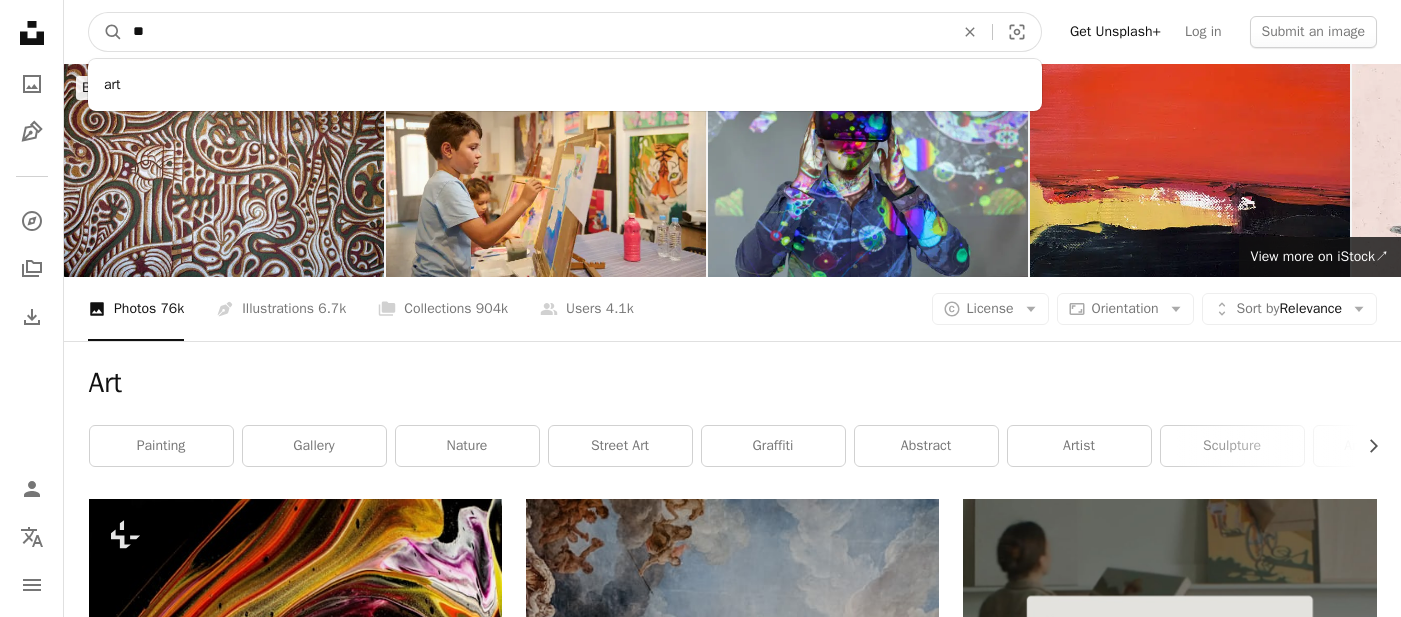 type on "*" 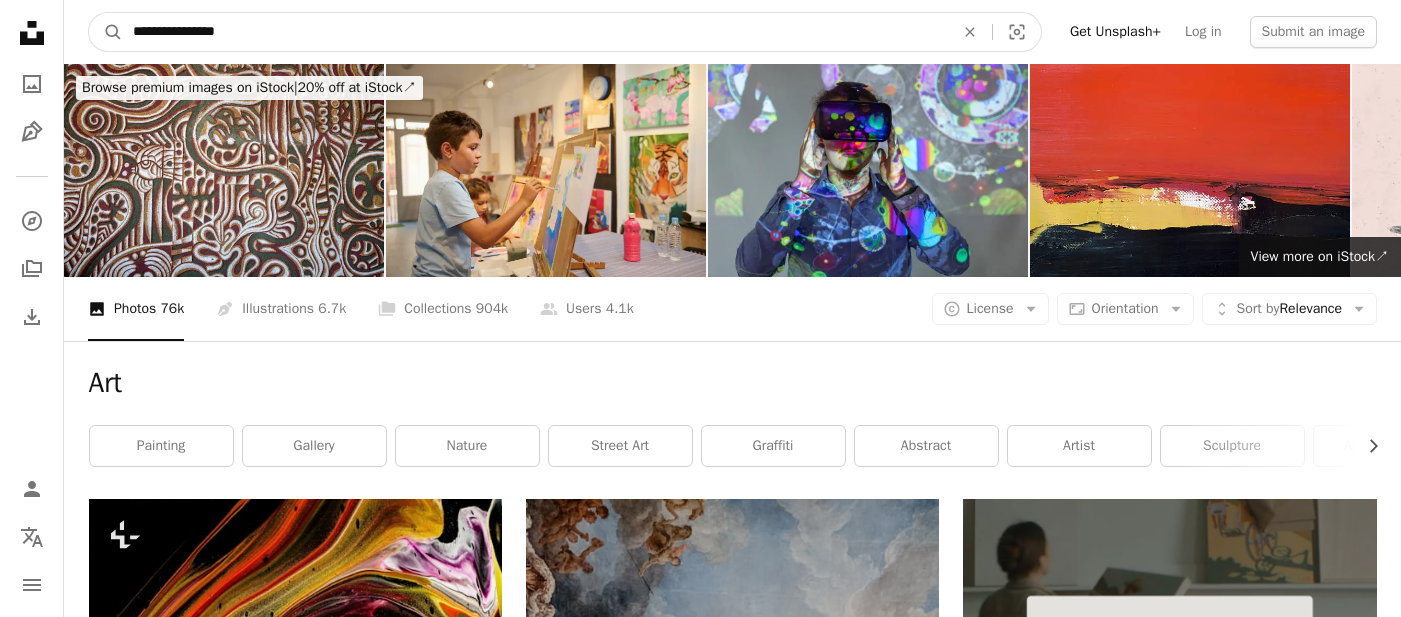 type on "**********" 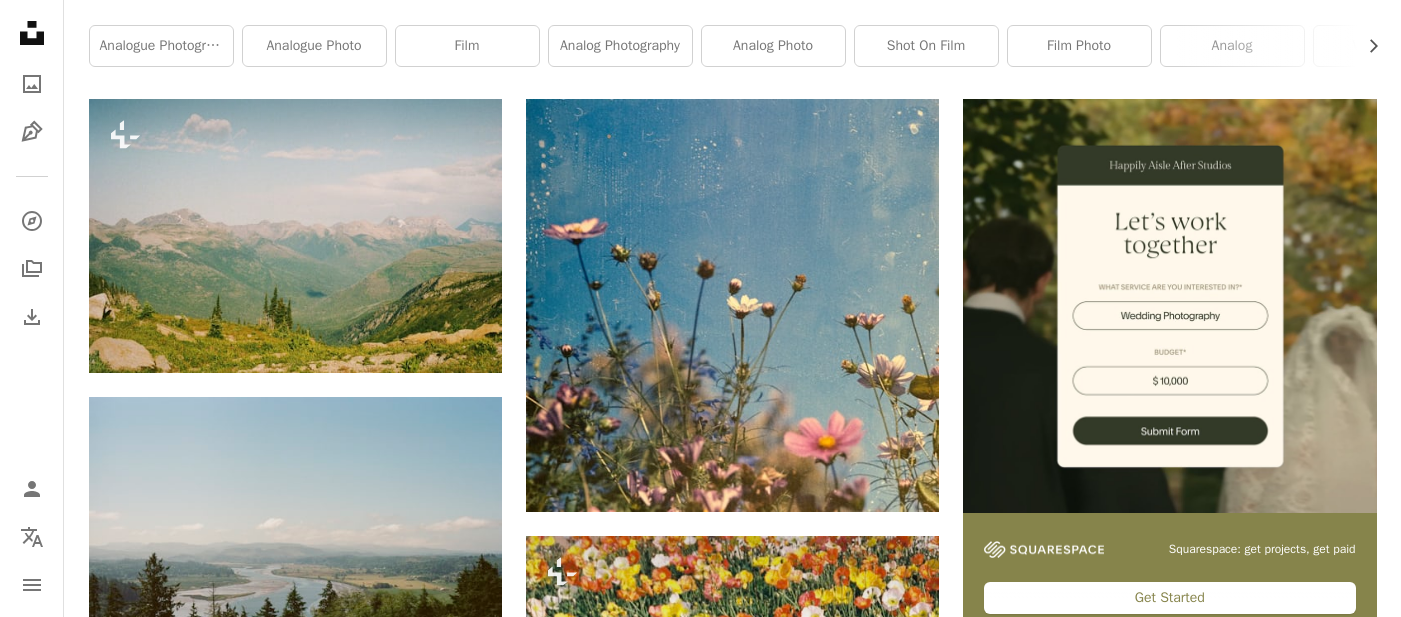 scroll, scrollTop: 402, scrollLeft: 0, axis: vertical 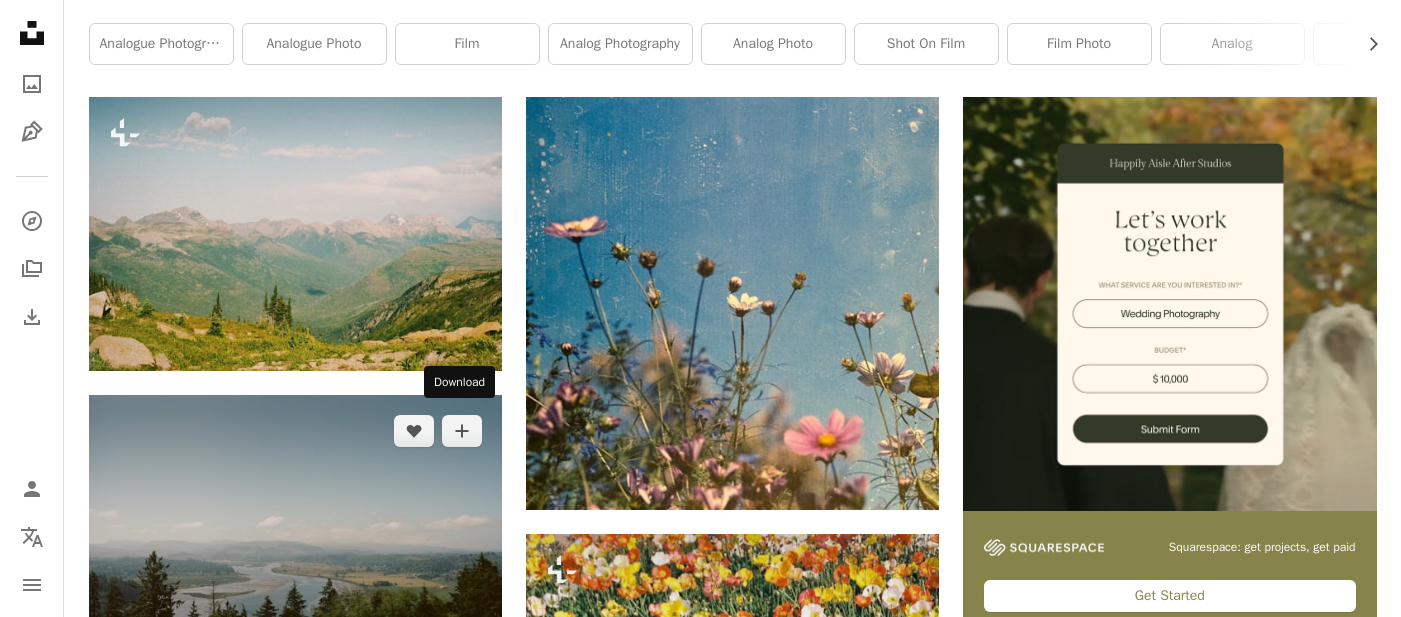 click on "Arrow pointing down" 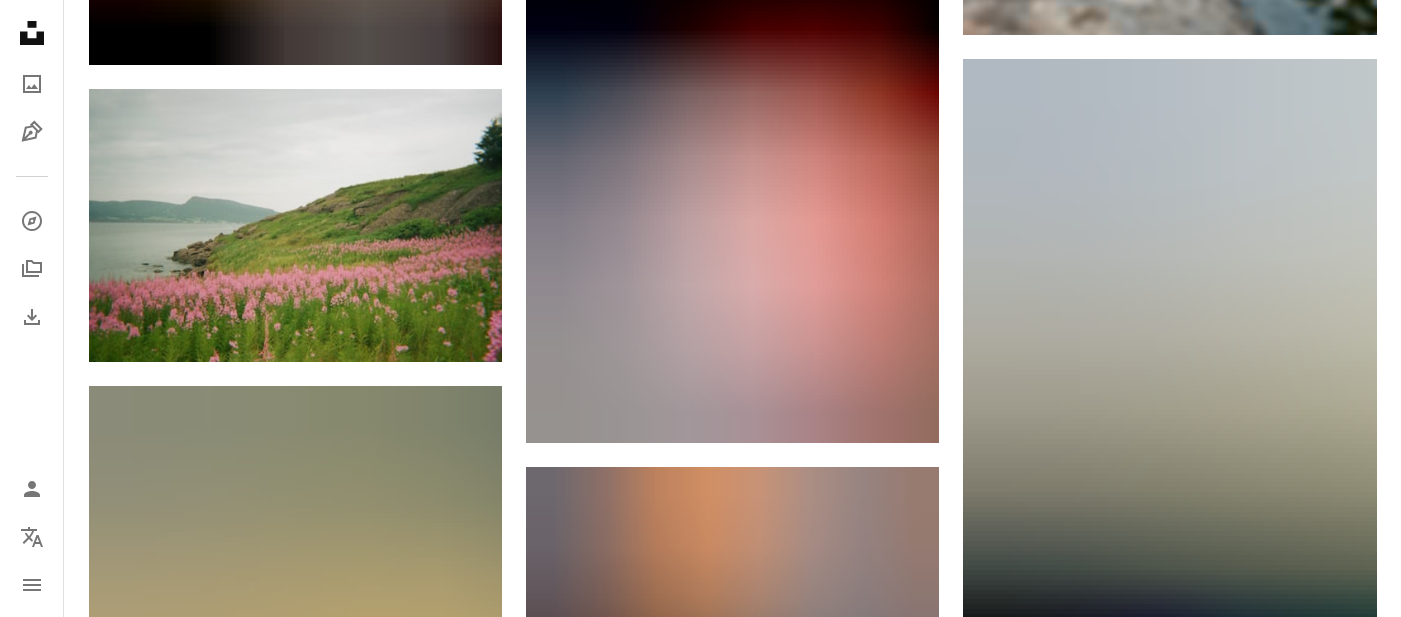 scroll, scrollTop: 2220, scrollLeft: 0, axis: vertical 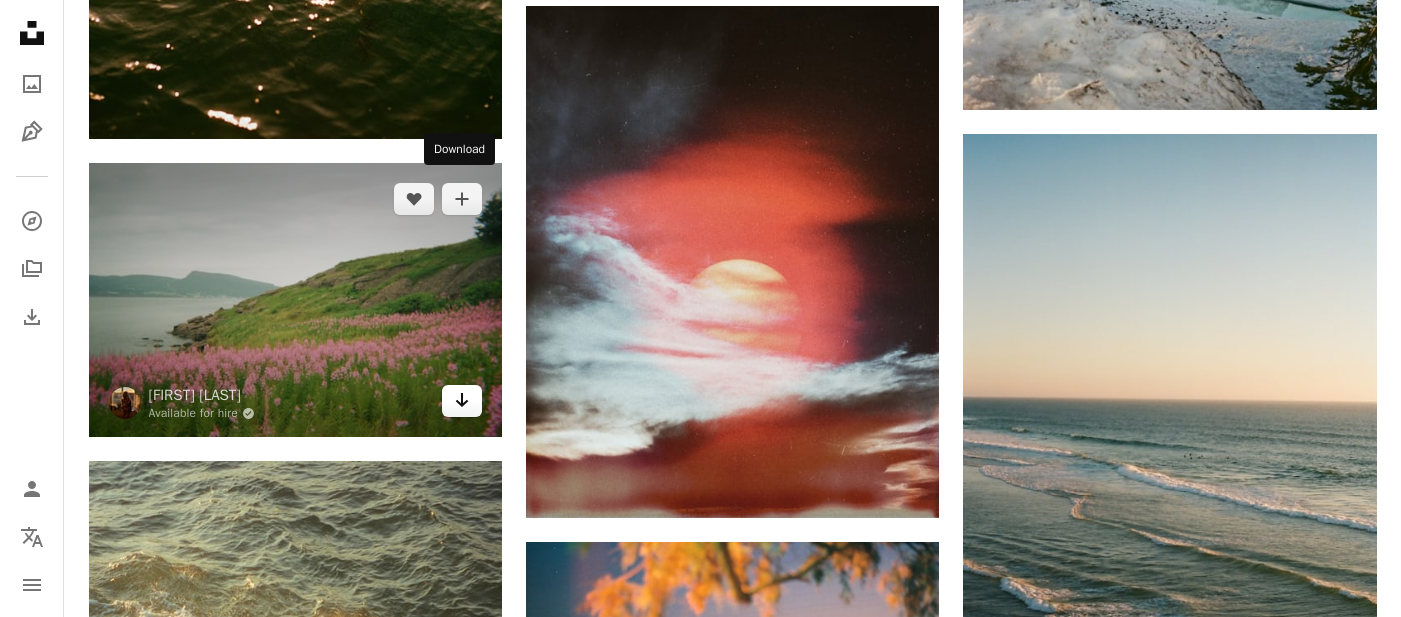 click 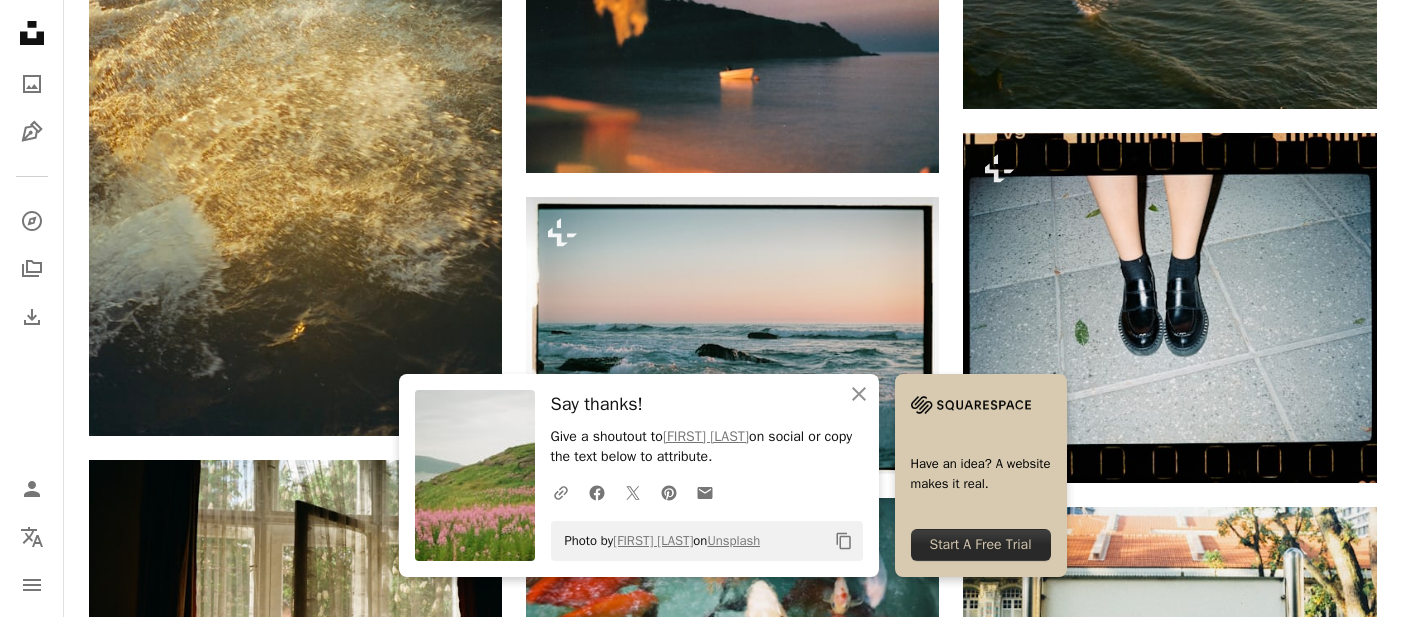 scroll, scrollTop: 2863, scrollLeft: 0, axis: vertical 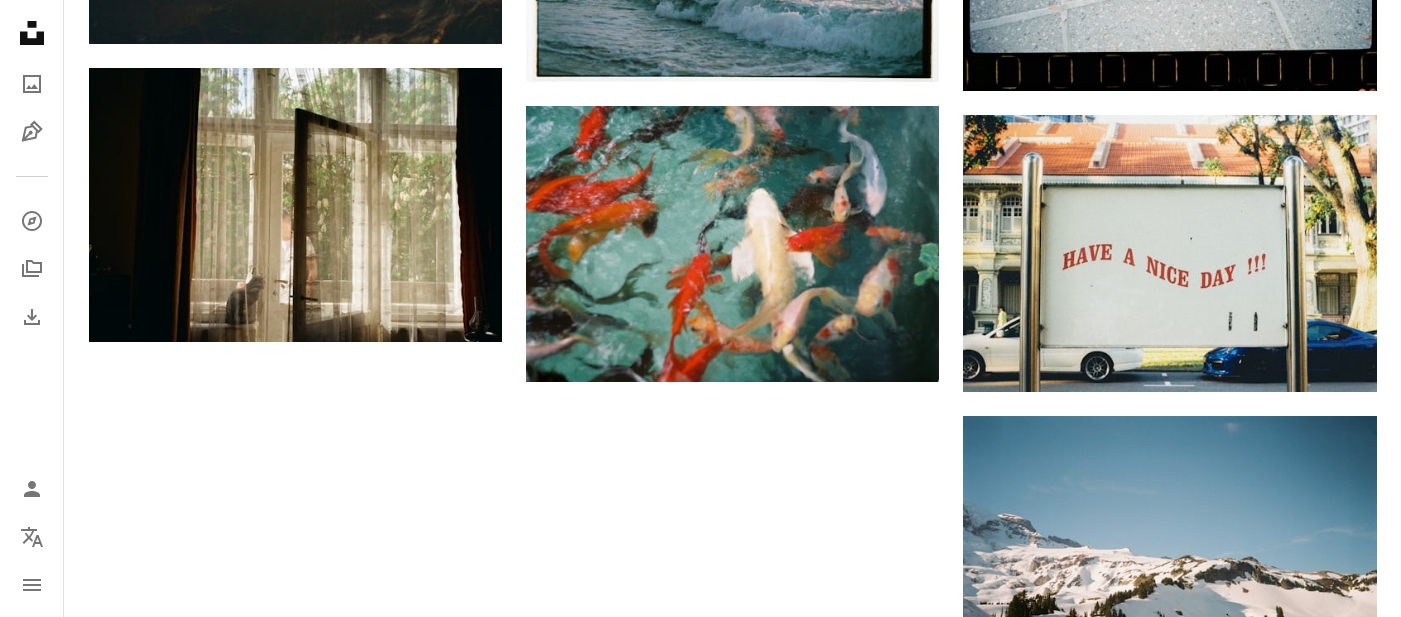 click on "Load more" at bounding box center (733, 770) 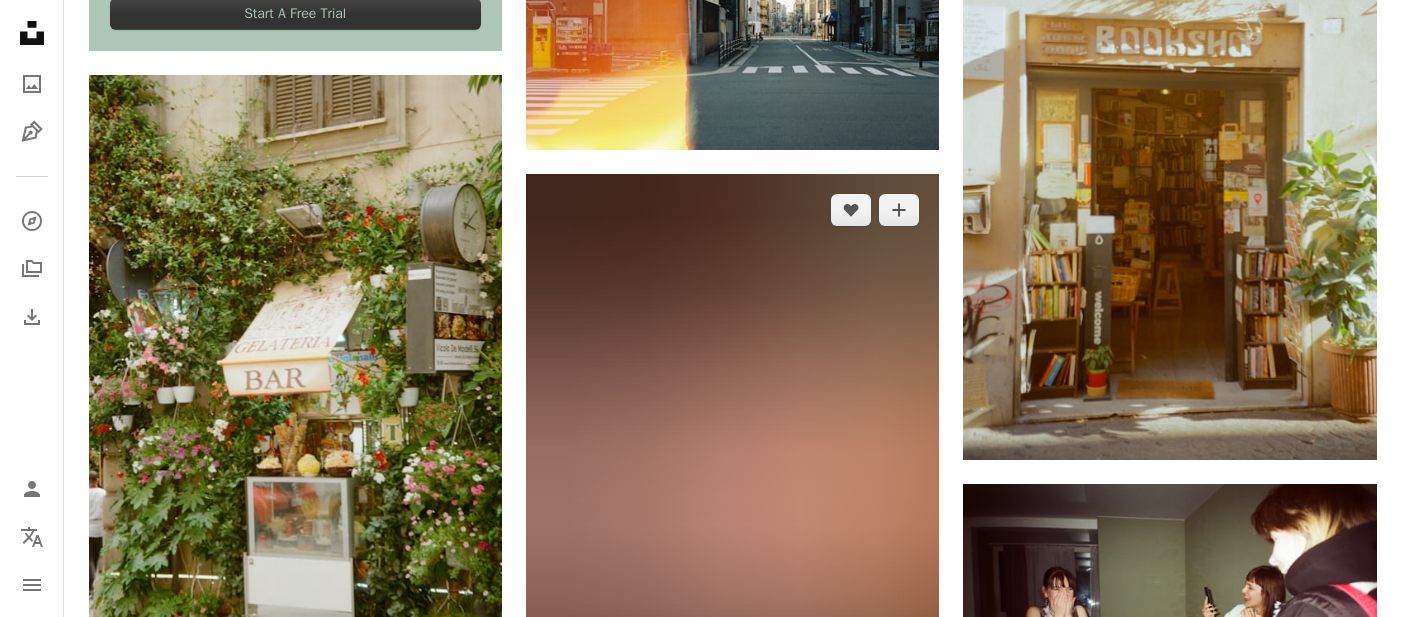 scroll, scrollTop: 5403, scrollLeft: 0, axis: vertical 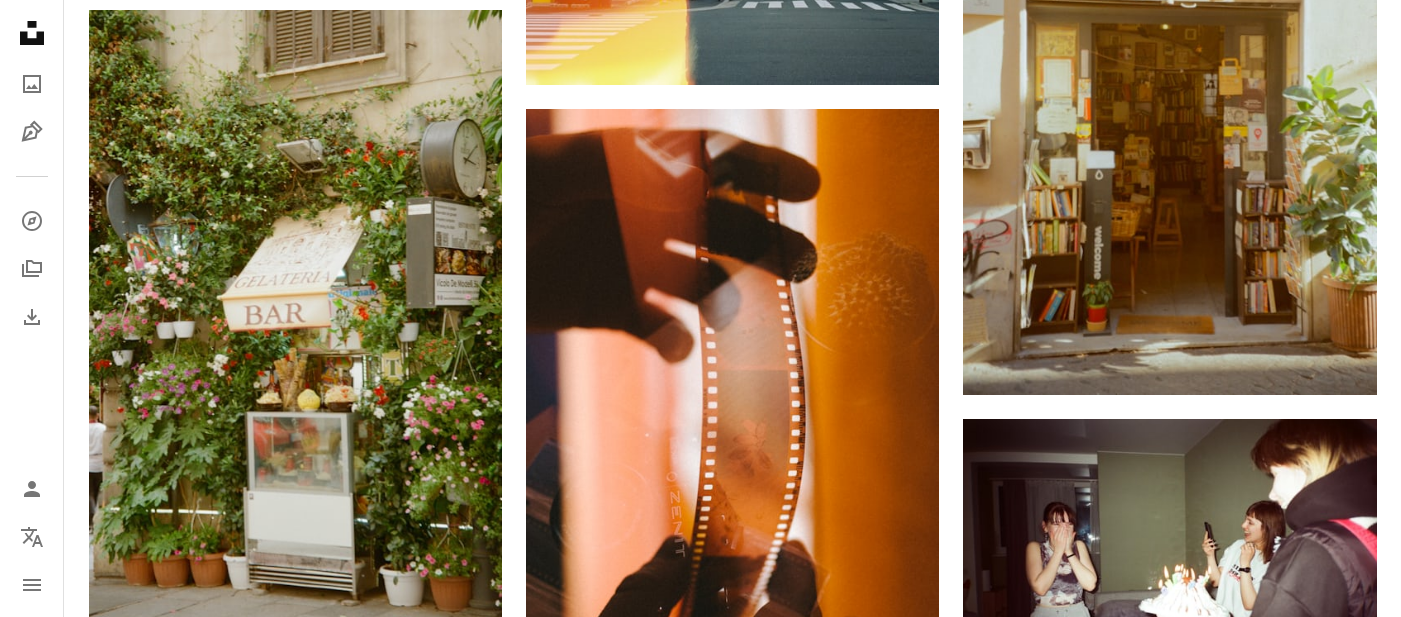 click on "Arrow pointing down" at bounding box center (1337, 954) 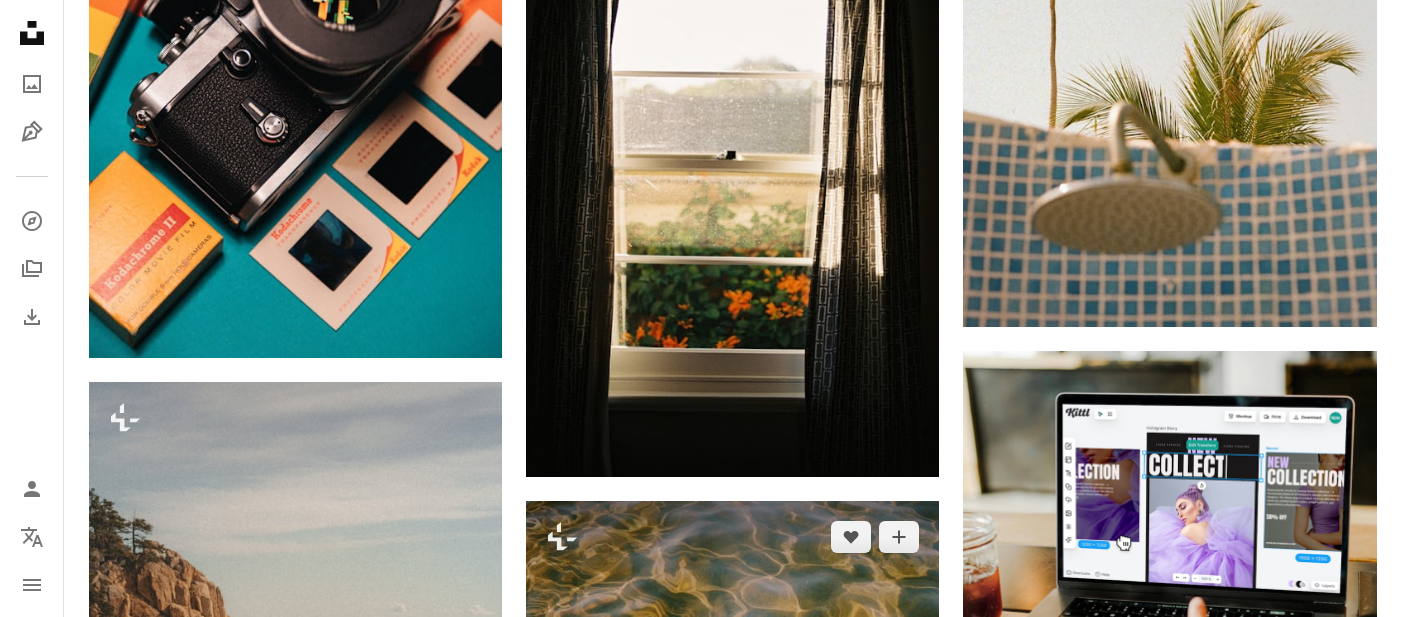 scroll, scrollTop: 8189, scrollLeft: 0, axis: vertical 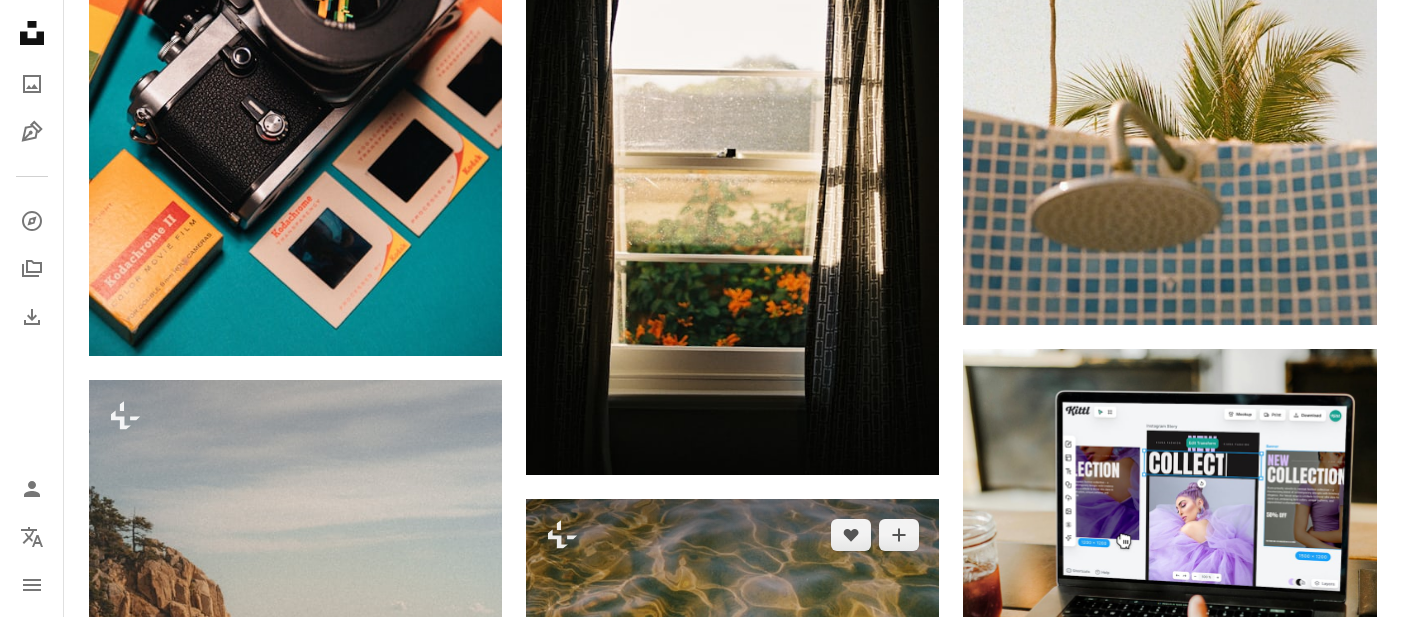 click on "A lock Download" at bounding box center [869, 737] 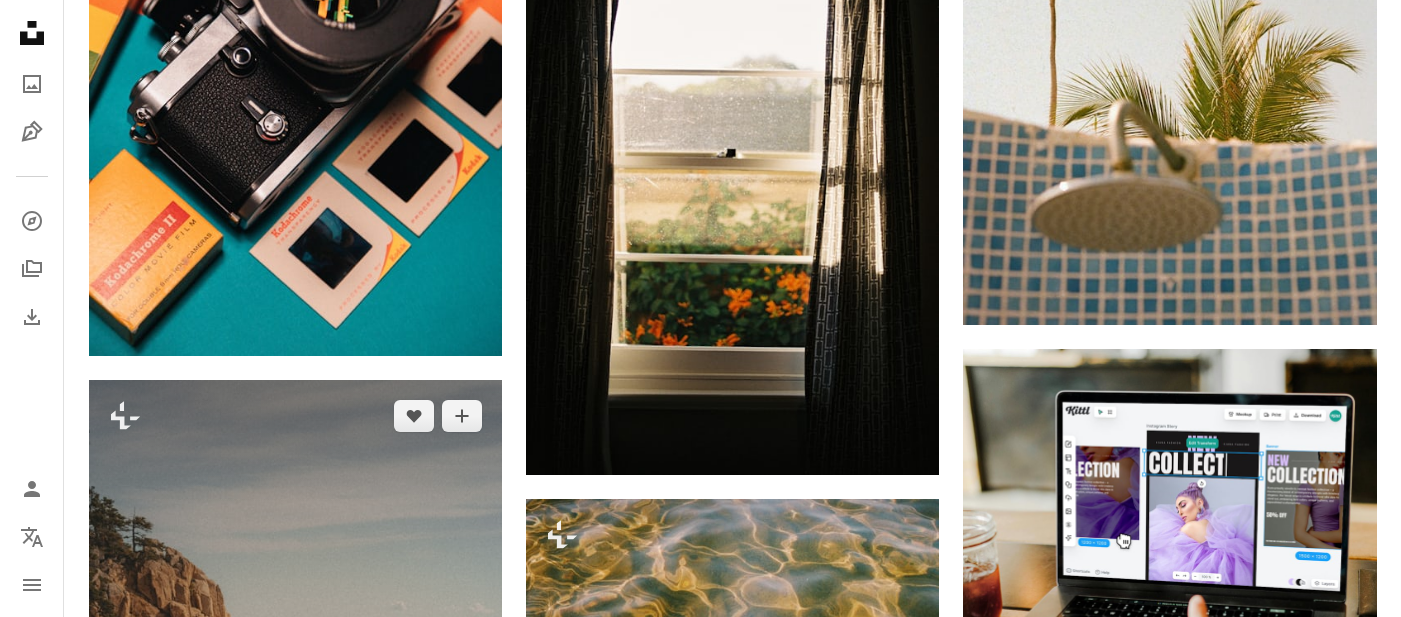 click on "An X shape Premium, ready to use images. Get unlimited access. A plus sign Members-only content added monthly A plus sign Unlimited royalty-free downloads A plus sign Illustrations  New A plus sign Enhanced legal protections yearly 62%  off monthly £16   £6 GBP per month * Get  Unsplash+ * When paid annually, billed upfront  £72 Taxes where applicable. Renews automatically. Cancel anytime." at bounding box center (700, 5391) 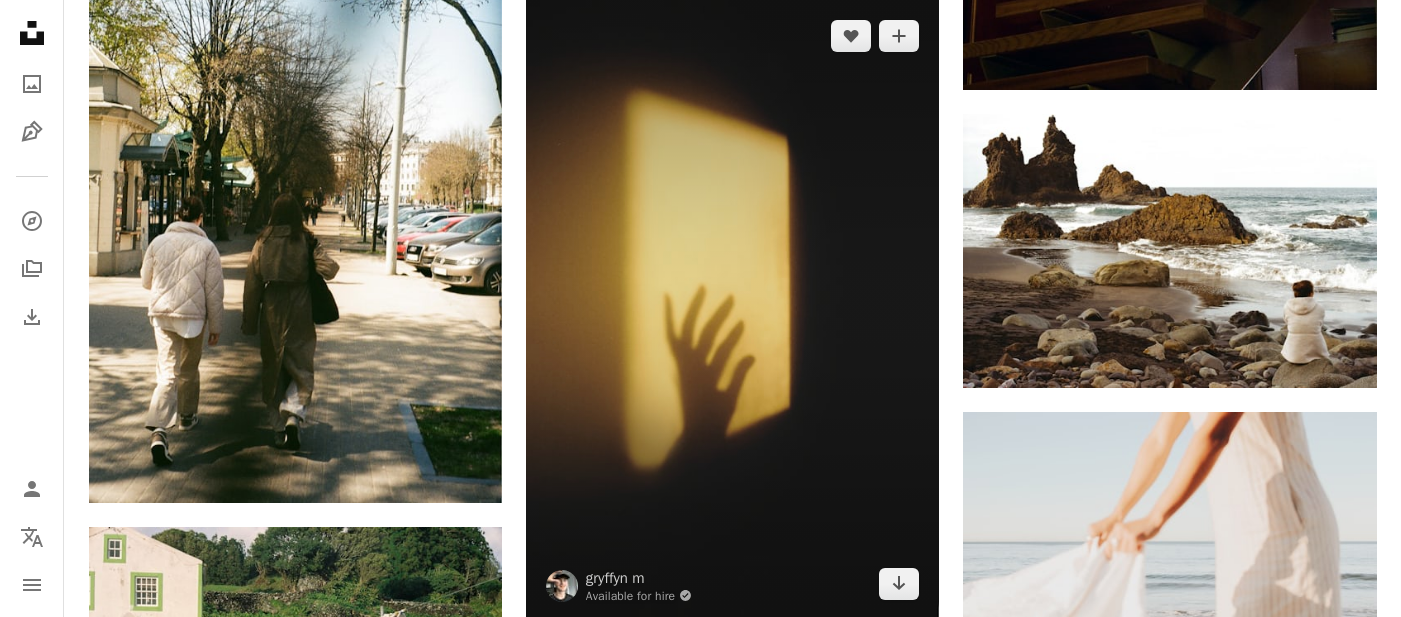 scroll, scrollTop: 9518, scrollLeft: 0, axis: vertical 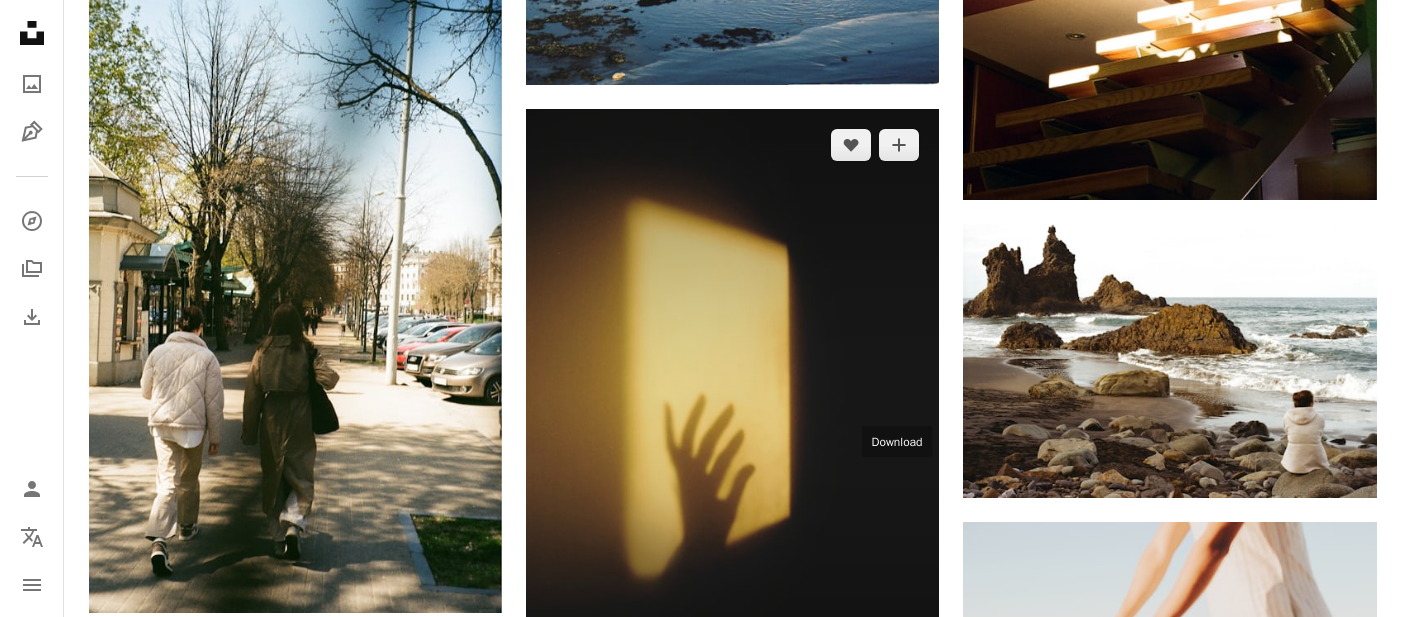 click on "Arrow pointing down" 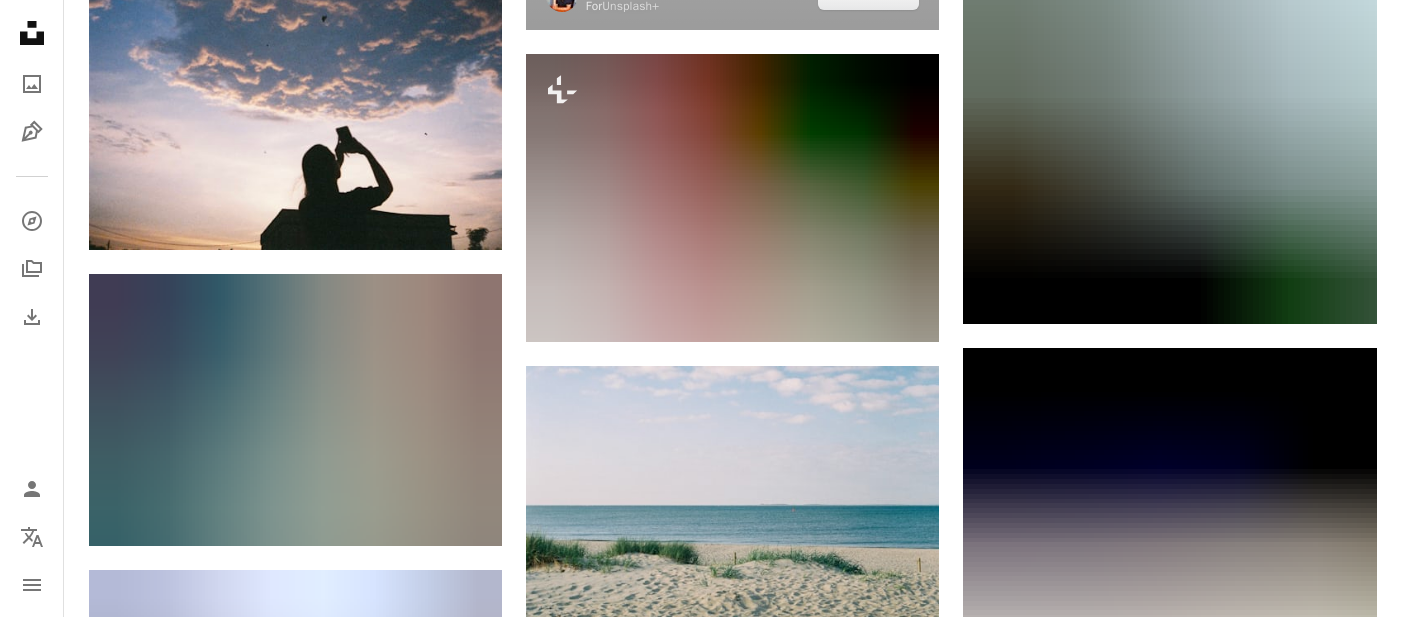 scroll, scrollTop: 11112, scrollLeft: 0, axis: vertical 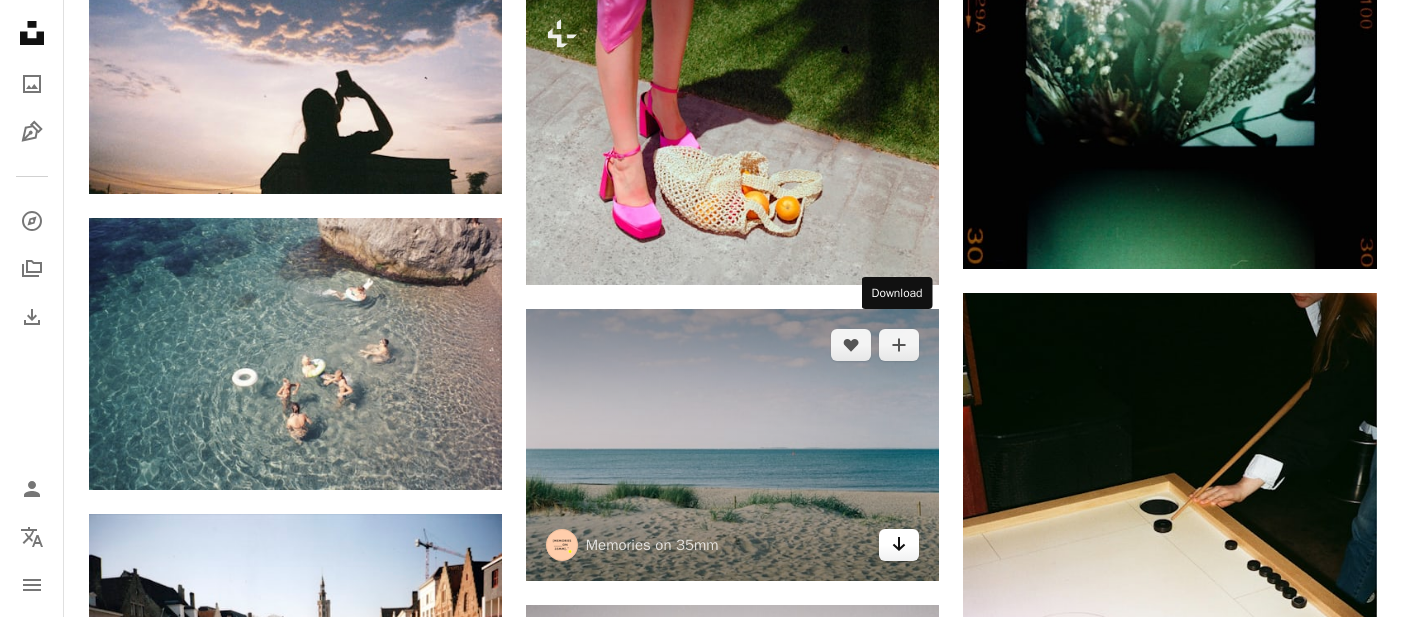 click on "Arrow pointing down" 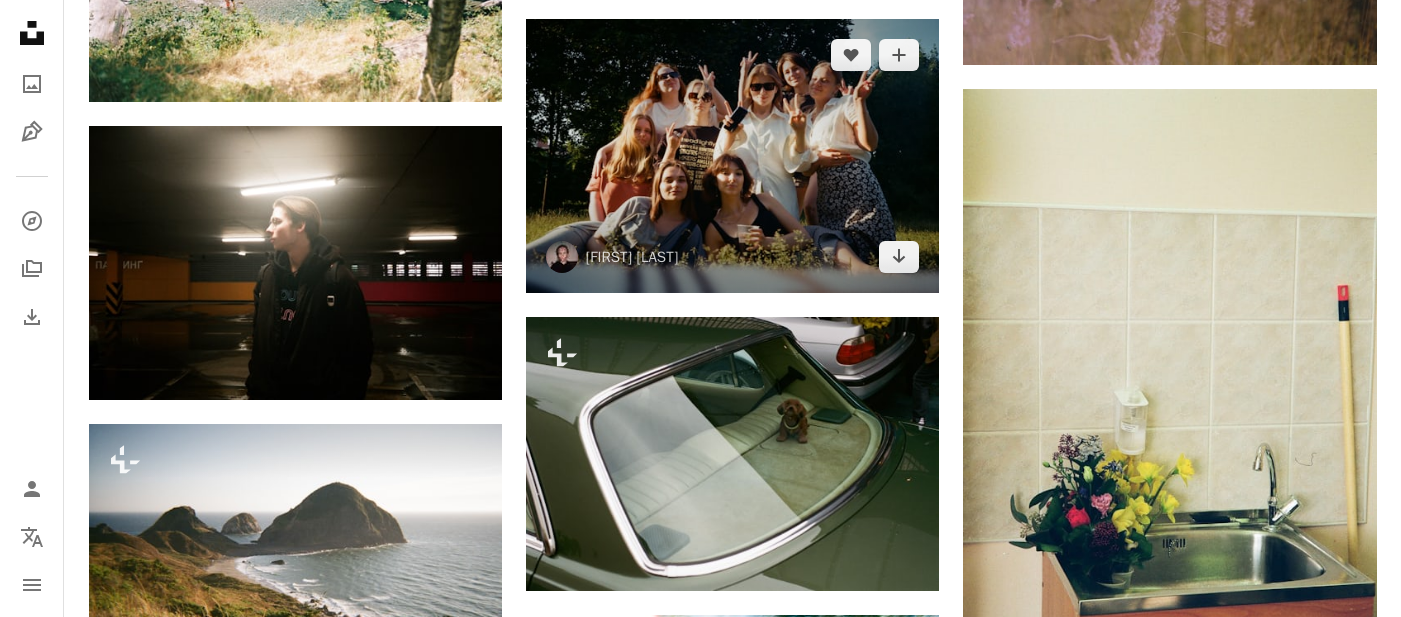 scroll, scrollTop: 14807, scrollLeft: 0, axis: vertical 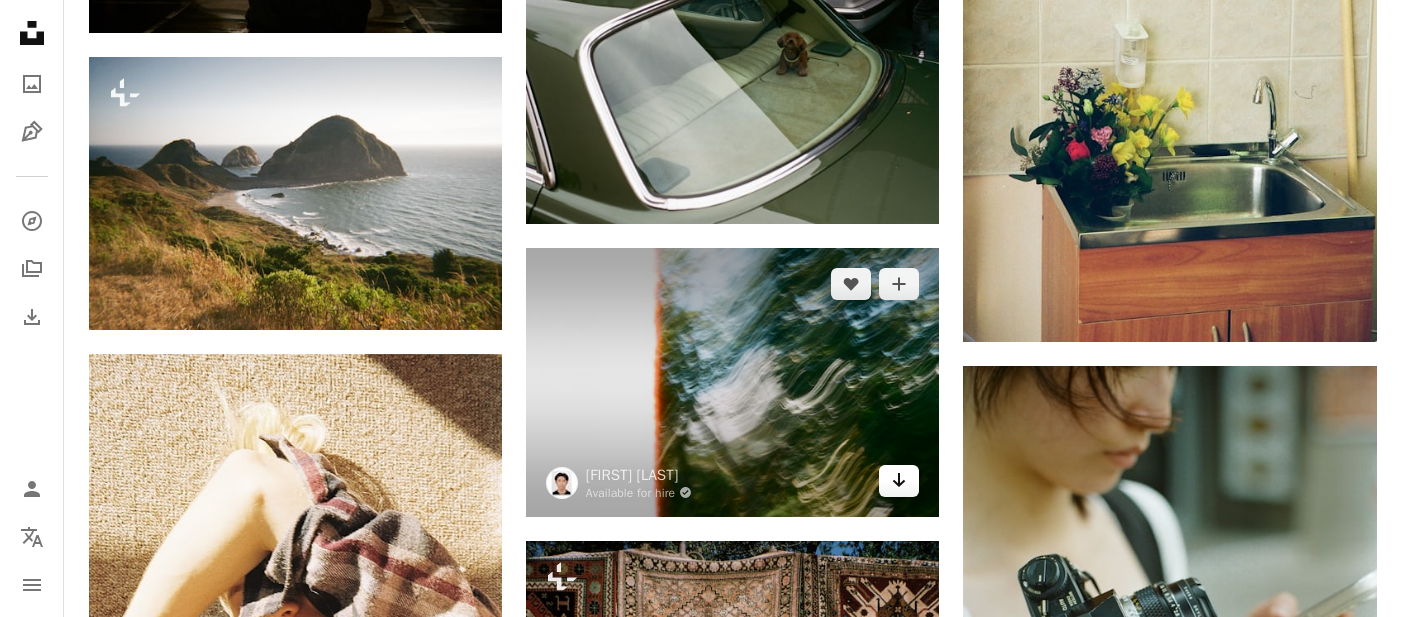 click 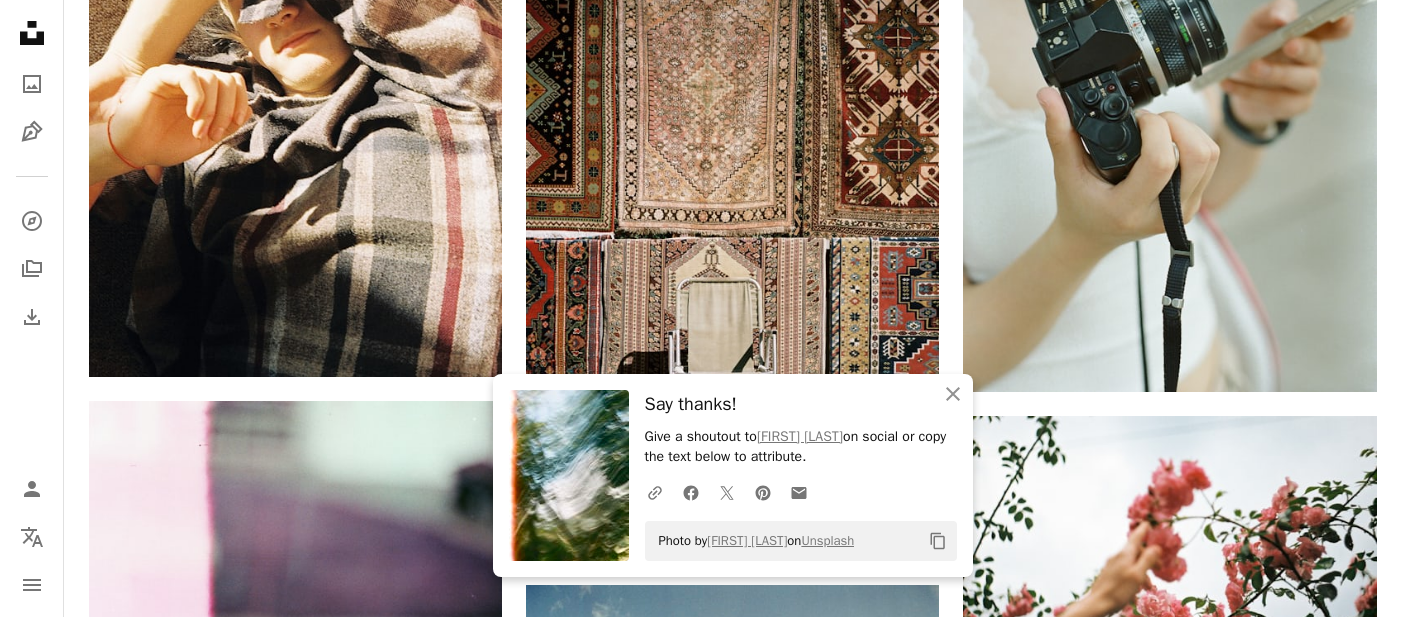 scroll, scrollTop: 15467, scrollLeft: 0, axis: vertical 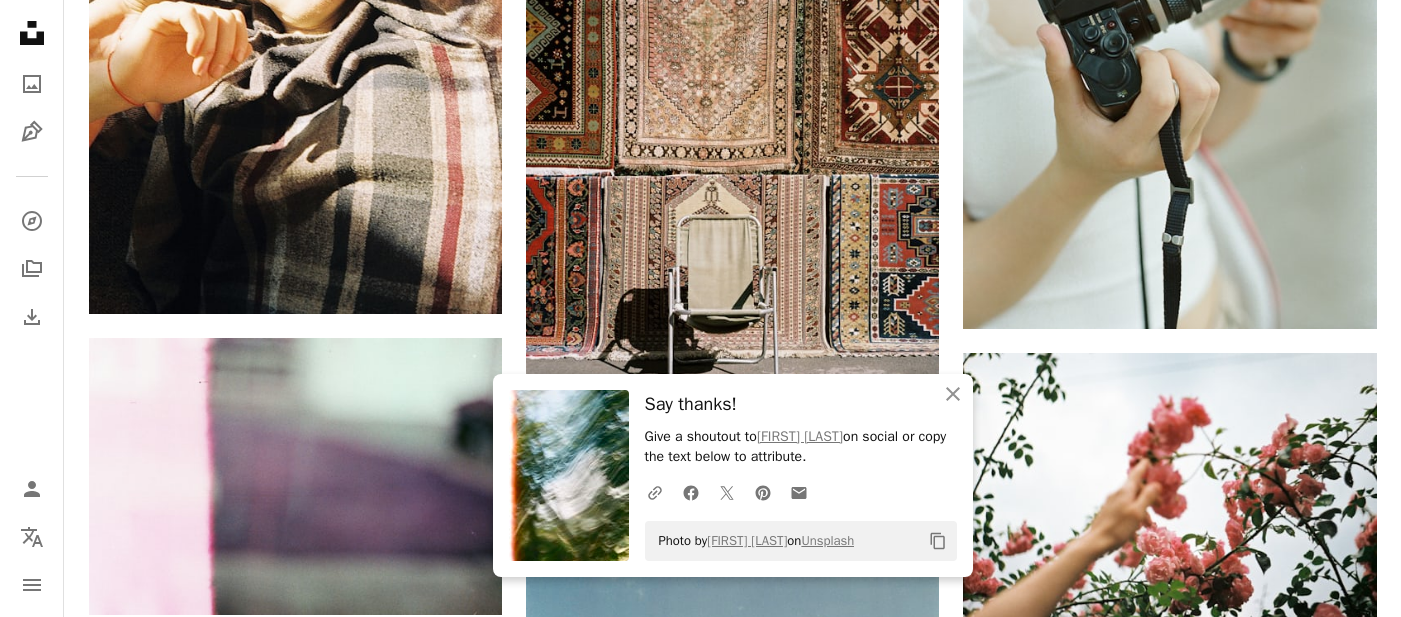 click on "Plus sign for Unsplash+ A heart A plus sign Hans Isaacson For Unsplash+ A lock Download A heart A plus sign Elise Bouvet Available for hire A checkmark inside of a circle Arrow pointing down A heart A plus sign Krišjānis Kazaks Arrow pointing down A heart A plus sign Ksenia Kazak Available for hire A checkmark inside of a circle Arrow pointing down A heart A plus sign Letizia Agosta Available for hire A checkmark inside of a circle Arrow pointing down A heart A plus sign Annie Spratt Arrow pointing down Plus sign for Unsplash+ A heart A plus sign Polina Kuzovkova For Unsplash+ A lock Download –– ––– ––– –– ––– – ––– ––– –––– – –– ––– – – ––– –– –– –––– –– Design a unique, engaging website Start A Free Trial A heart A heart Cj" at bounding box center (733, -5658) 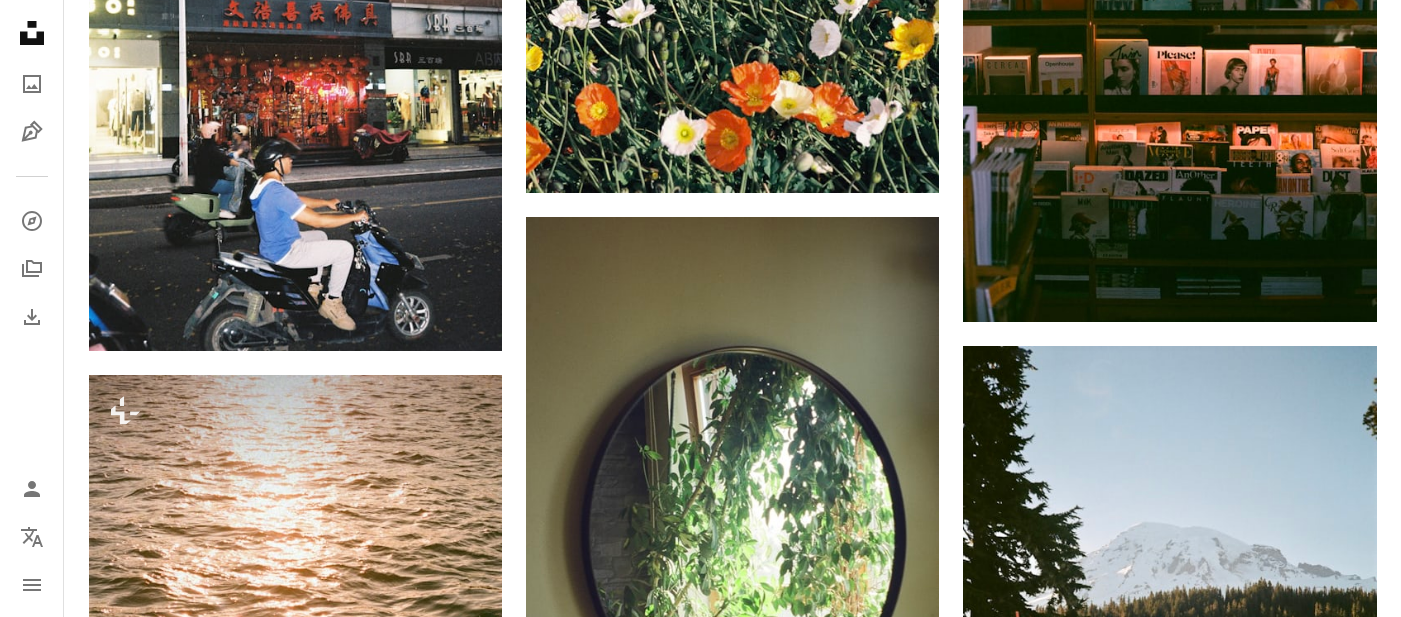 scroll, scrollTop: 0, scrollLeft: 0, axis: both 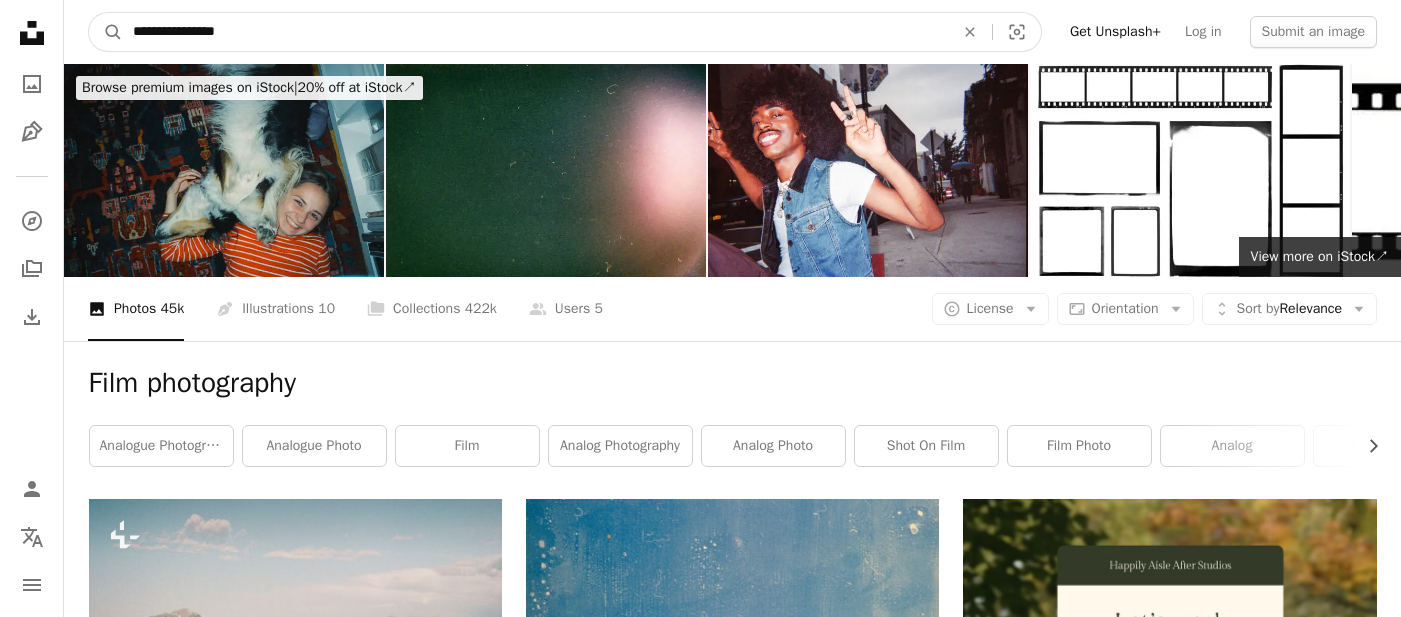 drag, startPoint x: 273, startPoint y: 26, endPoint x: 124, endPoint y: 39, distance: 149.56604 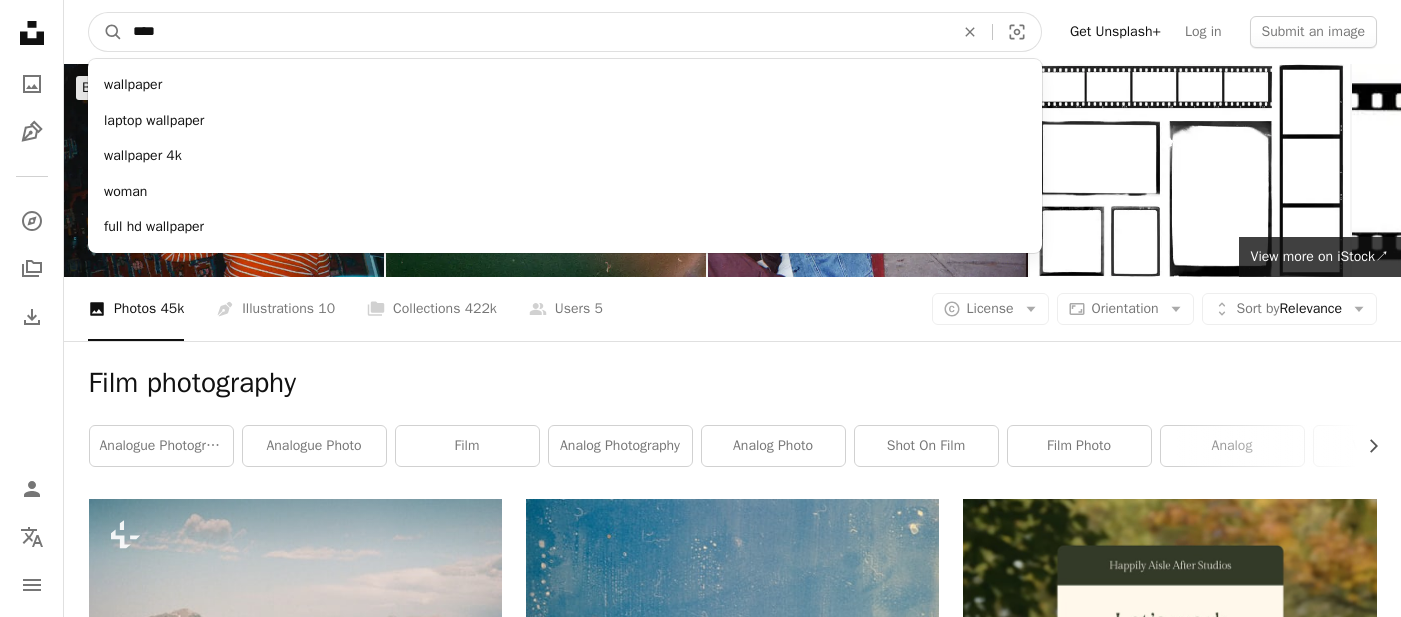 type on "*****" 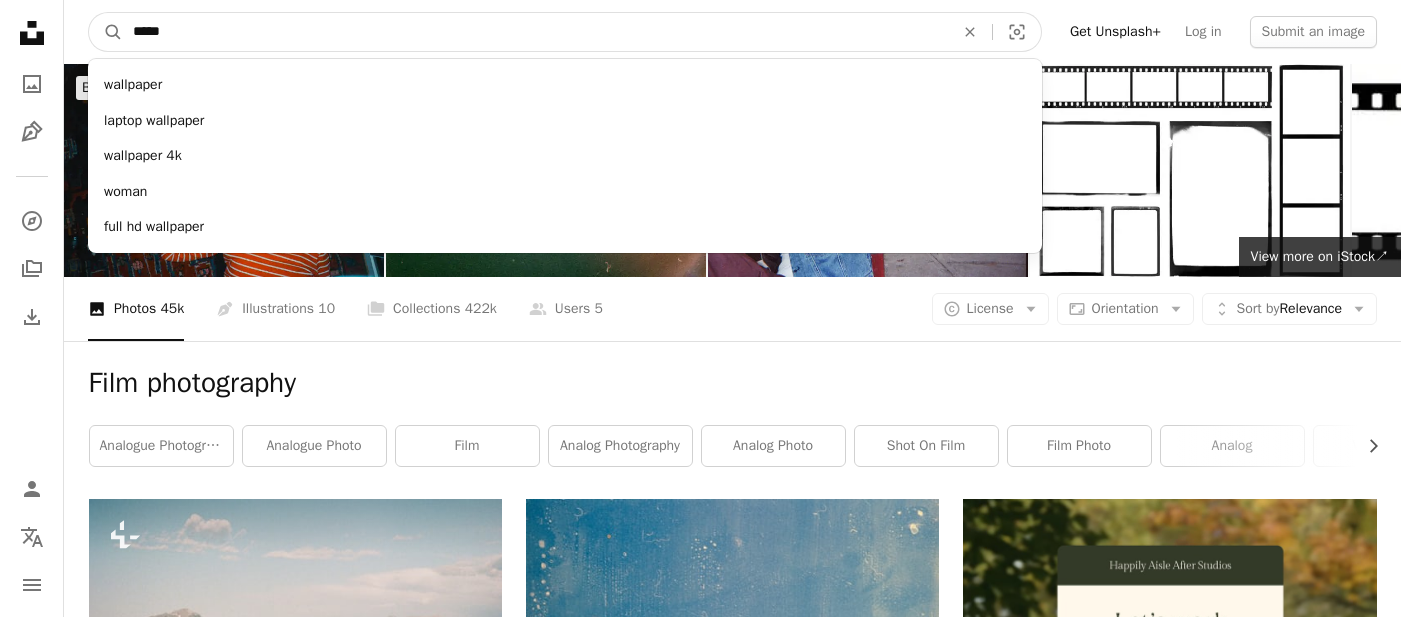 click on "A magnifying glass" at bounding box center [106, 32] 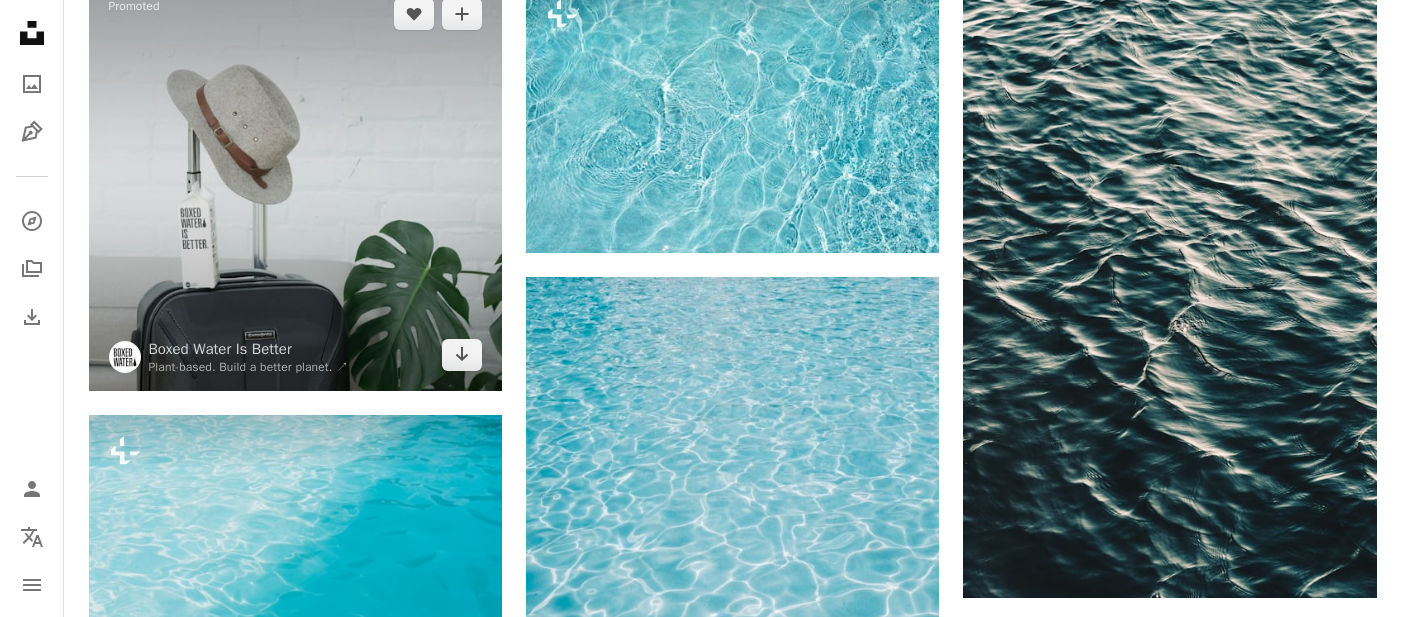 scroll, scrollTop: 0, scrollLeft: 0, axis: both 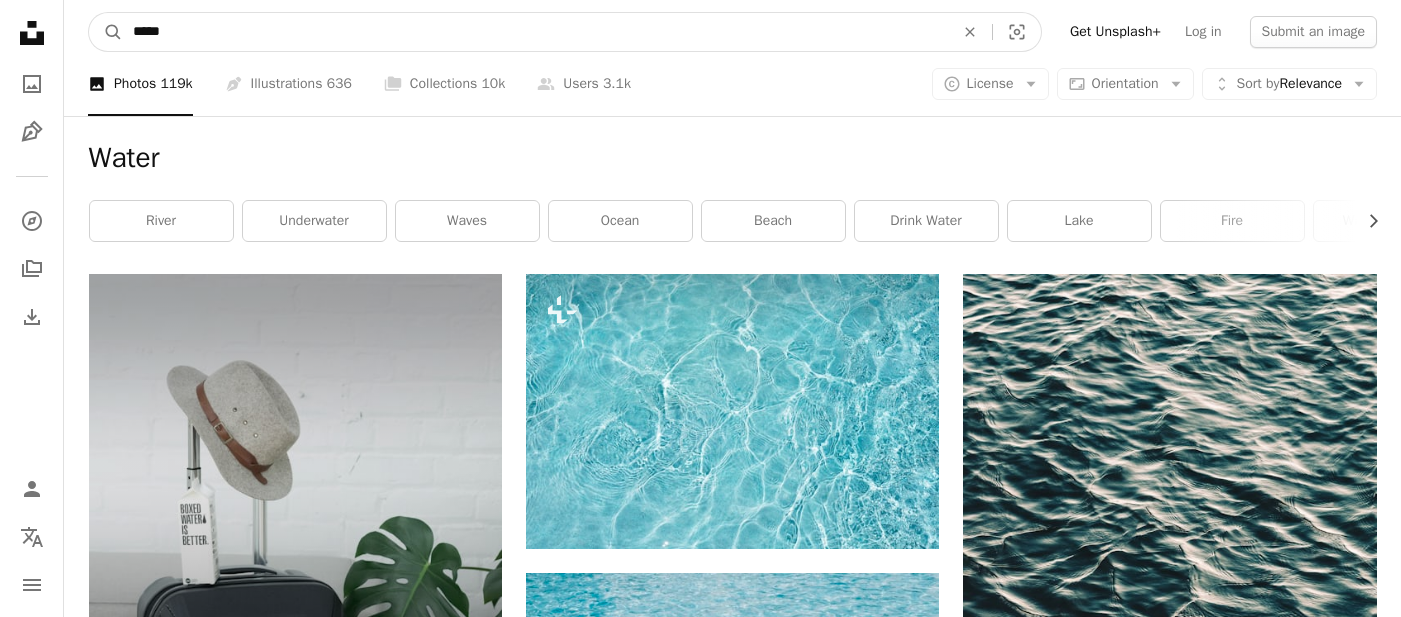 click on "*****" at bounding box center [535, 32] 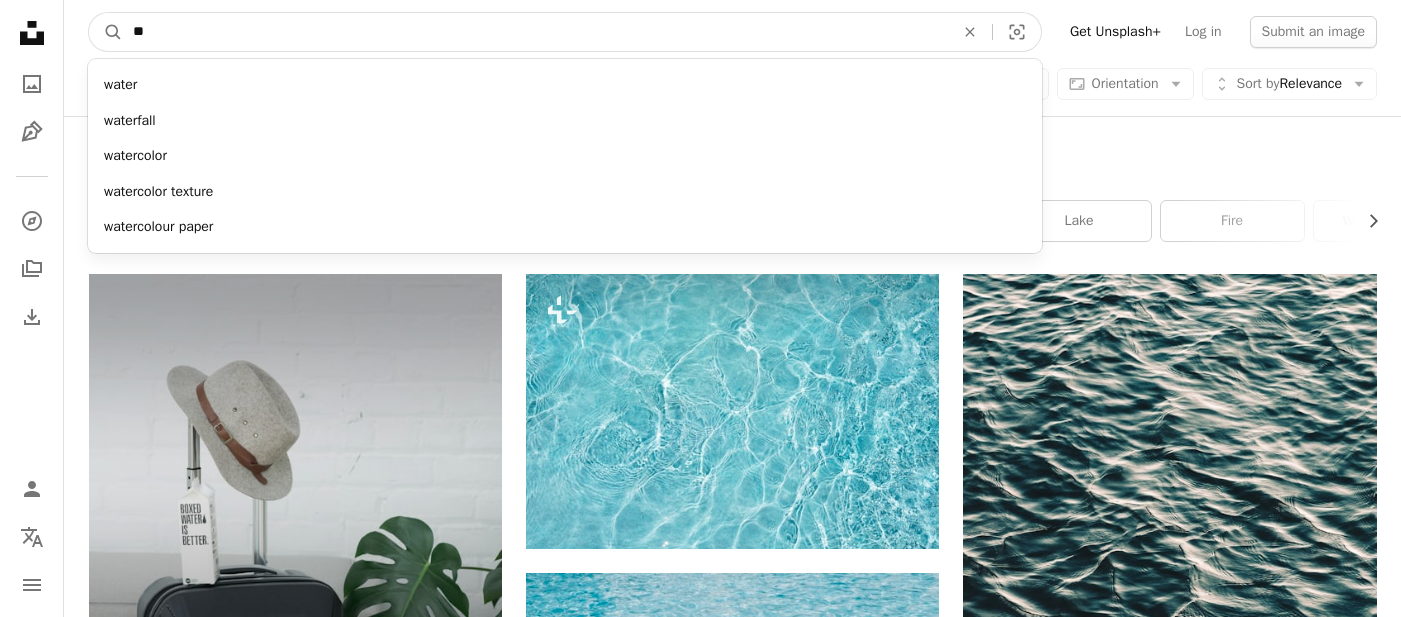 type on "*" 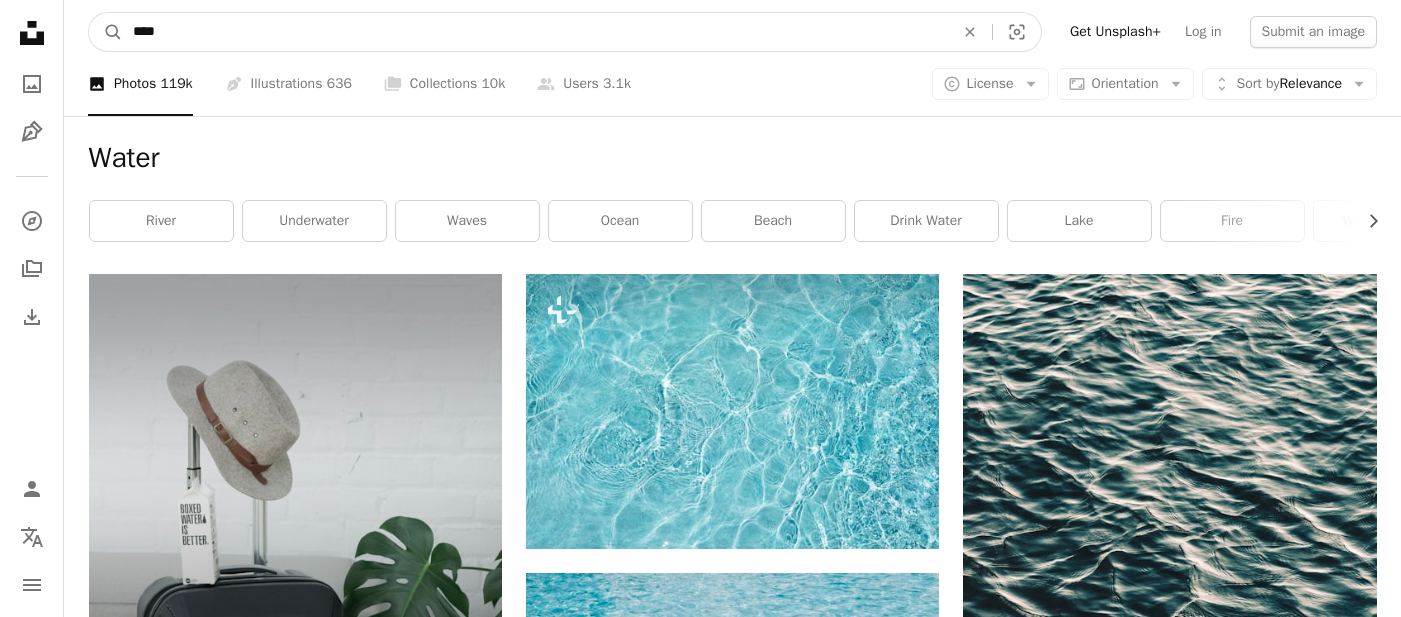 type on "*****" 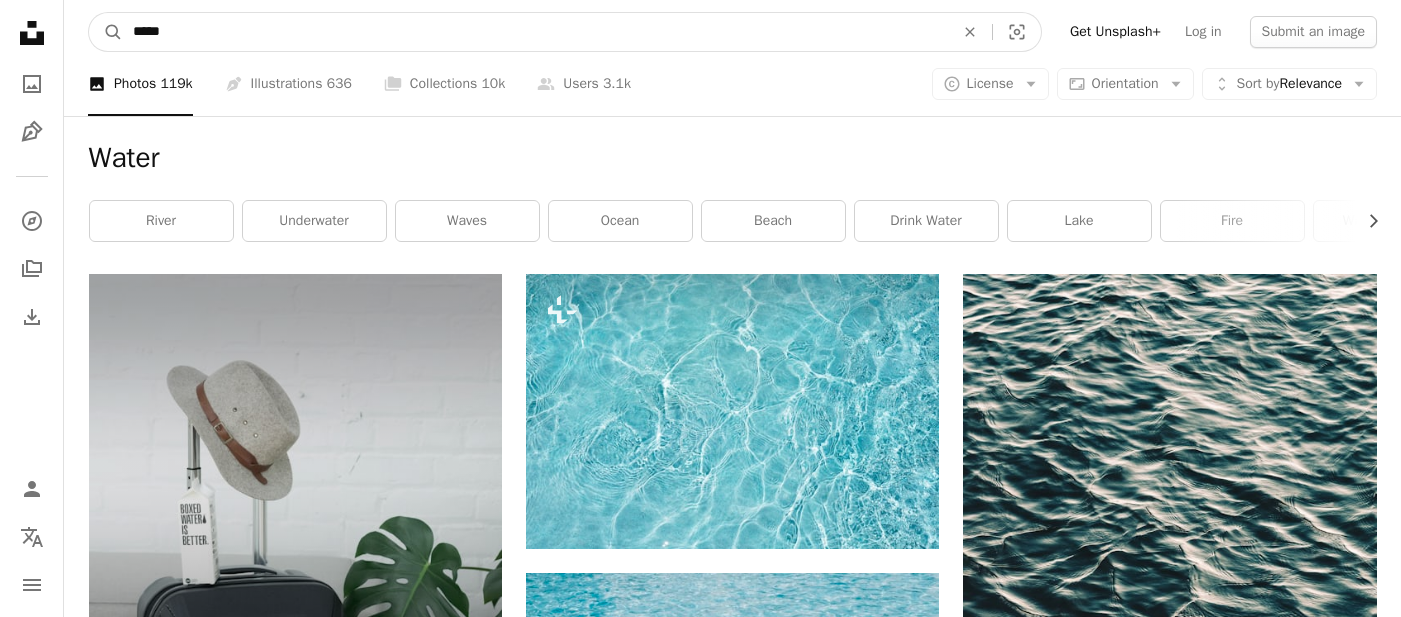 click on "A magnifying glass" at bounding box center (106, 32) 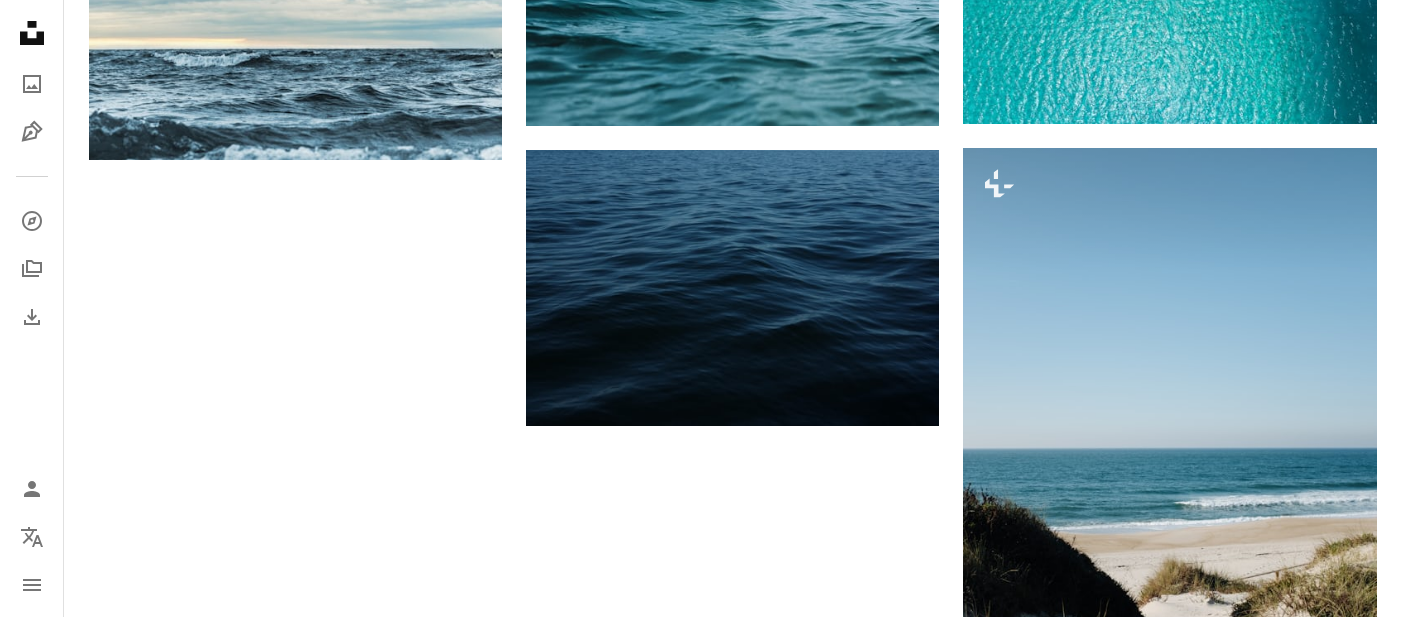 scroll, scrollTop: 3071, scrollLeft: 0, axis: vertical 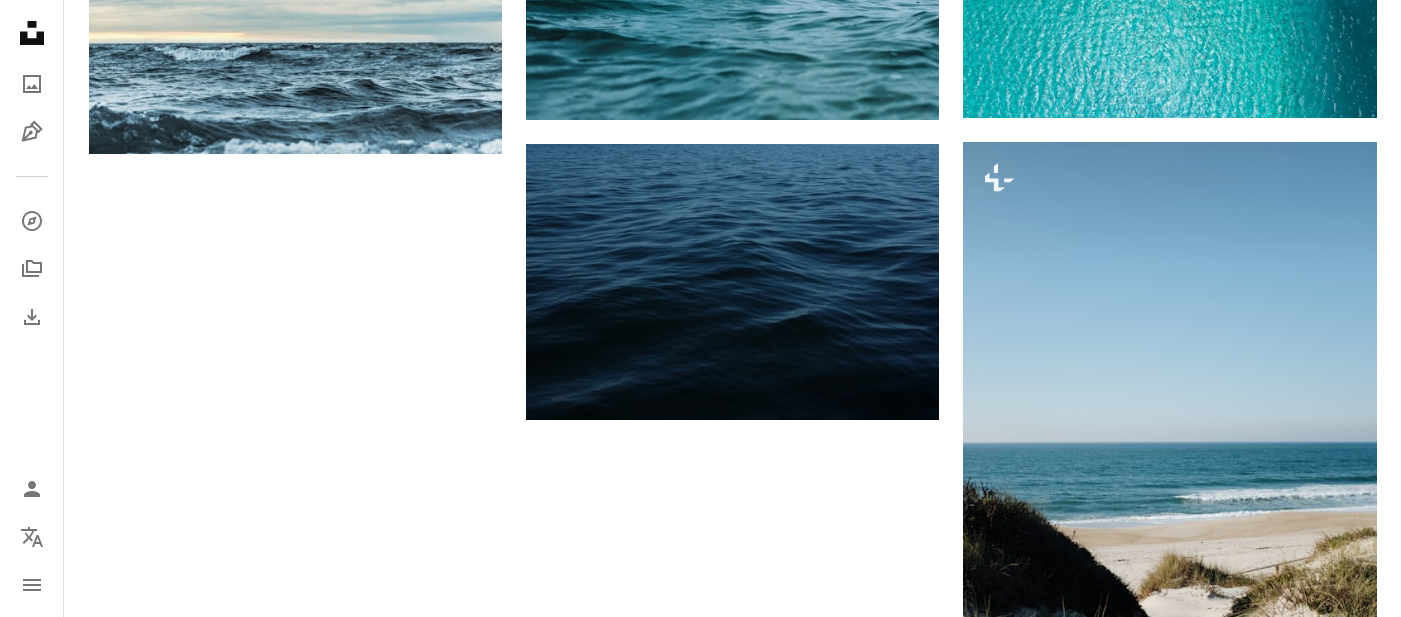 click at bounding box center (732, 926) 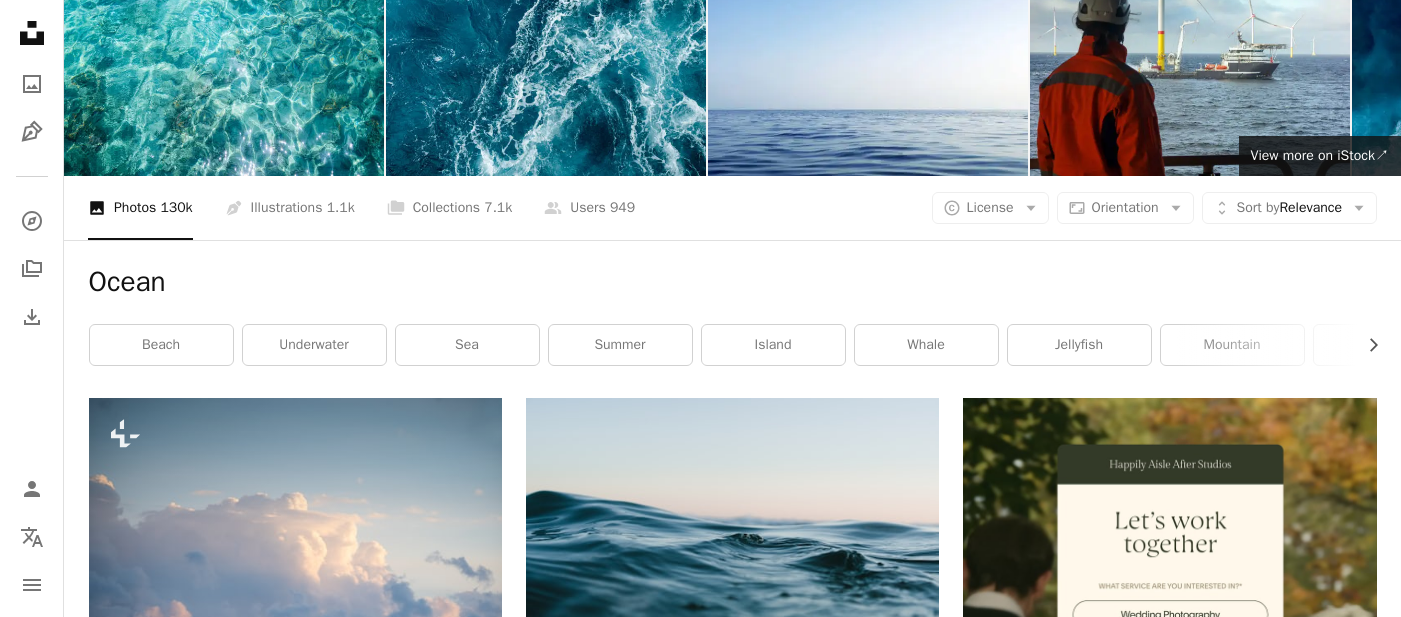 scroll, scrollTop: 0, scrollLeft: 0, axis: both 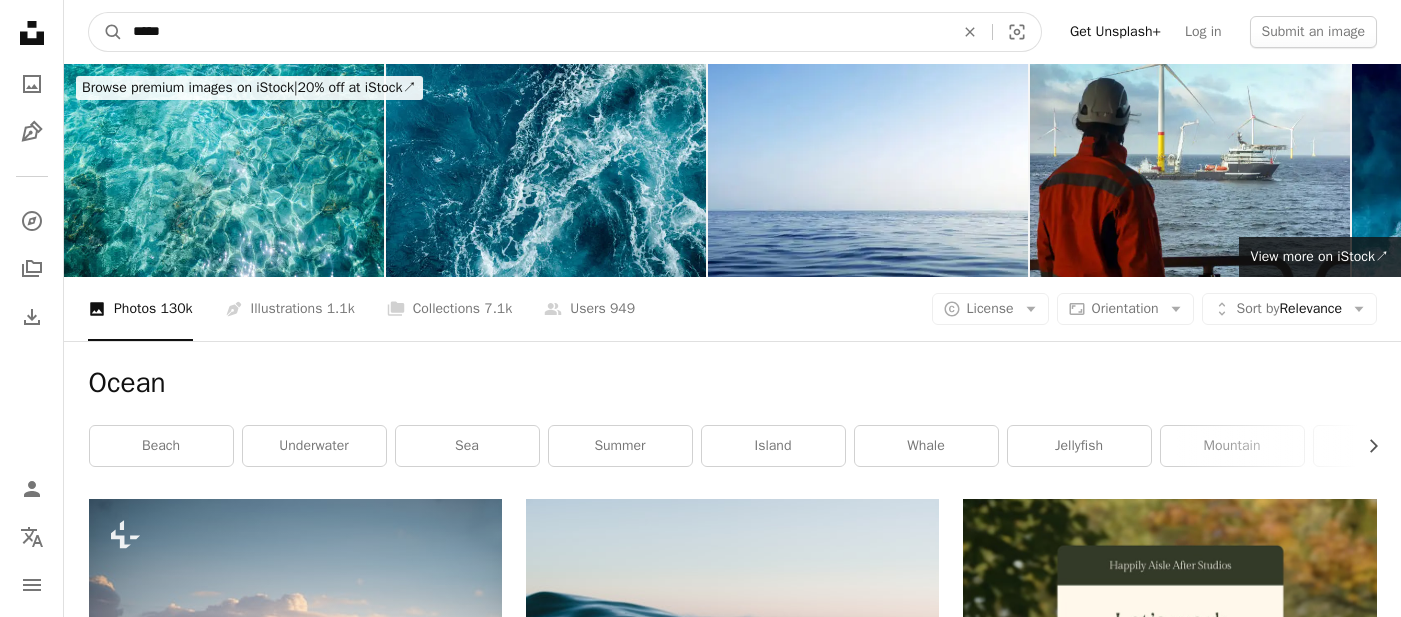 click on "*****" at bounding box center [535, 32] 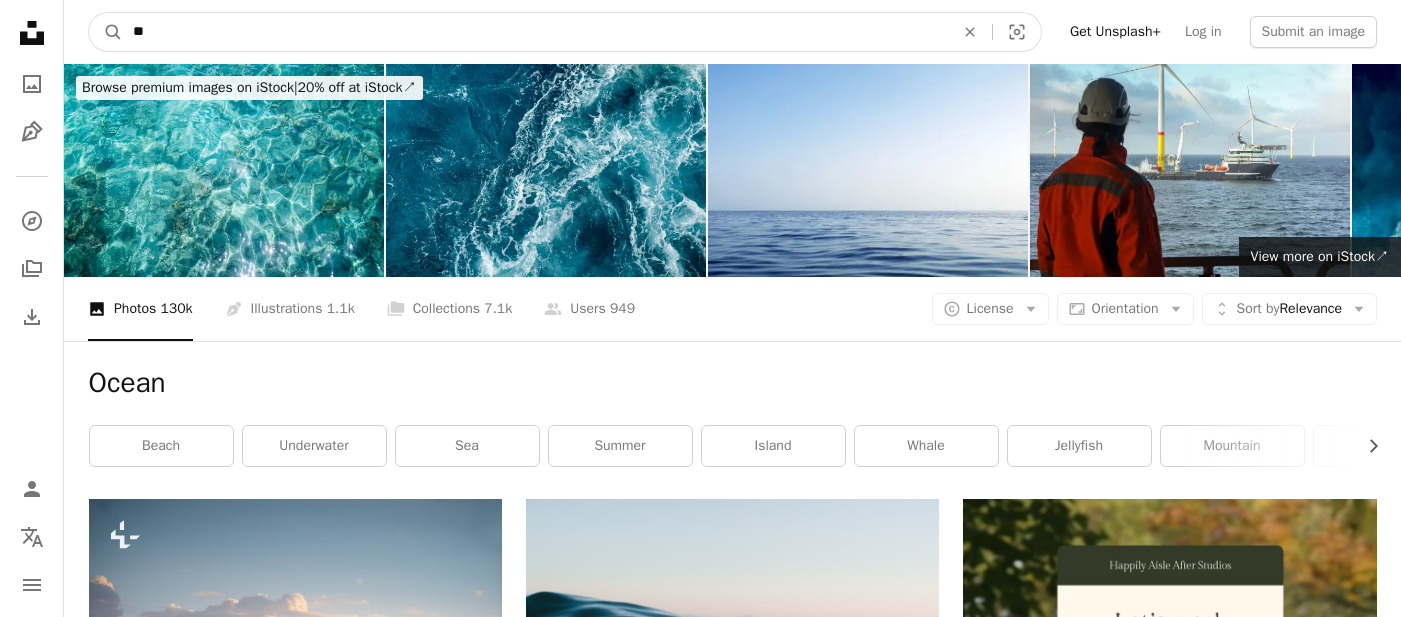 type on "*" 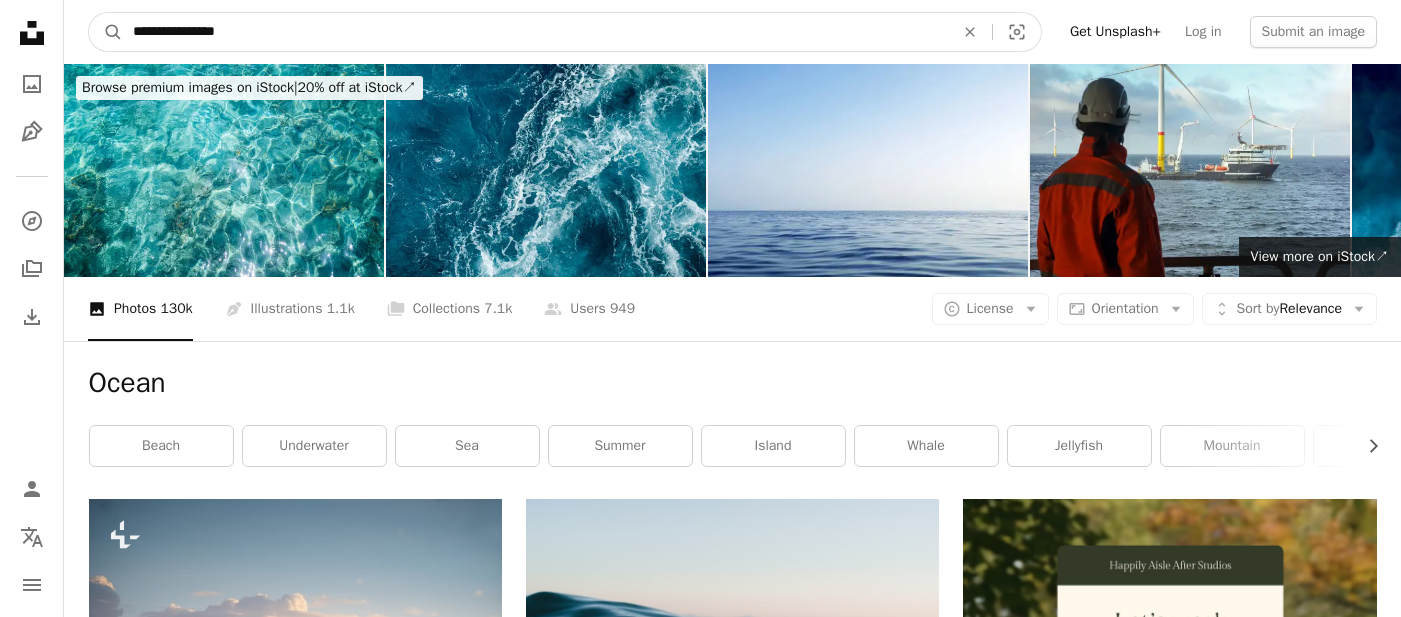 type on "**********" 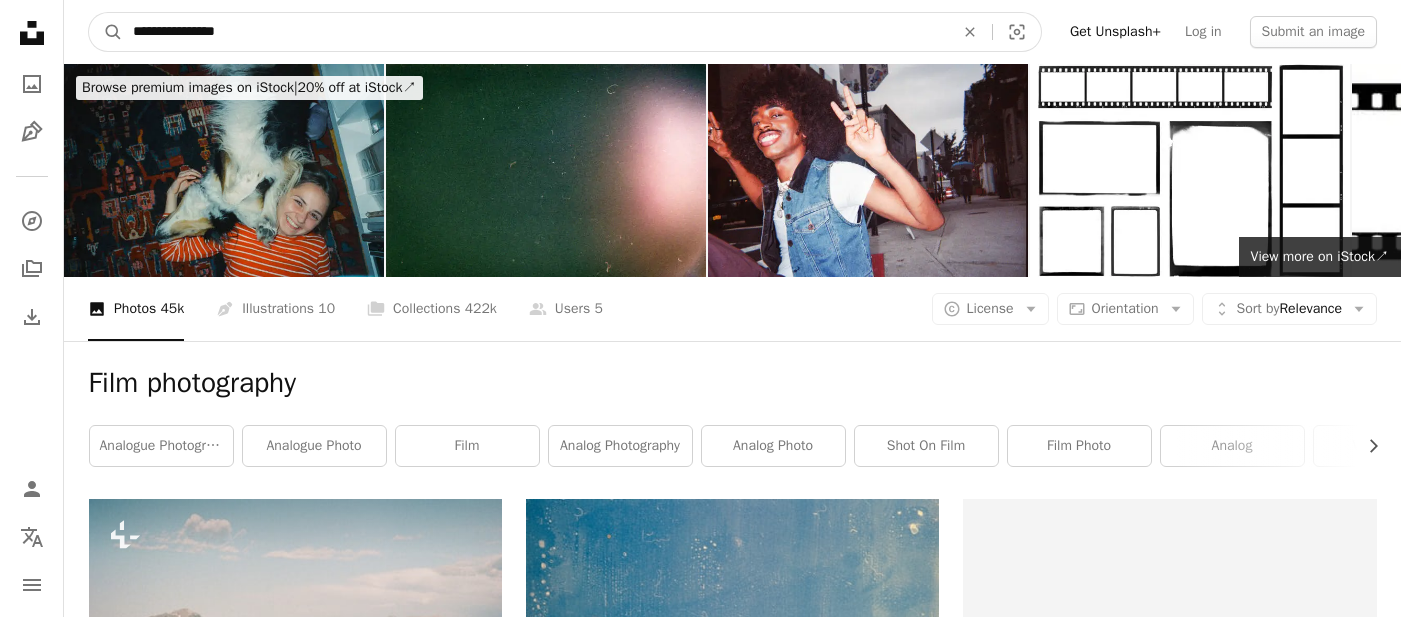 click on "**********" at bounding box center [535, 32] 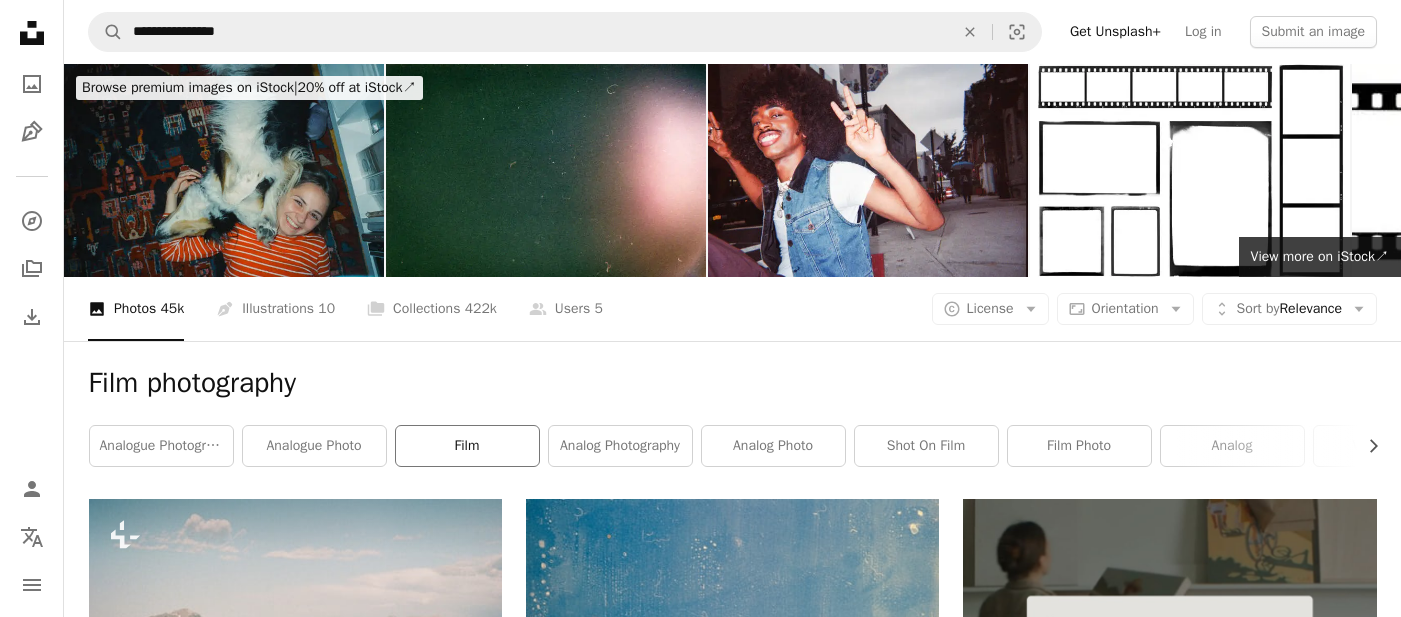 click on "film" at bounding box center (467, 446) 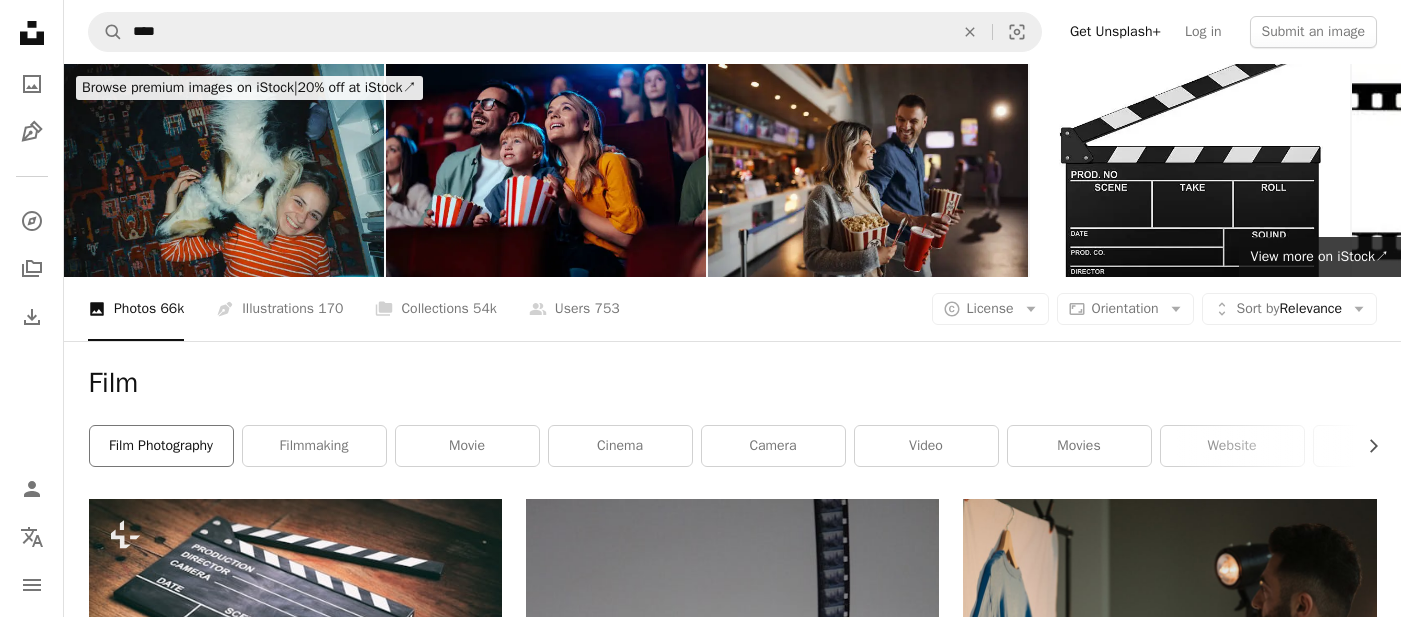 click on "film photography" at bounding box center [161, 446] 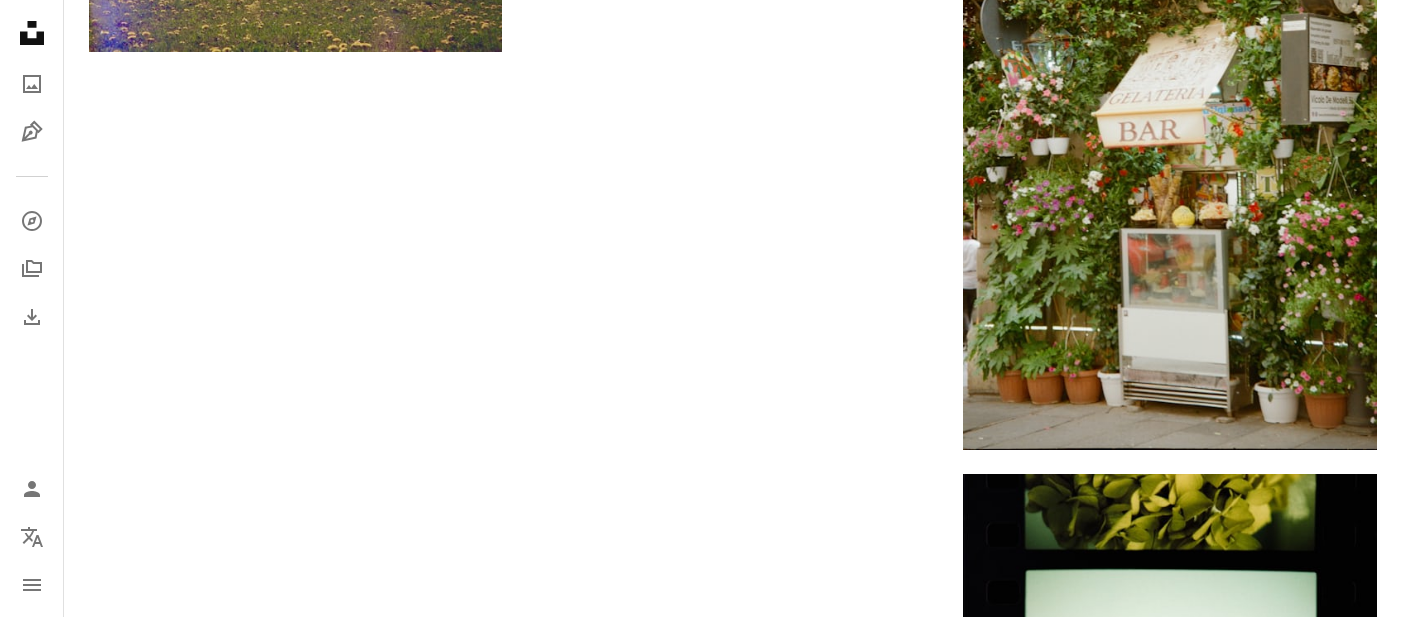 scroll, scrollTop: 3386, scrollLeft: 0, axis: vertical 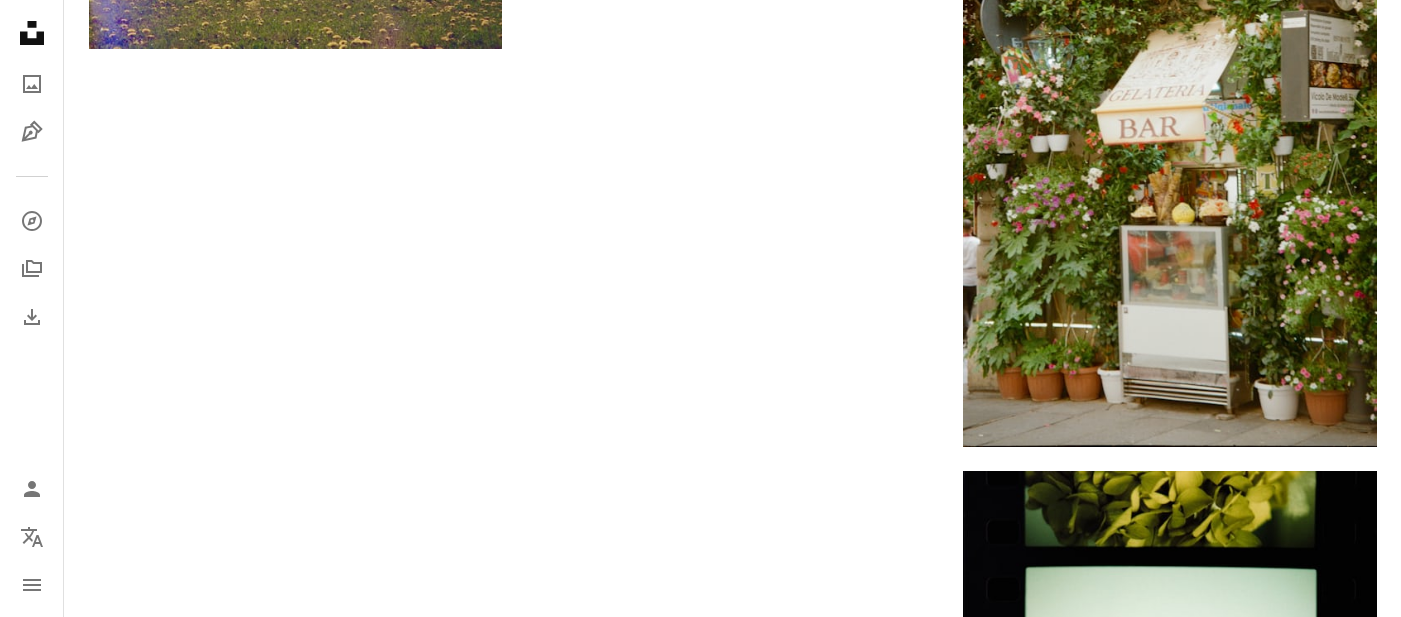 click on "Load more" at bounding box center (733, 1201) 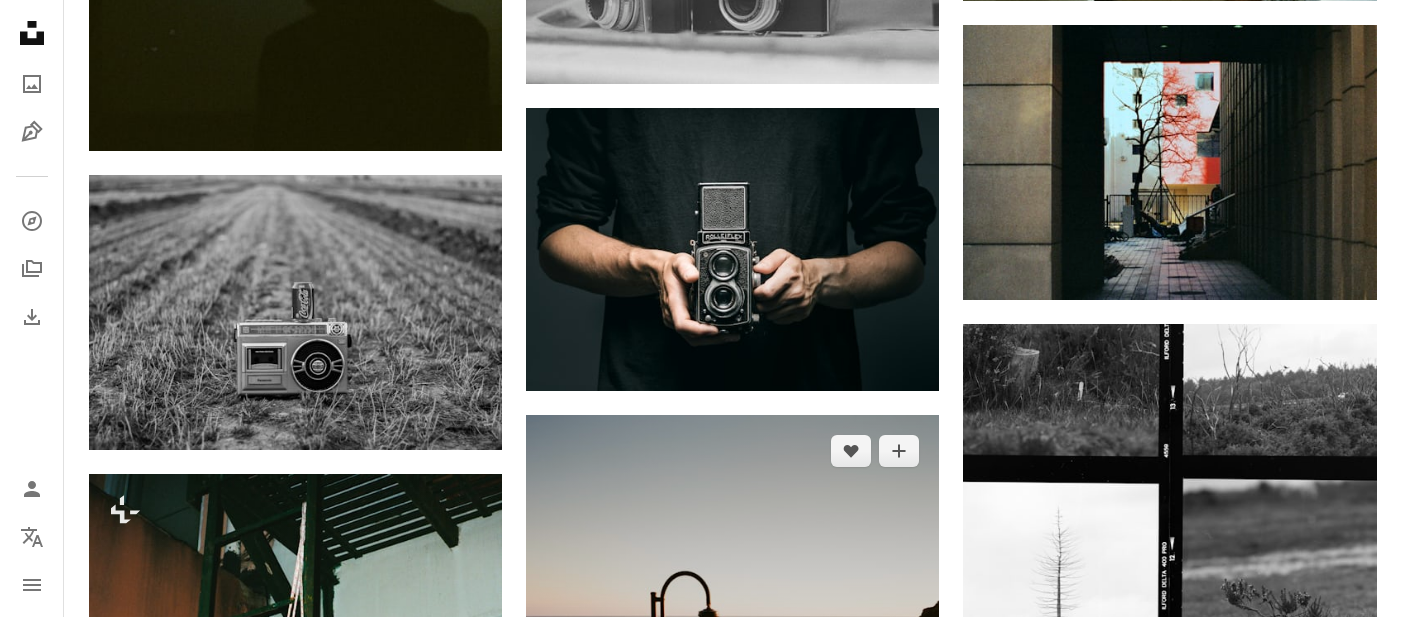 scroll, scrollTop: 16721, scrollLeft: 0, axis: vertical 